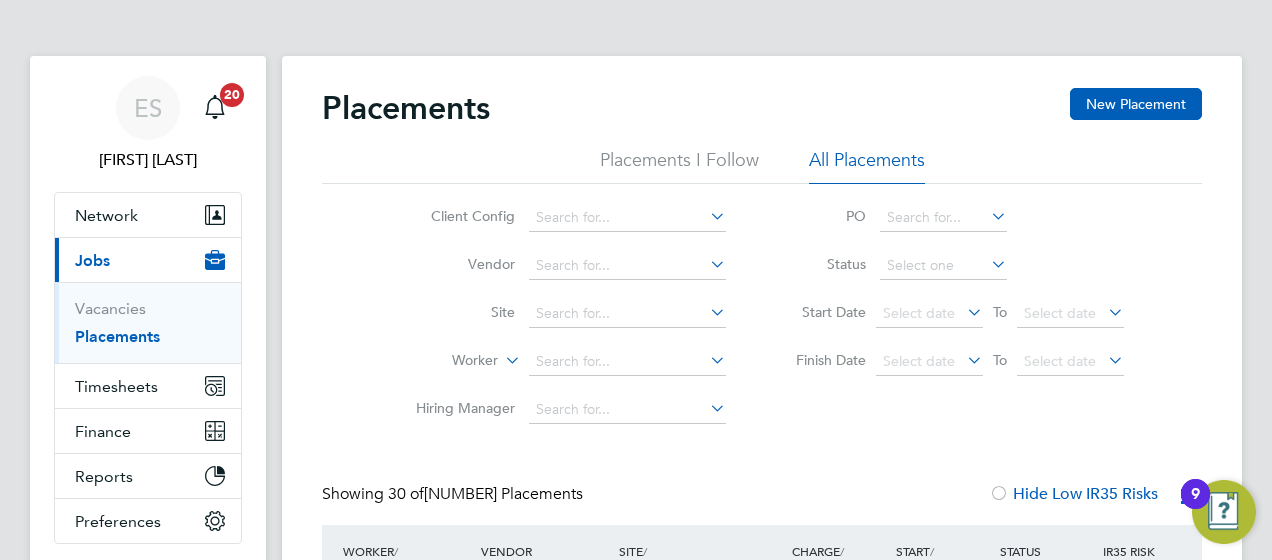 scroll, scrollTop: 0, scrollLeft: 0, axis: both 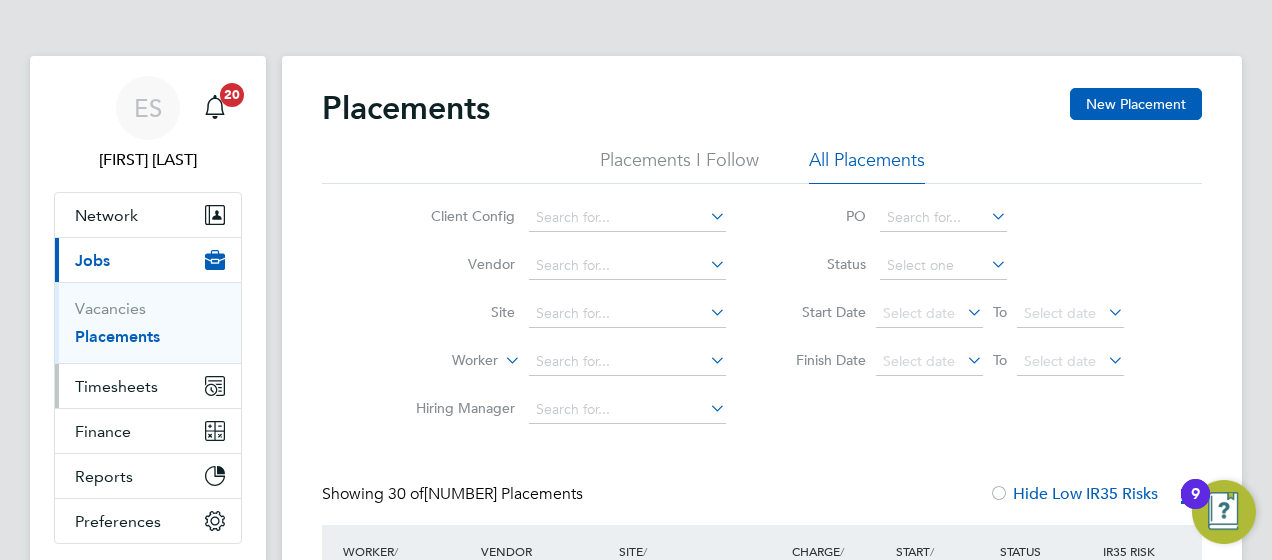 click on "Timesheets" at bounding box center [116, 386] 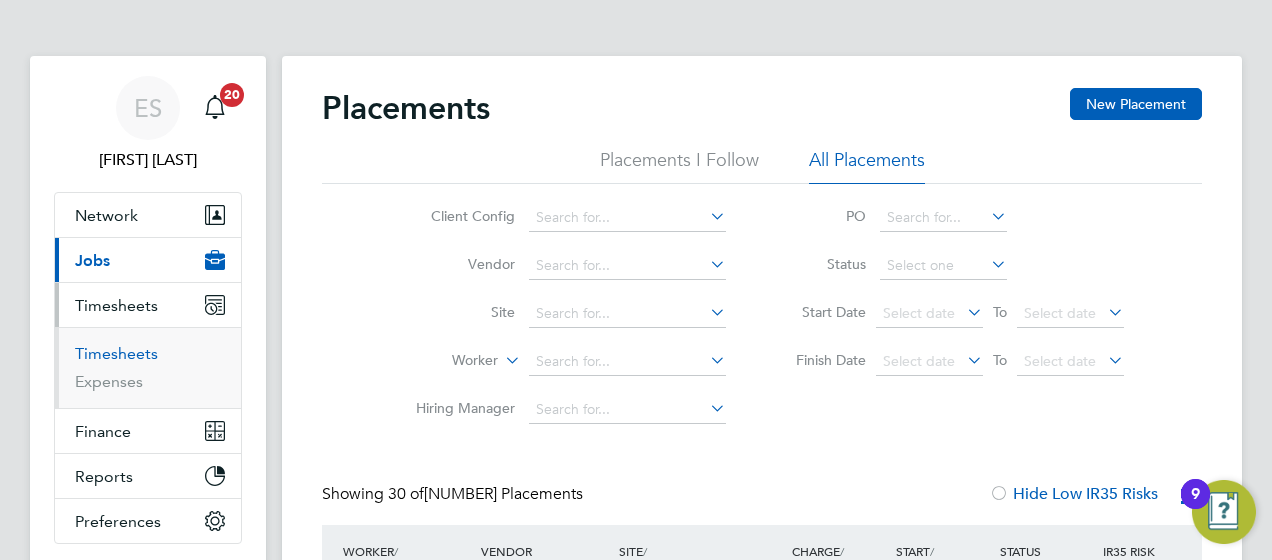 click on "Timesheets" at bounding box center [116, 353] 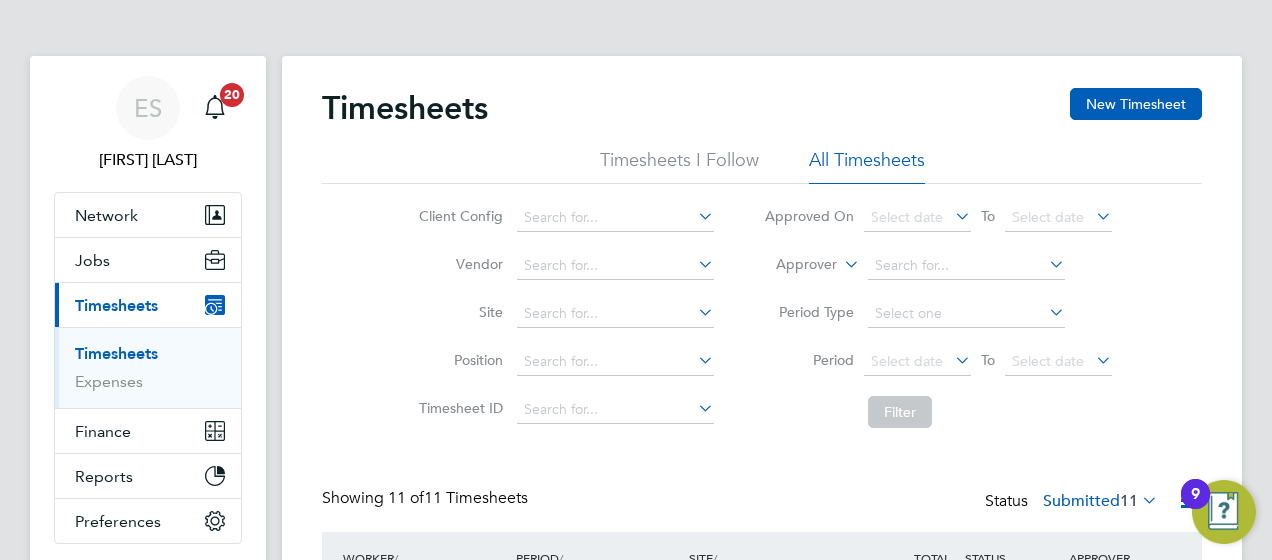 click on "Timesheets New Timesheet Timesheets I Follow All Timesheets Client Config   Vendor   Site   Position   Timesheet ID   Approved On
Select date
To
Select date
Approver     Period Type   Period
Select date
To
Select date
Filter Showing   11 of  11 Timesheets Status  Submitted  11  WORKER  / ROLE WORKER  / PERIOD PERIOD  / TYPE SITE  / VENDOR TOTAL   TOTAL  / STATUS STATUS APPROVER Joyce Sibanda Band 5 Mental Health Nurse-Inpatient   28 Jul - 3 Aug 2025 28 Jul - 3 Aug 2025 Manual Sycamore Ward Service Care Solutions Ltd £1,564.56 Submitted Submitted Sharon Trott Hakeem Ajayi Band 2 Healthcare Assistant   28 Jul - 3 Aug 2025 28 Jul - 3 Aug 2025 Manual Sycamore Ward Service Care Solutions Ltd £142.37 Submitted Submitted Fortune Mahachi Matthew Michael Band 2 Healthcare Assistant   28 Jul - 3 Aug 2025 28 Jul - 3 Aug 2025 Manual willow ward Service Care Solutions Ltd £136.40 Submitted Submitted Sharon Trott Ochoniya Atawodi Band 2 Healthcare Assistant   Manual" 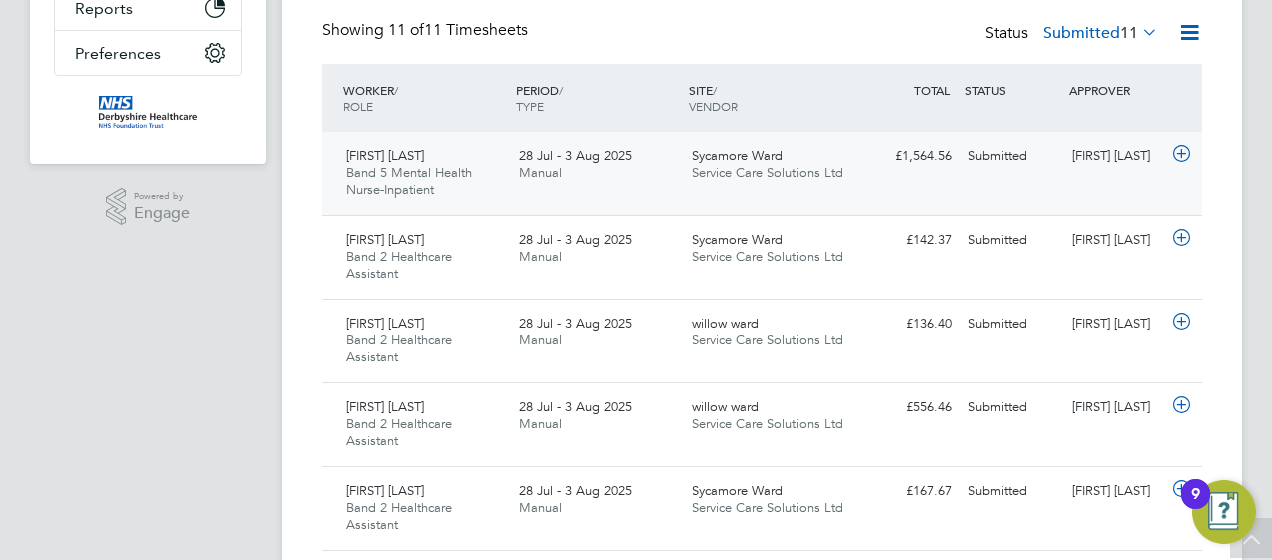 click on "28 Jul - 3 Aug 2025 Manual" 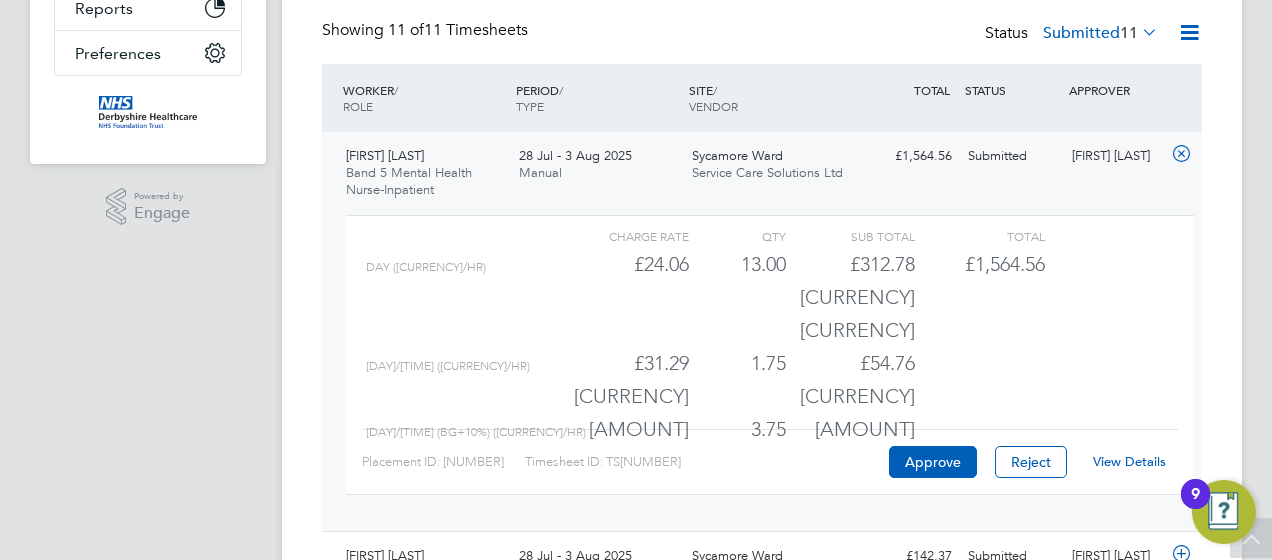 click on "View Details" 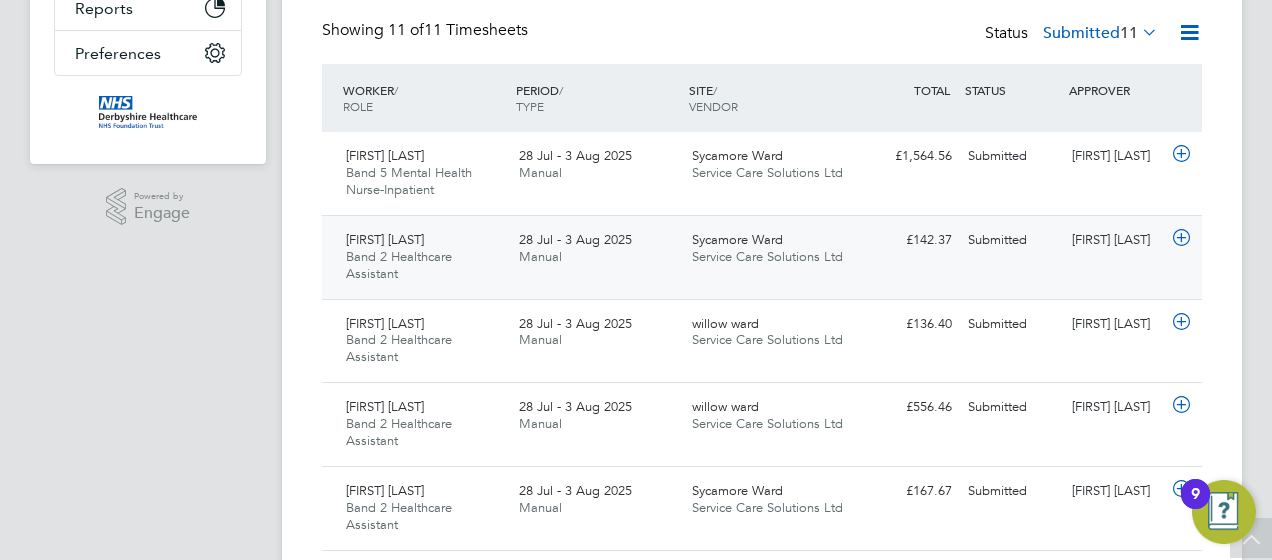 click on "Sycamore Ward Service Care Solutions Ltd" 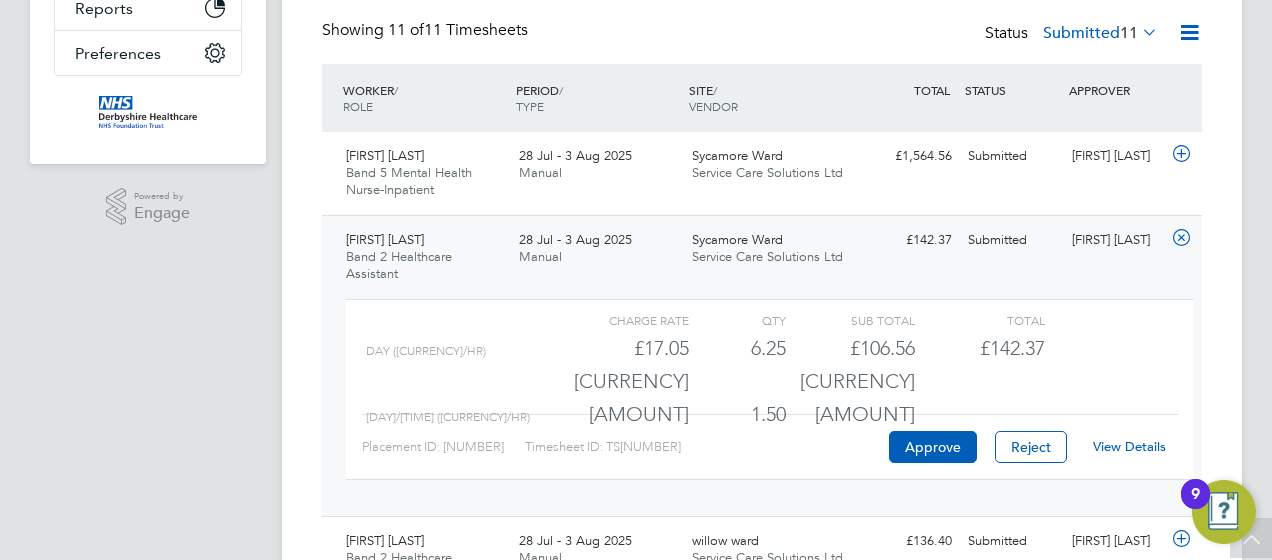 click on "View Details" 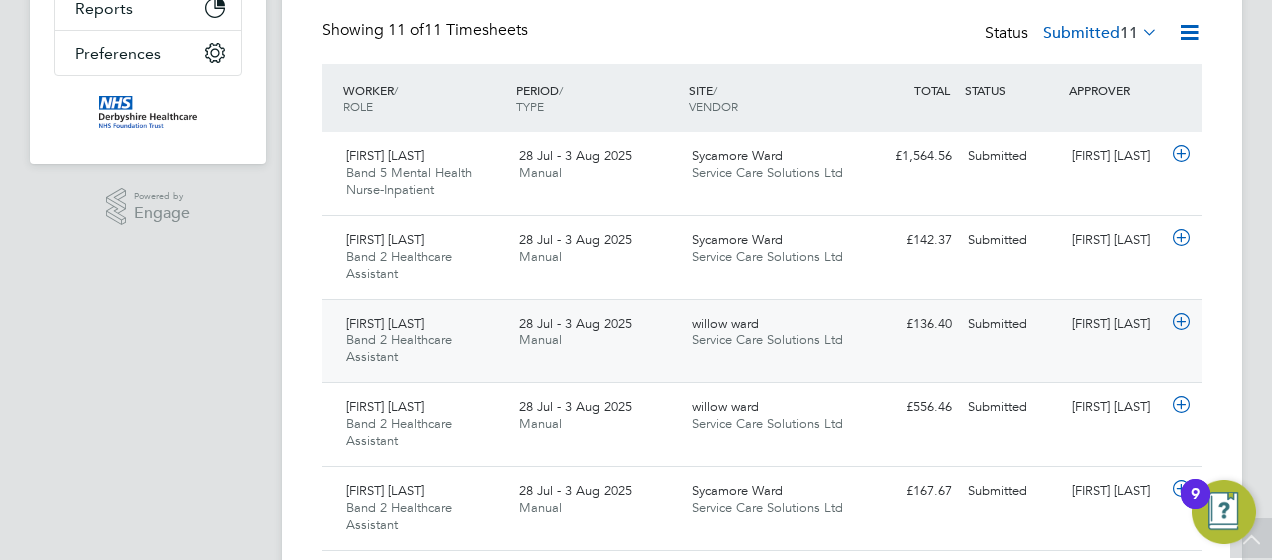click on "willow ward Service Care Solutions Ltd" 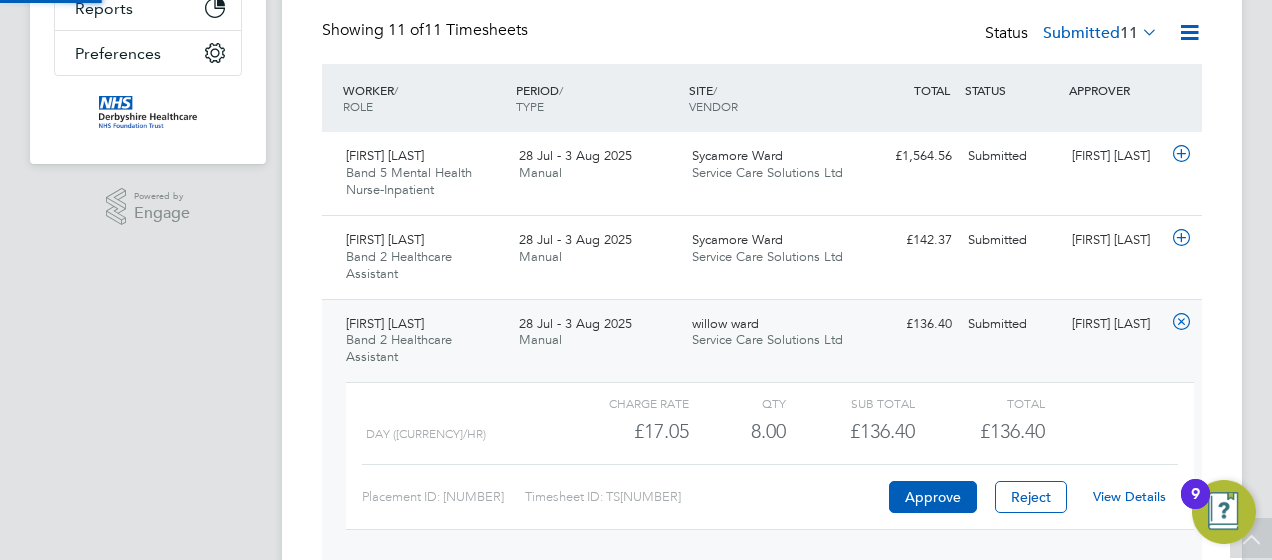 scroll, scrollTop: 10, scrollLeft: 10, axis: both 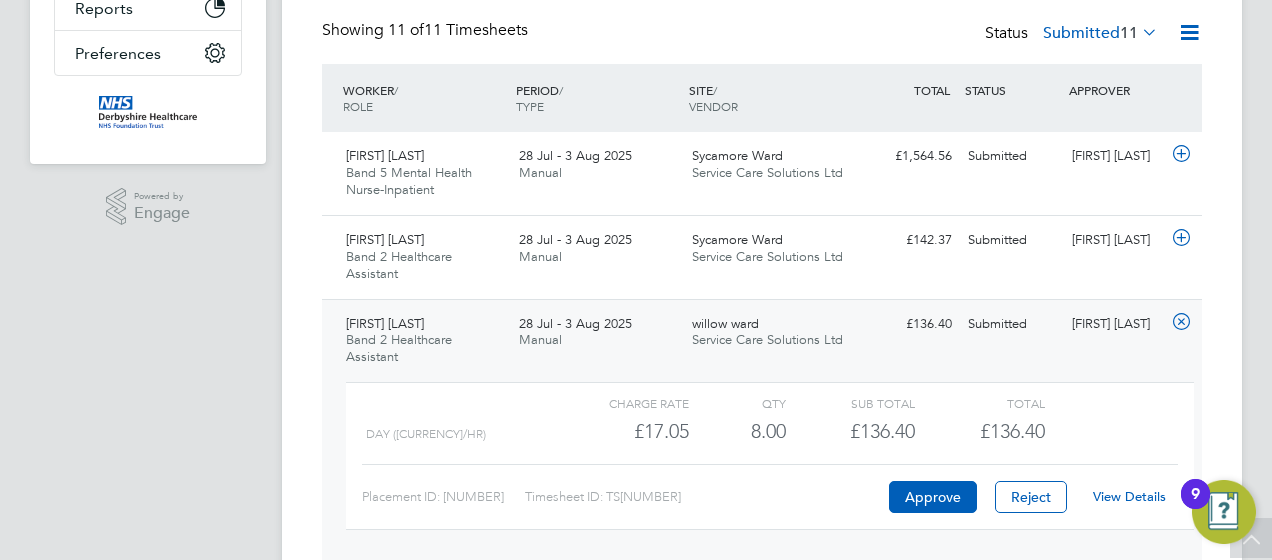 click on "View Details" 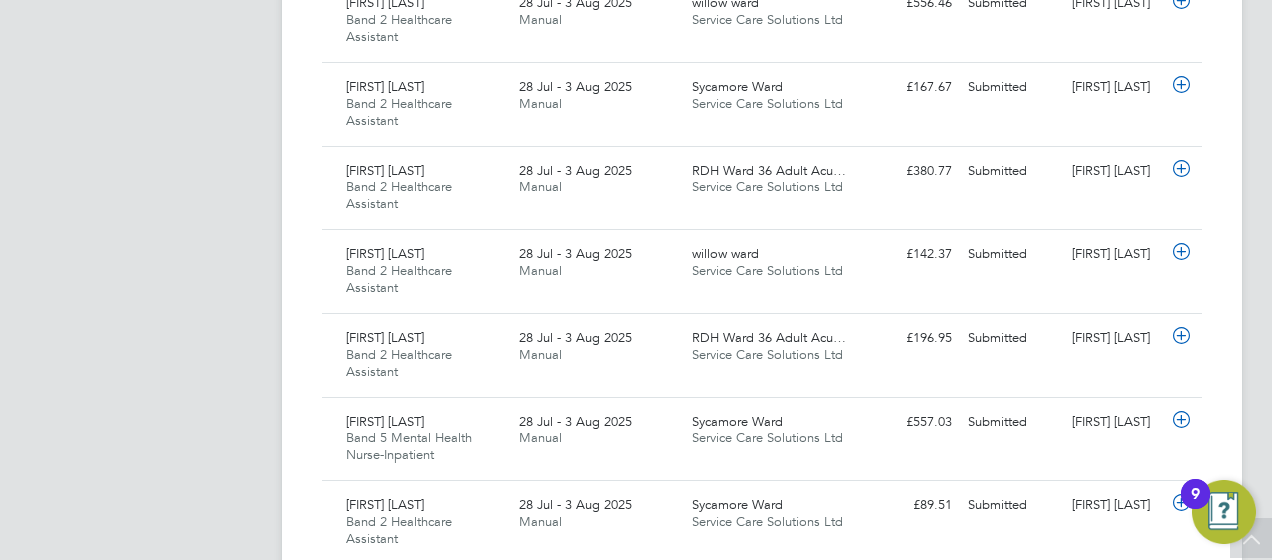 scroll, scrollTop: 828, scrollLeft: 0, axis: vertical 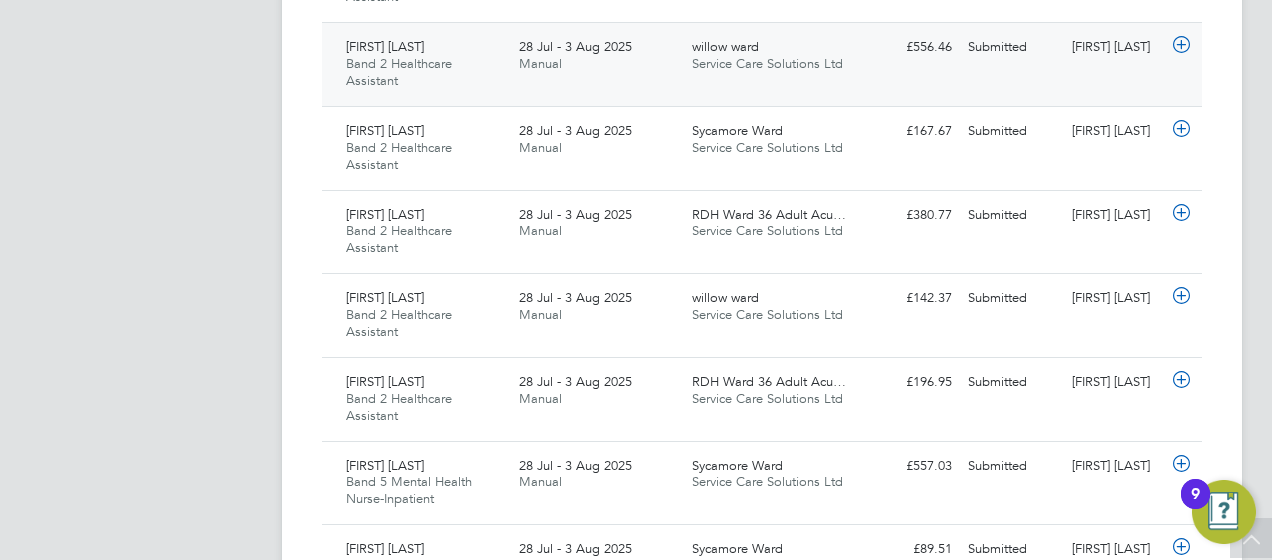 click on "willow ward Service Care Solutions Ltd" 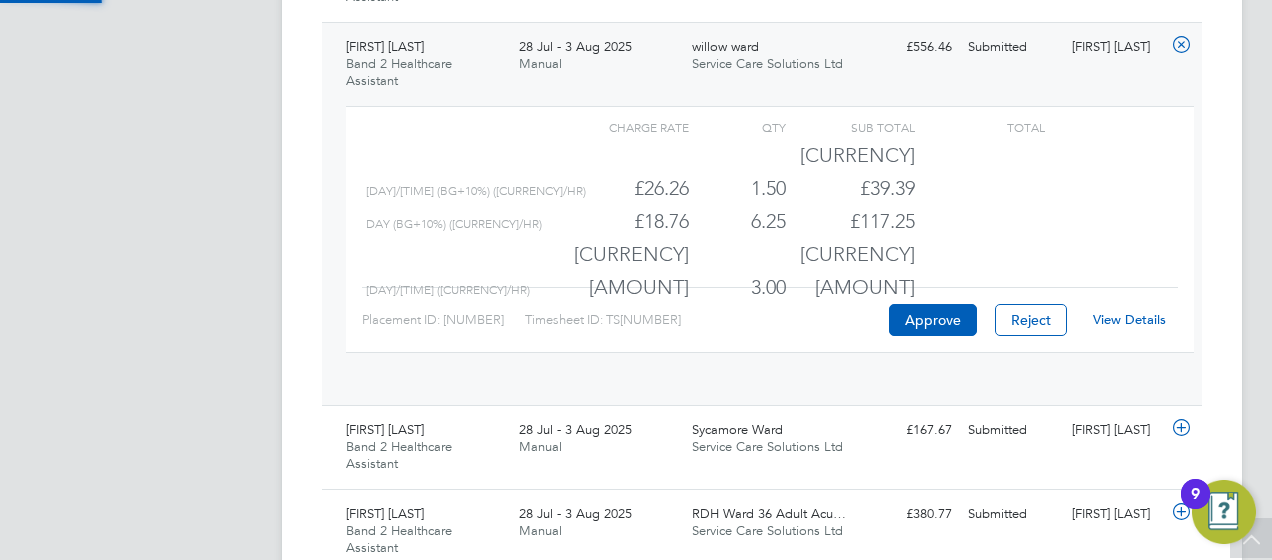 scroll, scrollTop: 10, scrollLeft: 10, axis: both 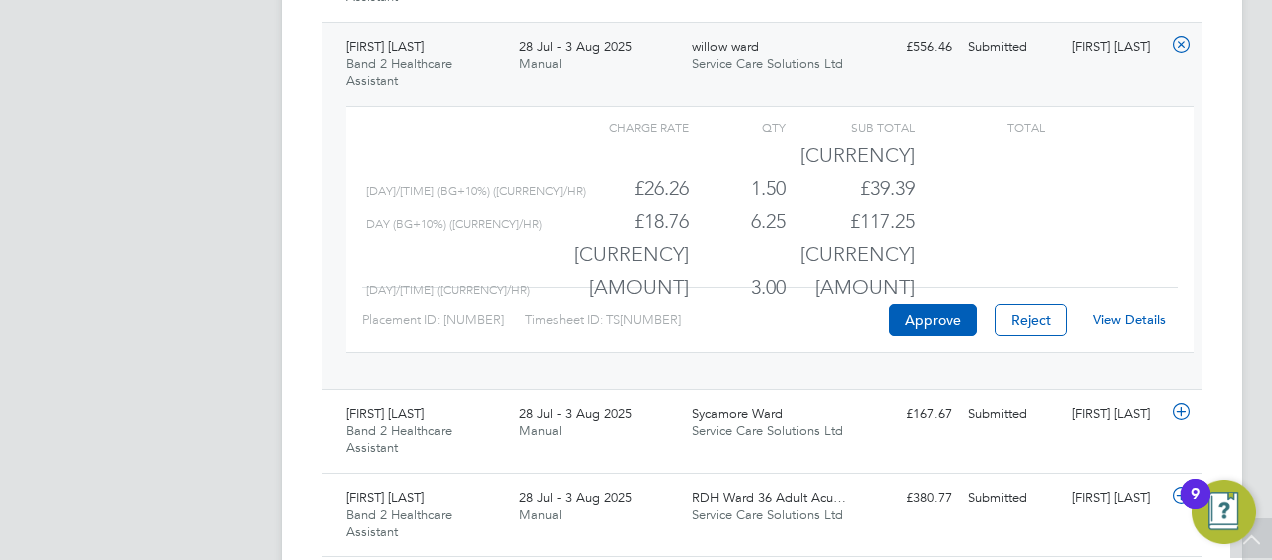 click on "View Details" 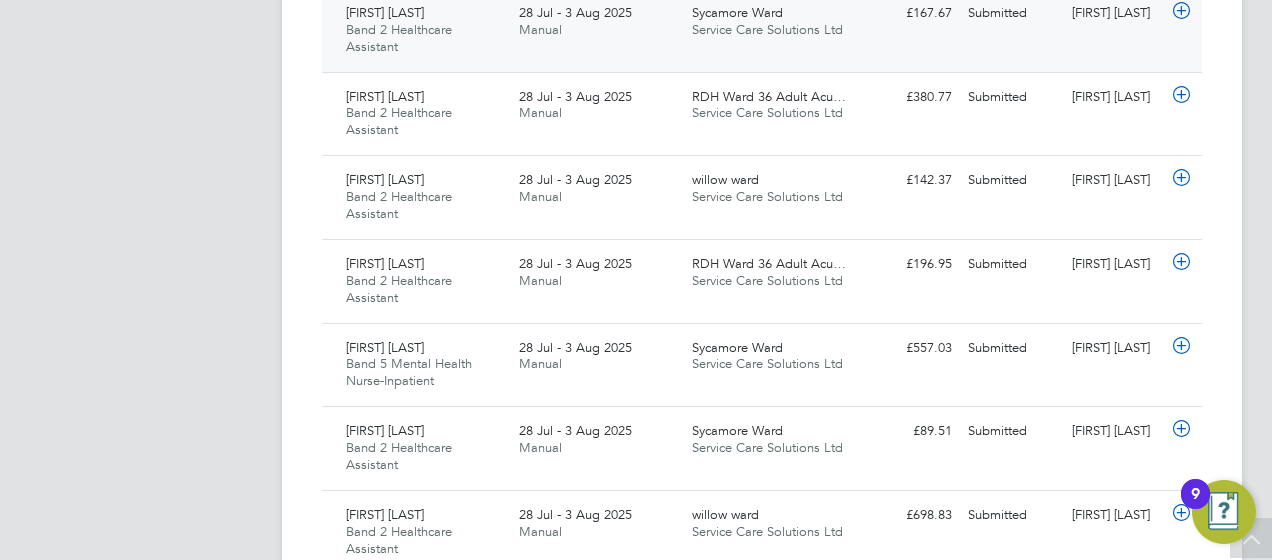scroll, scrollTop: 948, scrollLeft: 0, axis: vertical 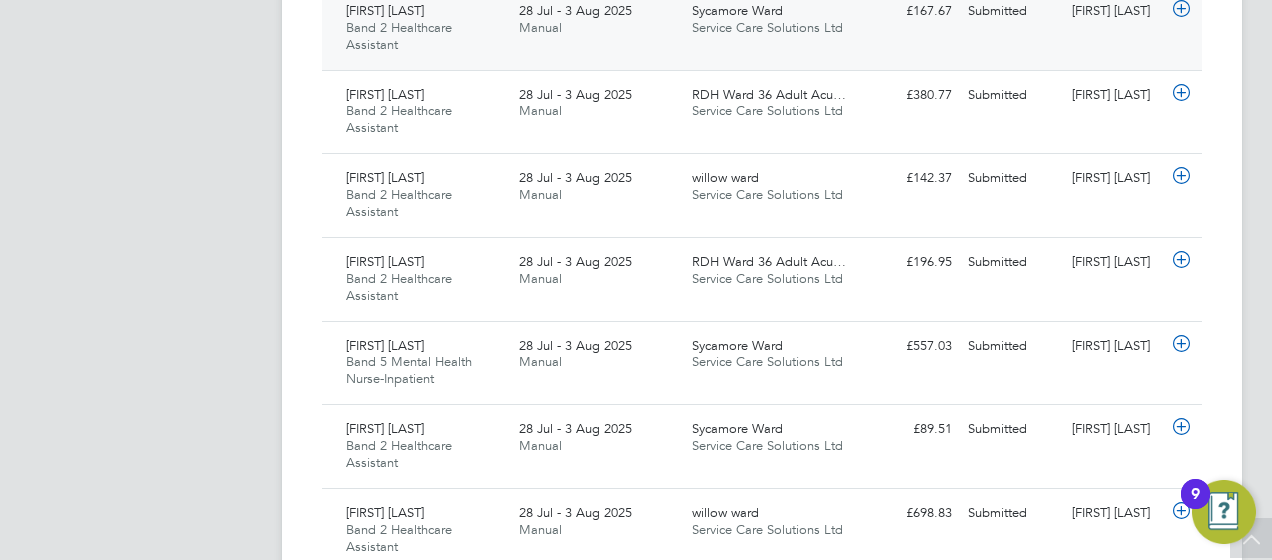 click on "Aghogho Oyibo Band 2 Healthcare Assistant   28 Jul - 3 Aug 2025 28 Jul - 3 Aug 2025 Manual Sycamore Ward Service Care Solutions Ltd £167.67 Submitted Submitted Fortune Mahachi" 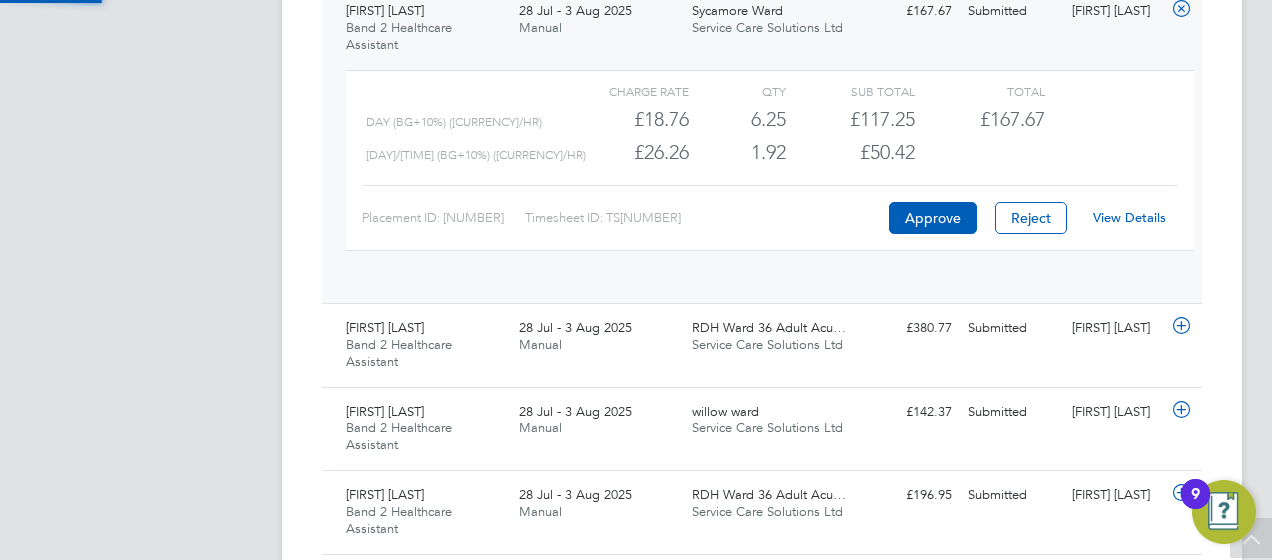 scroll, scrollTop: 10, scrollLeft: 10, axis: both 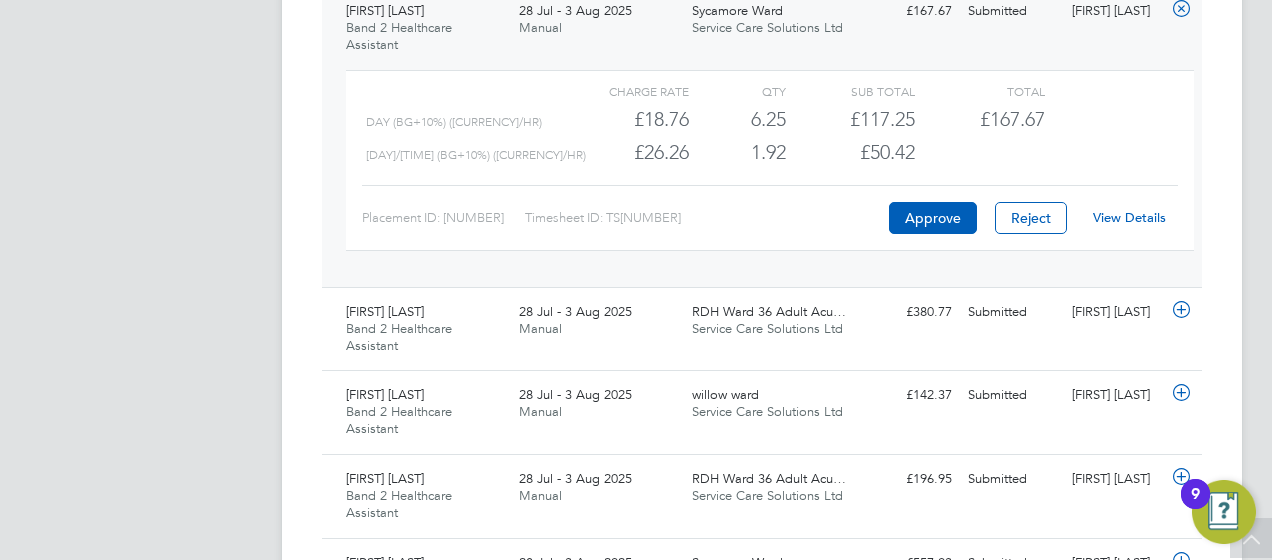 click on "View Details" 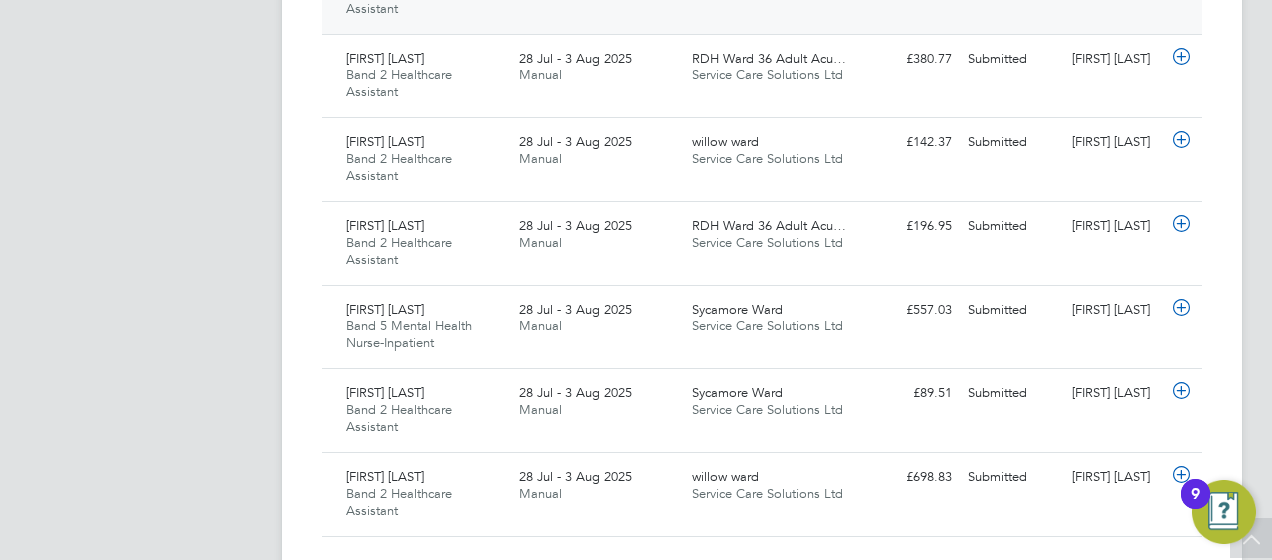 scroll, scrollTop: 988, scrollLeft: 0, axis: vertical 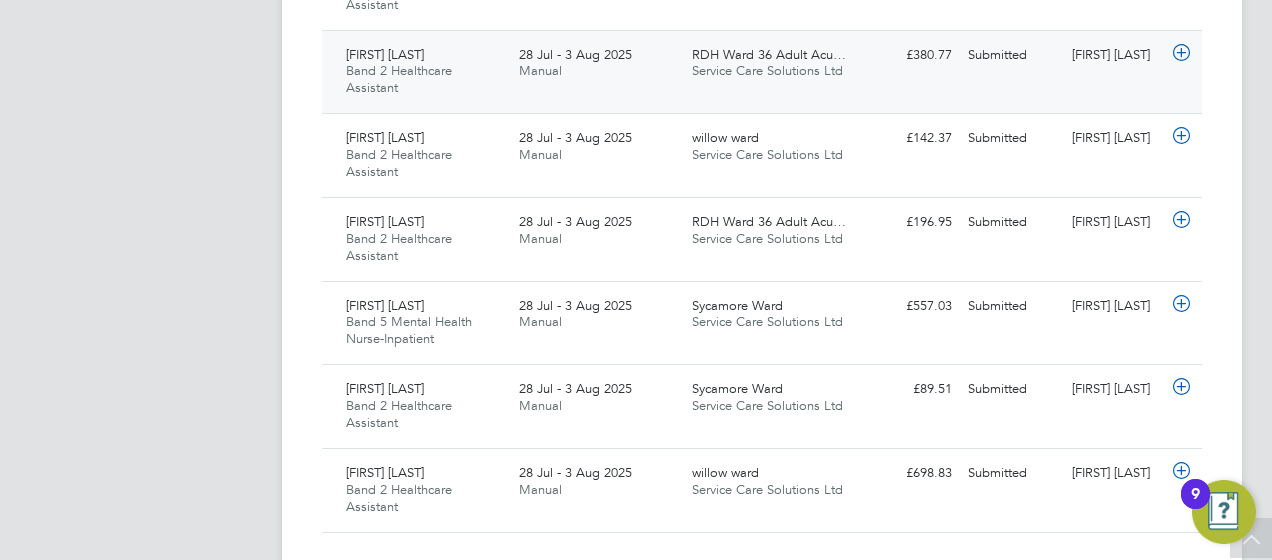 click on "Submitted" 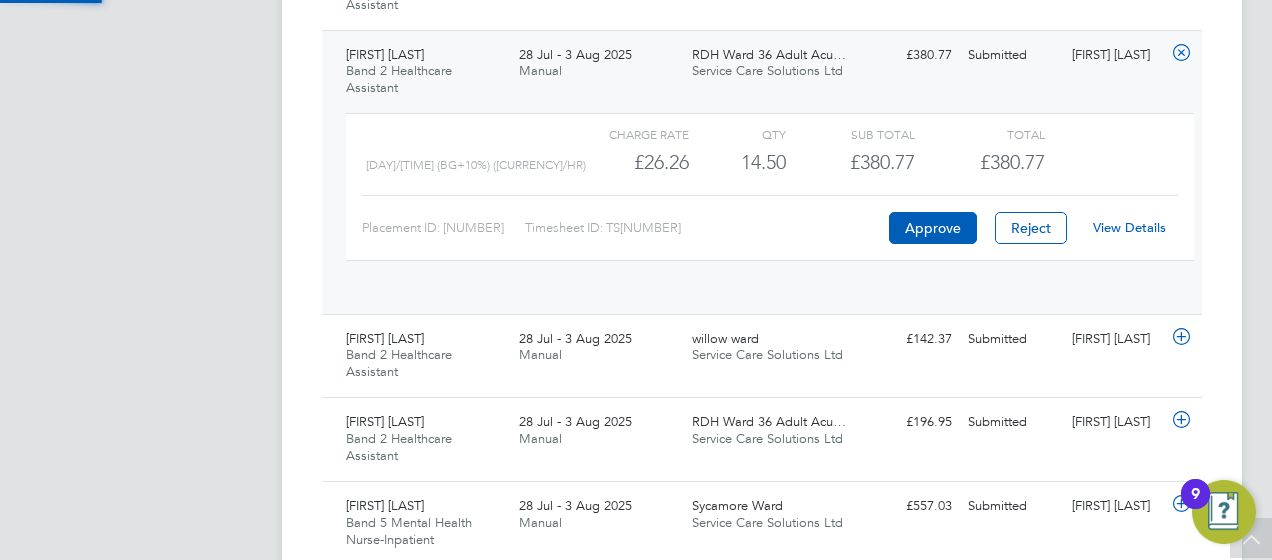 scroll, scrollTop: 10, scrollLeft: 10, axis: both 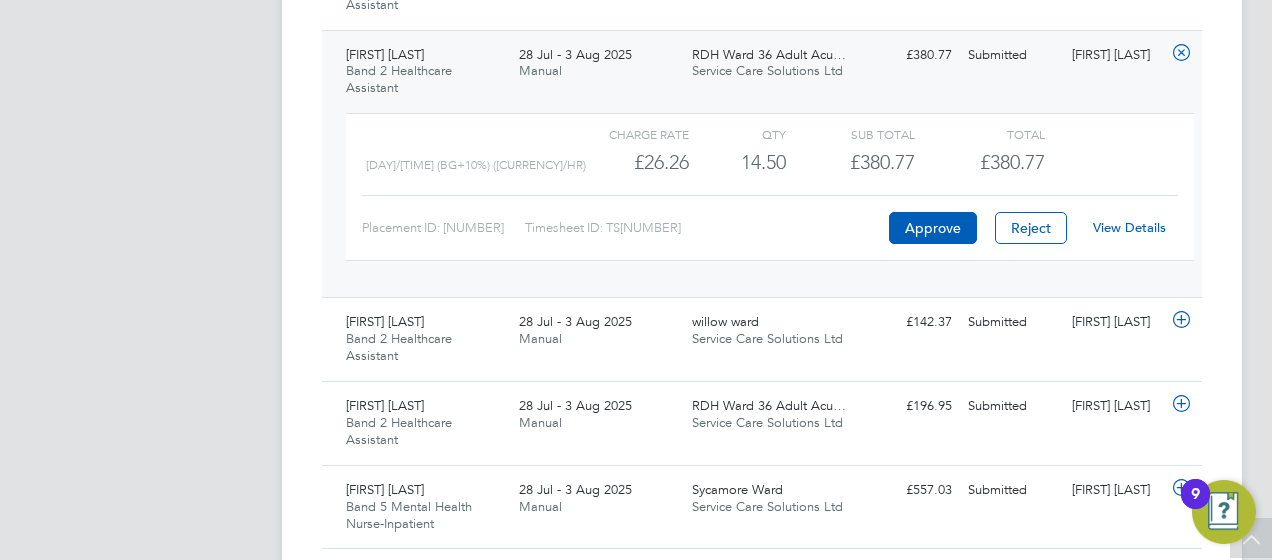 click on "View Details" 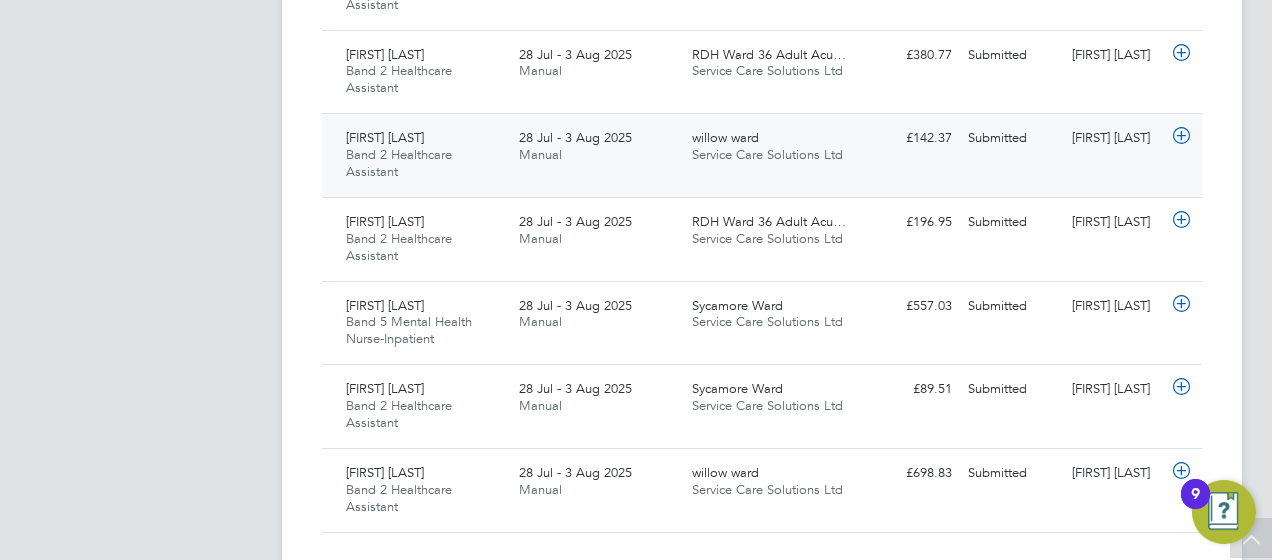 click on "willow ward Service Care Solutions Ltd" 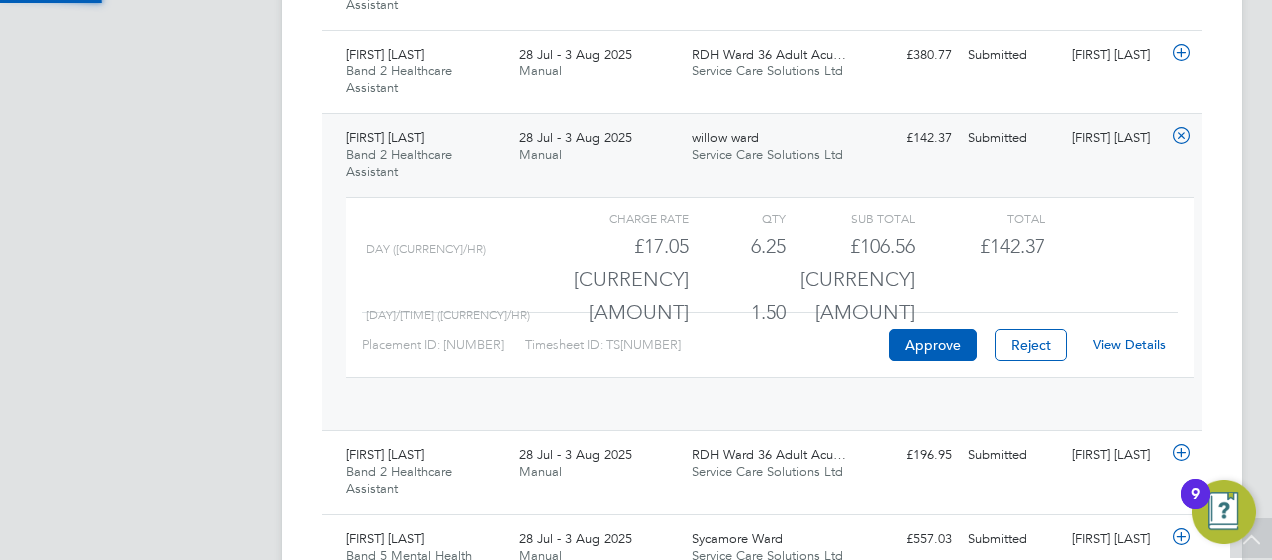 scroll, scrollTop: 10, scrollLeft: 10, axis: both 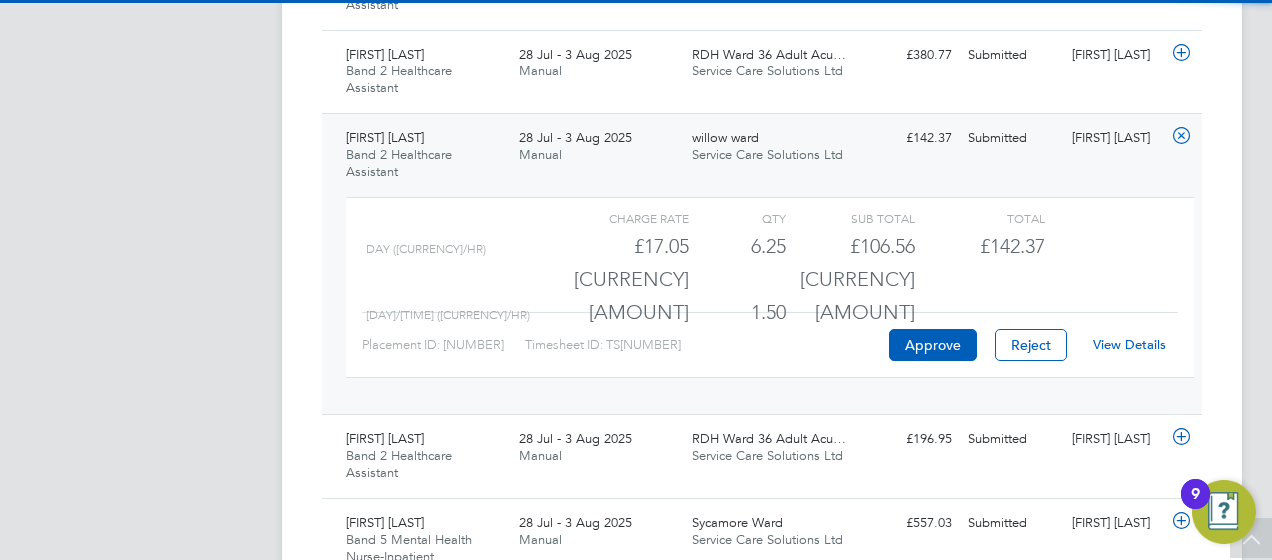 click on "View Details" 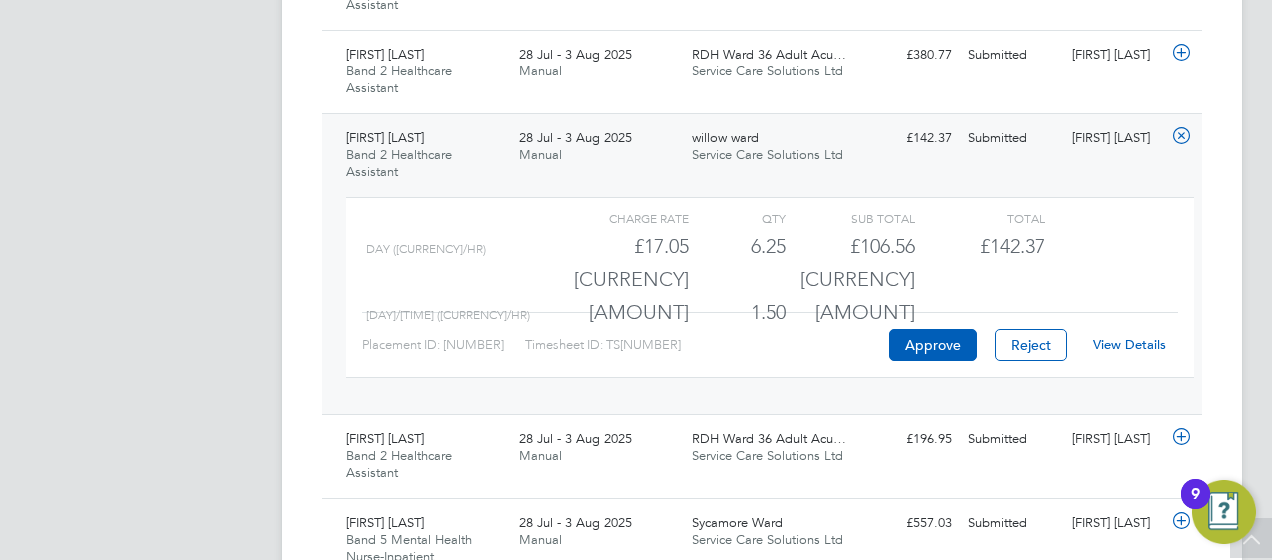 click on "View Details" 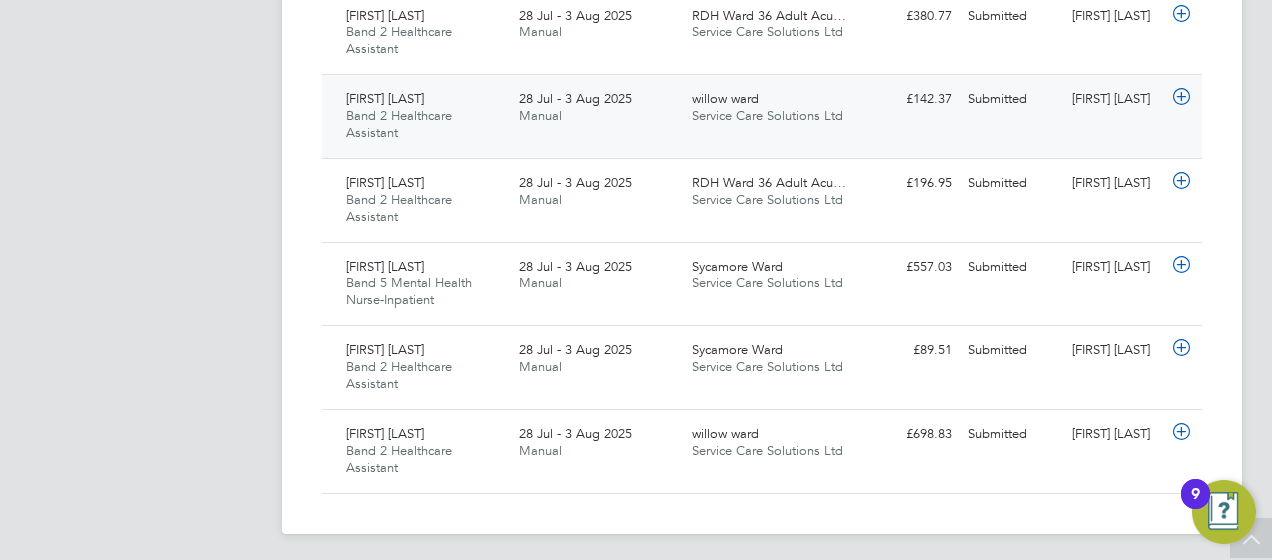 scroll, scrollTop: 1028, scrollLeft: 0, axis: vertical 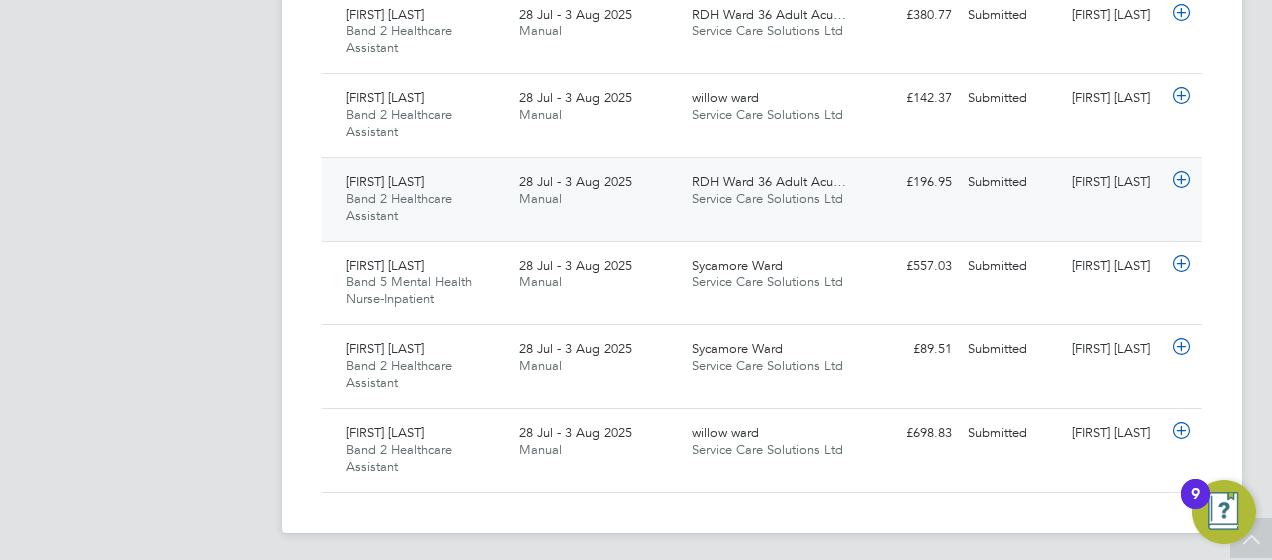 click on "Submitted" 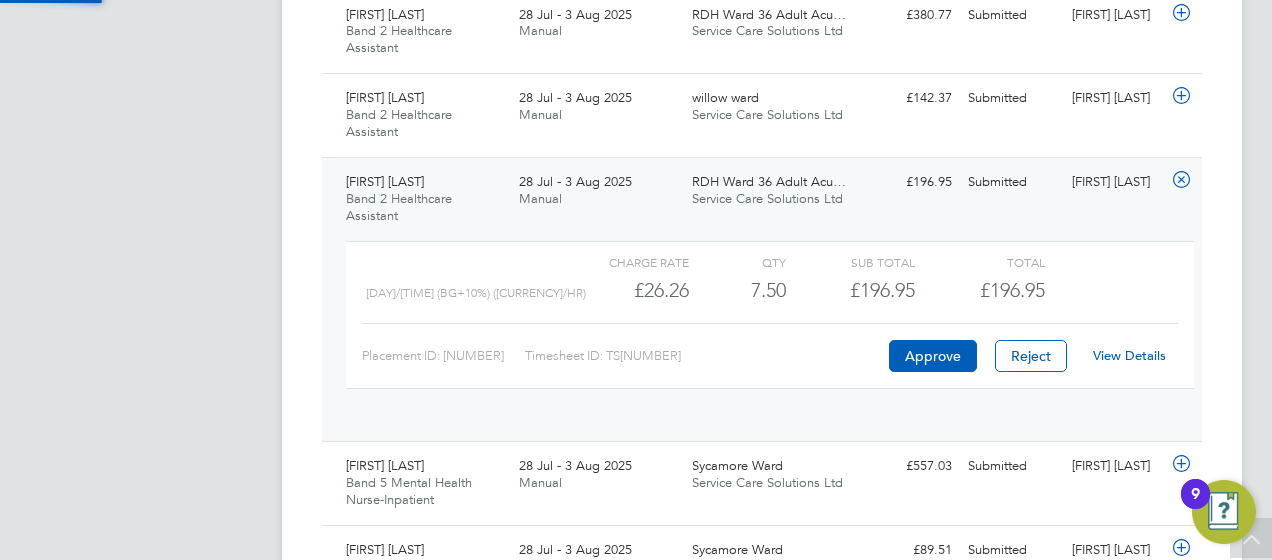 scroll, scrollTop: 10, scrollLeft: 10, axis: both 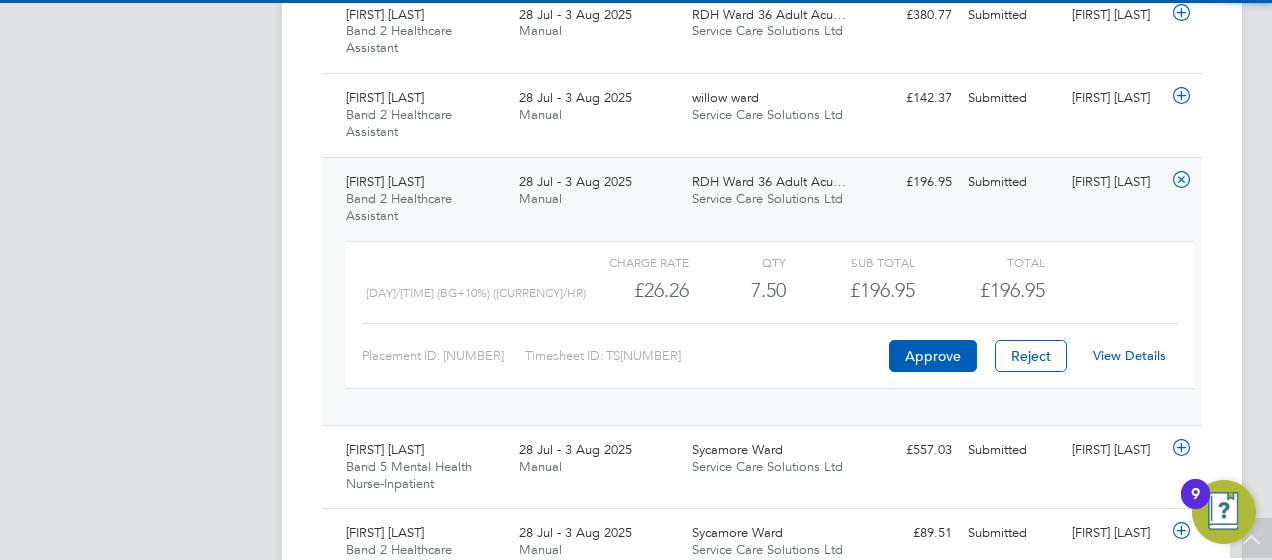 click on "View Details" 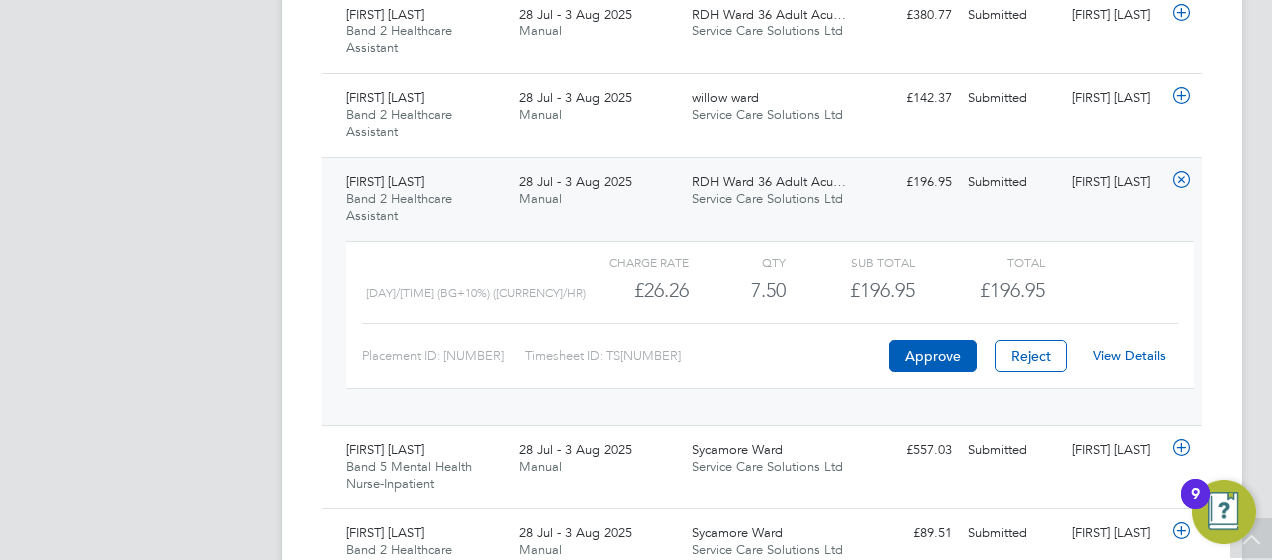 click 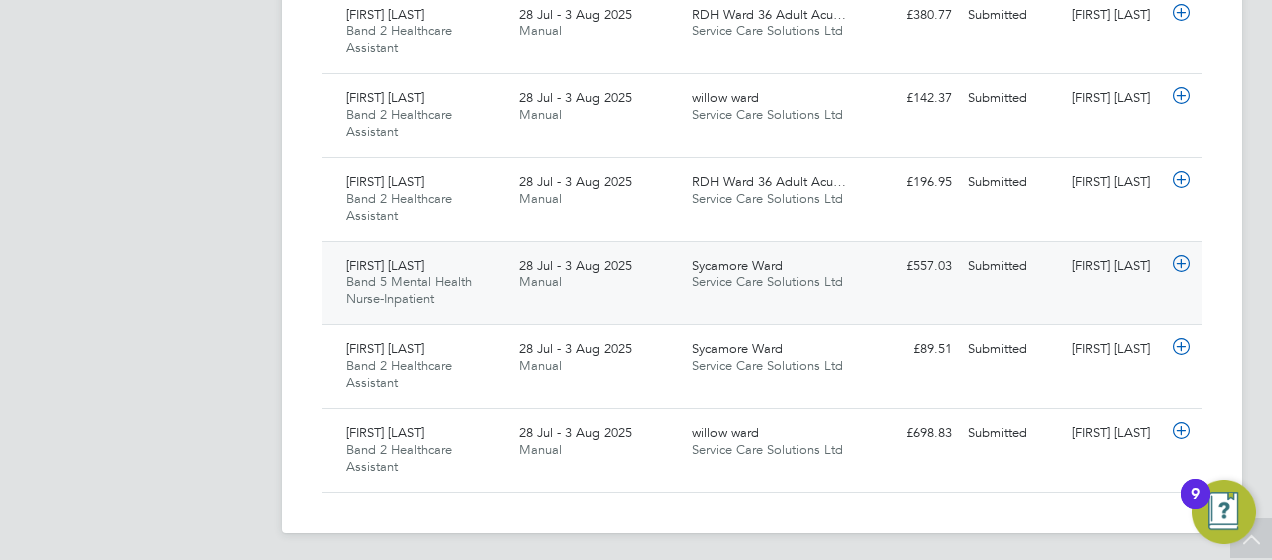 click on "Sharon Trott" 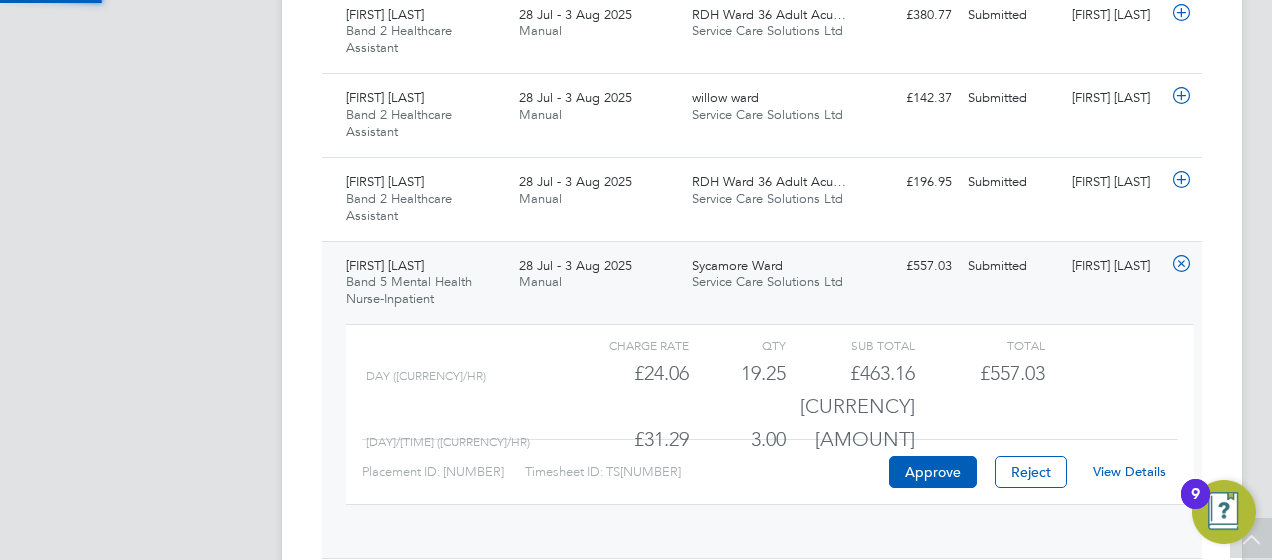 scroll, scrollTop: 10, scrollLeft: 10, axis: both 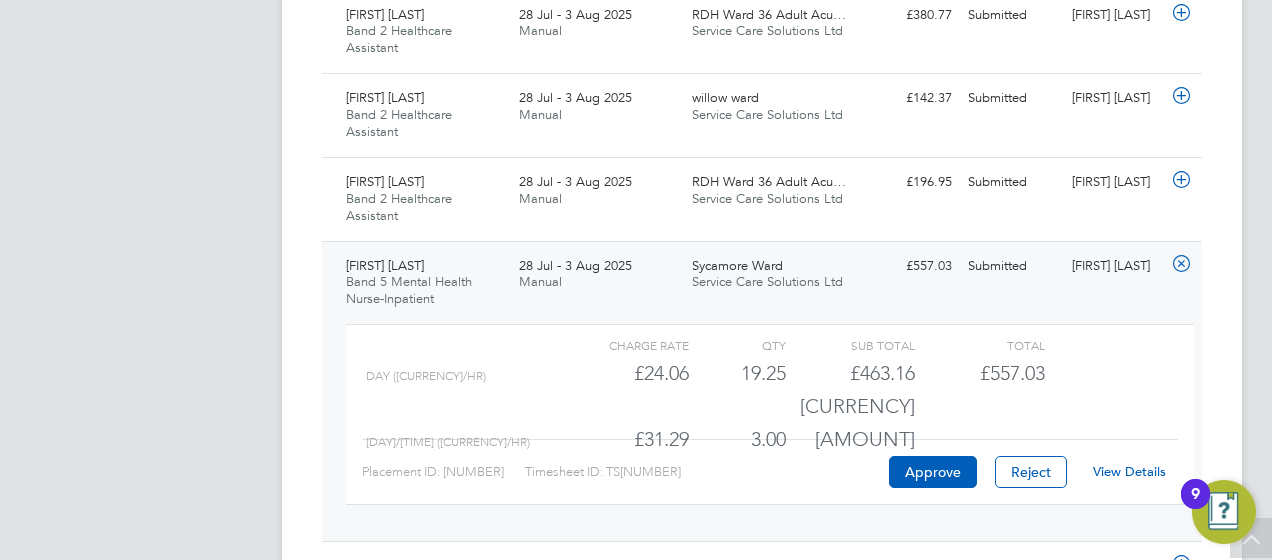 click on "View Details" 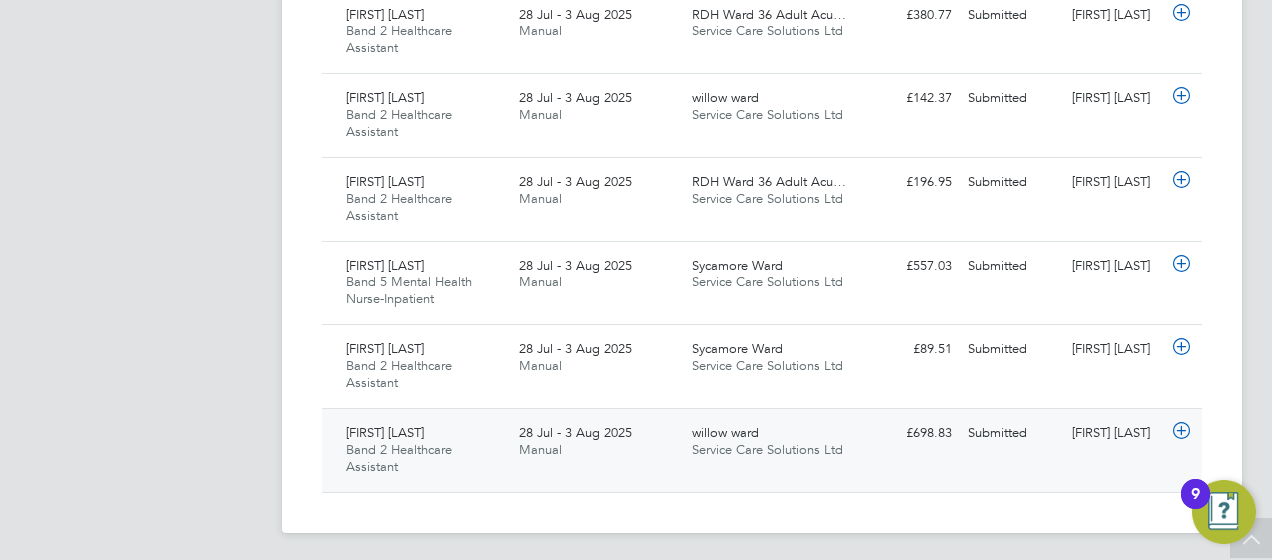 click on "28 Jul - 3 Aug 2025 Manual" 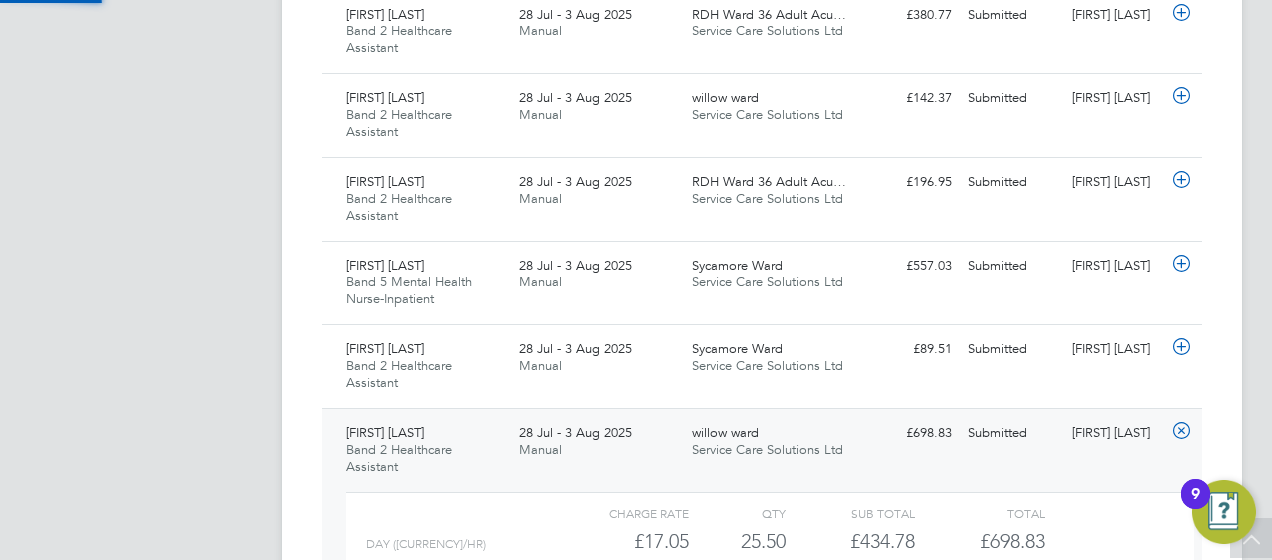 scroll, scrollTop: 10, scrollLeft: 10, axis: both 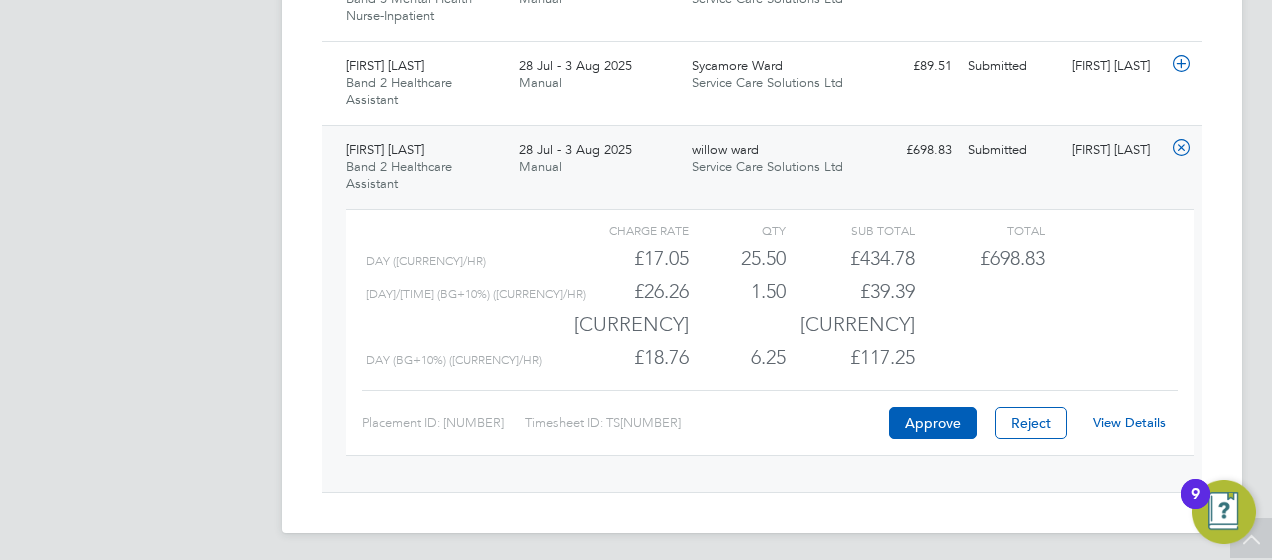 click on "View Details" 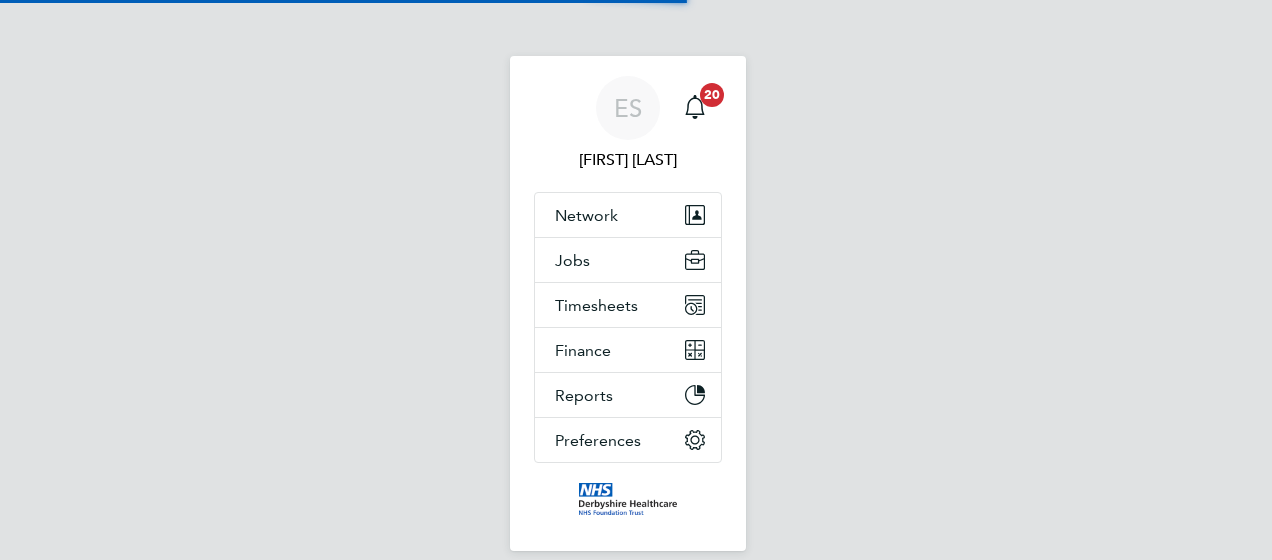 scroll, scrollTop: 0, scrollLeft: 0, axis: both 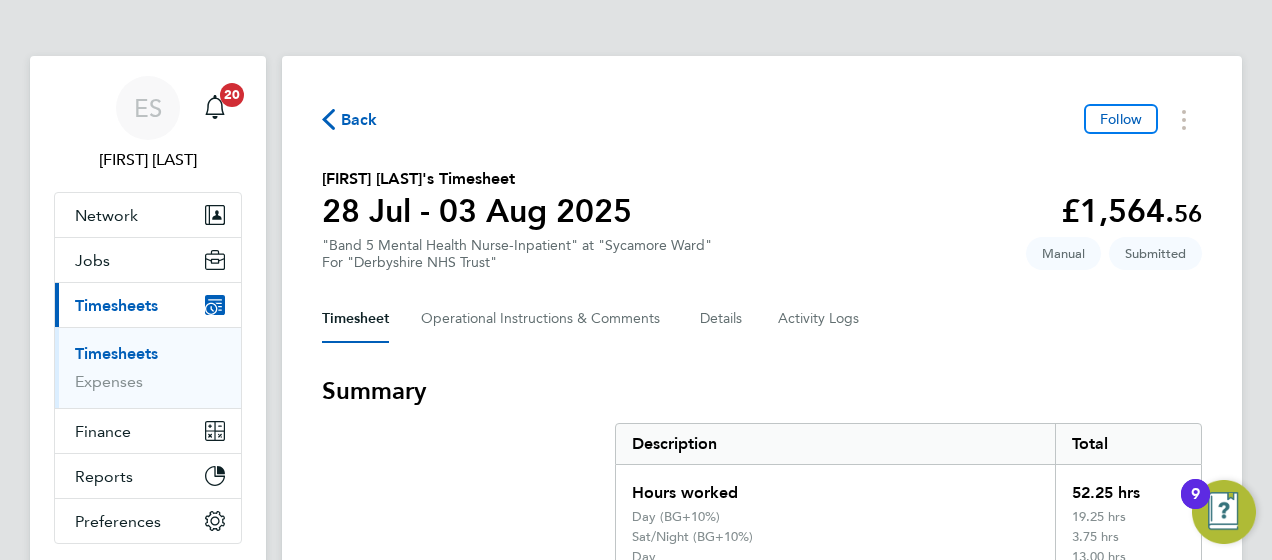 click on "Joyce Sibanda's Timesheet   28 Jul - 03 Aug 2025   £1,564. 56  "Band 5 Mental Health Nurse-Inpatient" at "Sycamore Ward"  For "Derbyshire NHS Trust"  Submitted   Manual" 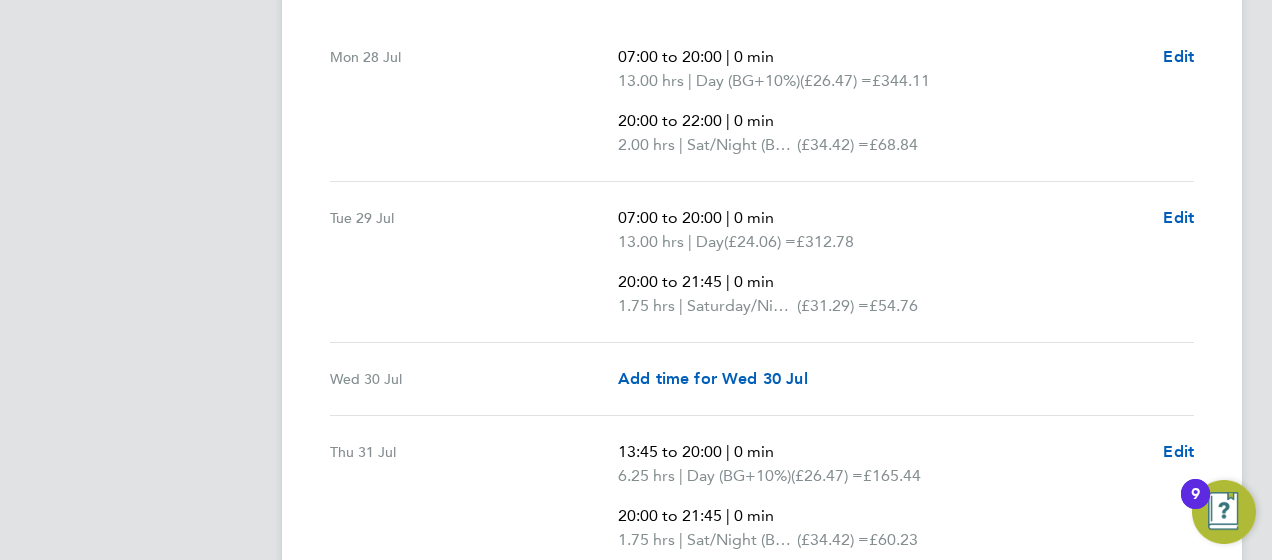 scroll, scrollTop: 760, scrollLeft: 0, axis: vertical 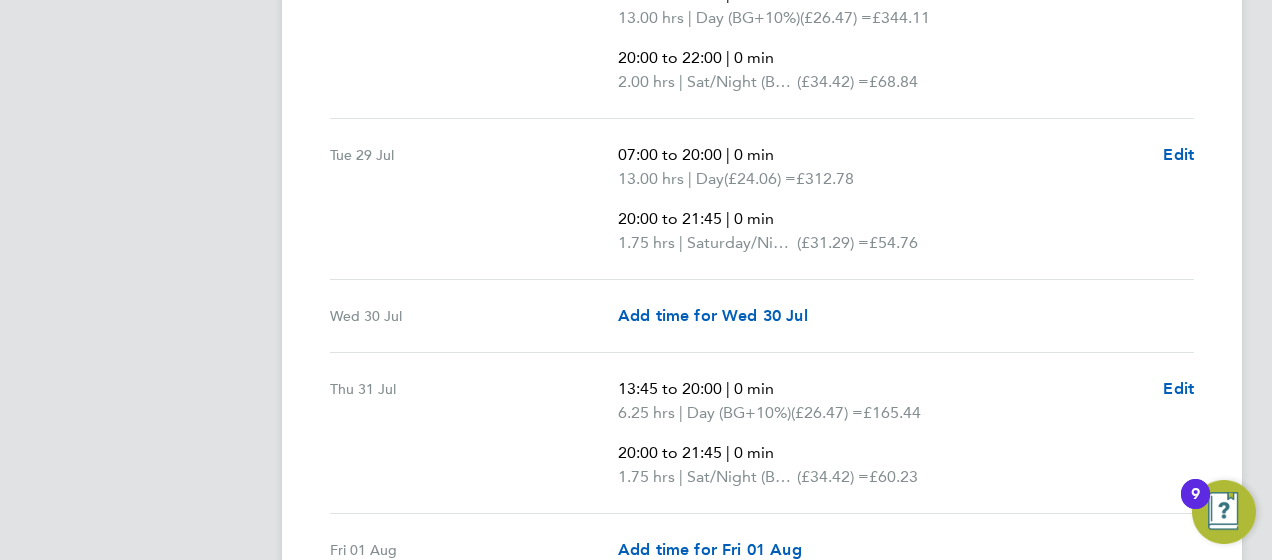 click on "Tue 29 Jul   07:00 to 20:00   |   0 min   13.00 hrs   |   Day   (£24.06) =   £312.78   20:00 to 21:45   |   0 min   1.75 hrs   |   Saturday/Night   (£31.29) =   £54.76   Edit" at bounding box center [762, 199] 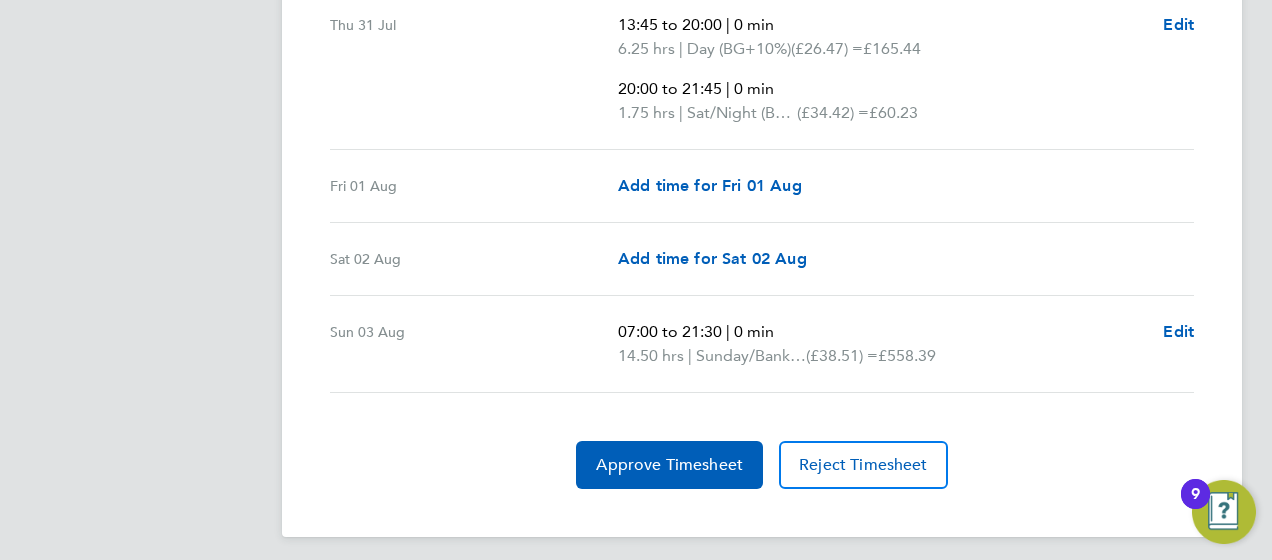 scroll, scrollTop: 1129, scrollLeft: 0, axis: vertical 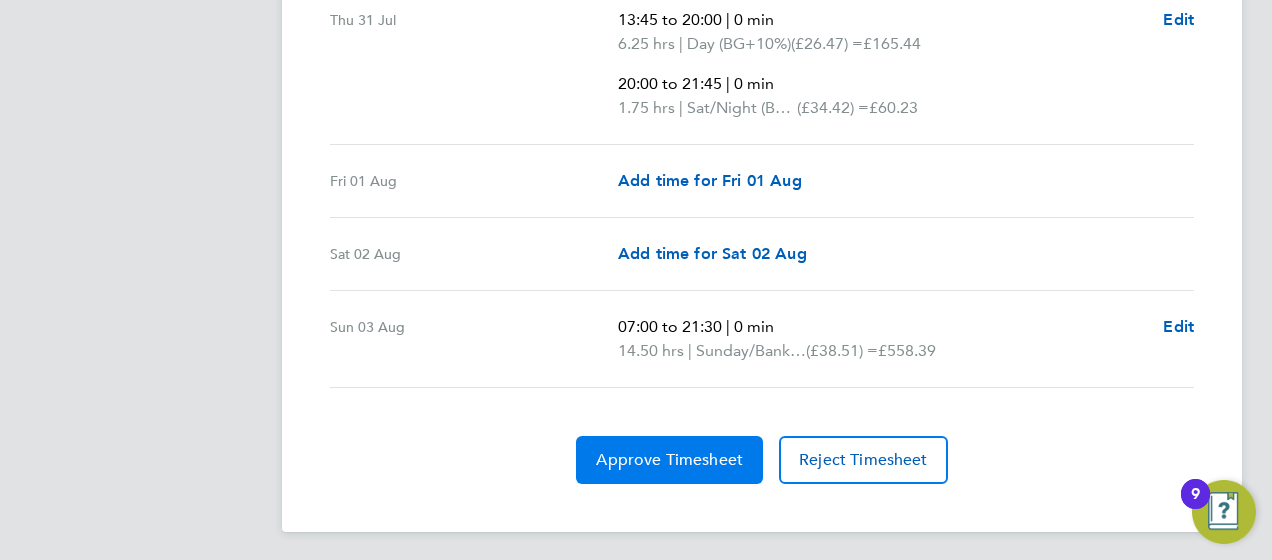 click on "Approve Timesheet" 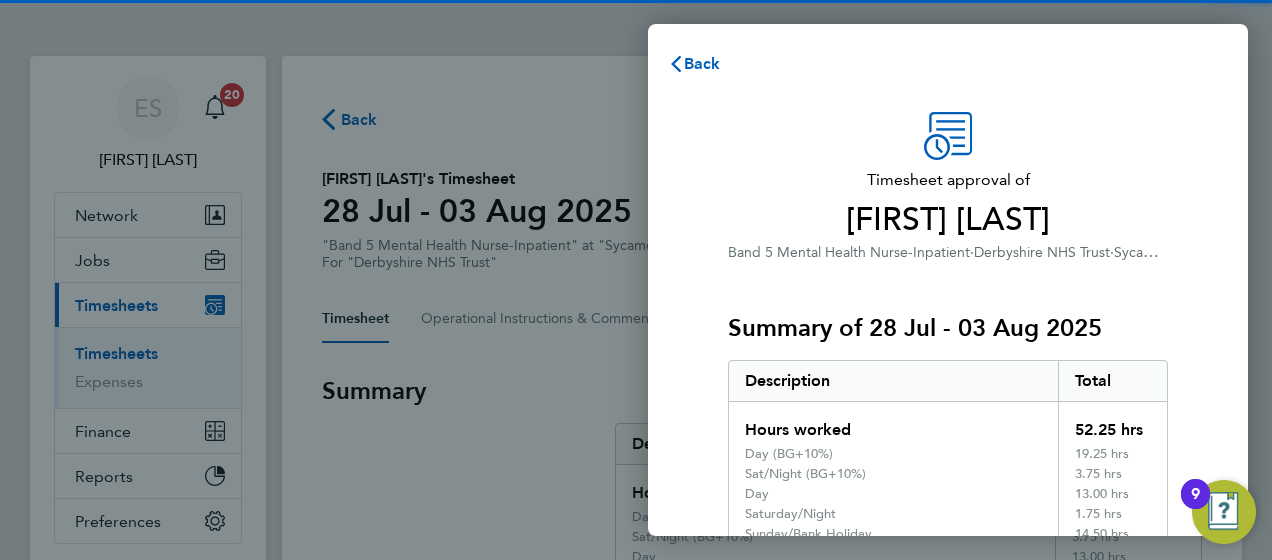 click on "Description" 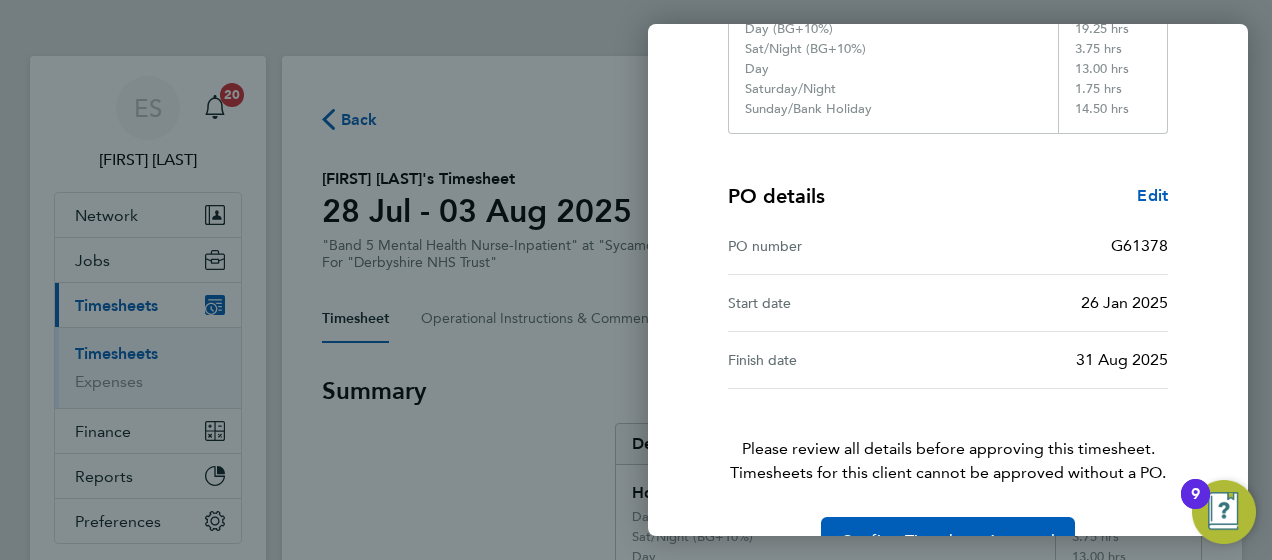 scroll, scrollTop: 476, scrollLeft: 0, axis: vertical 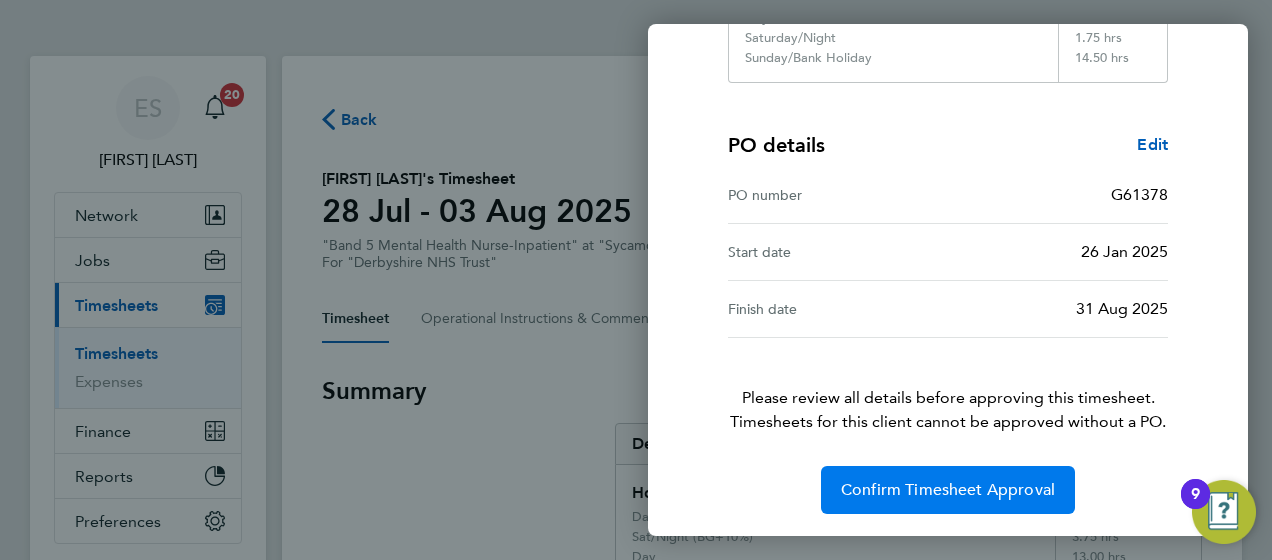 click on "Confirm Timesheet Approval" 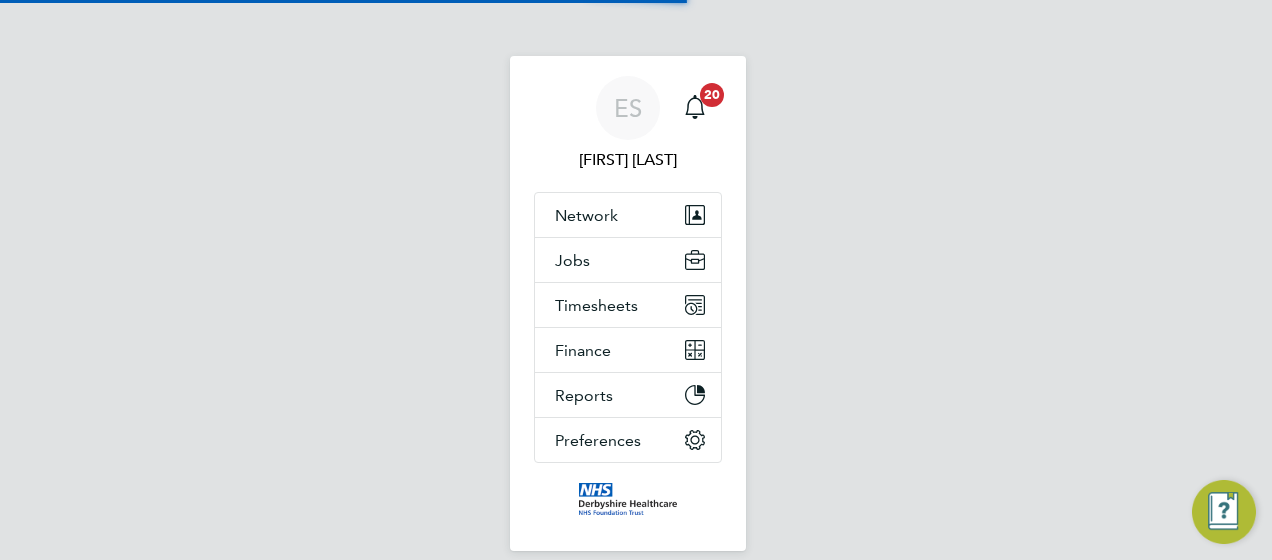 scroll, scrollTop: 0, scrollLeft: 0, axis: both 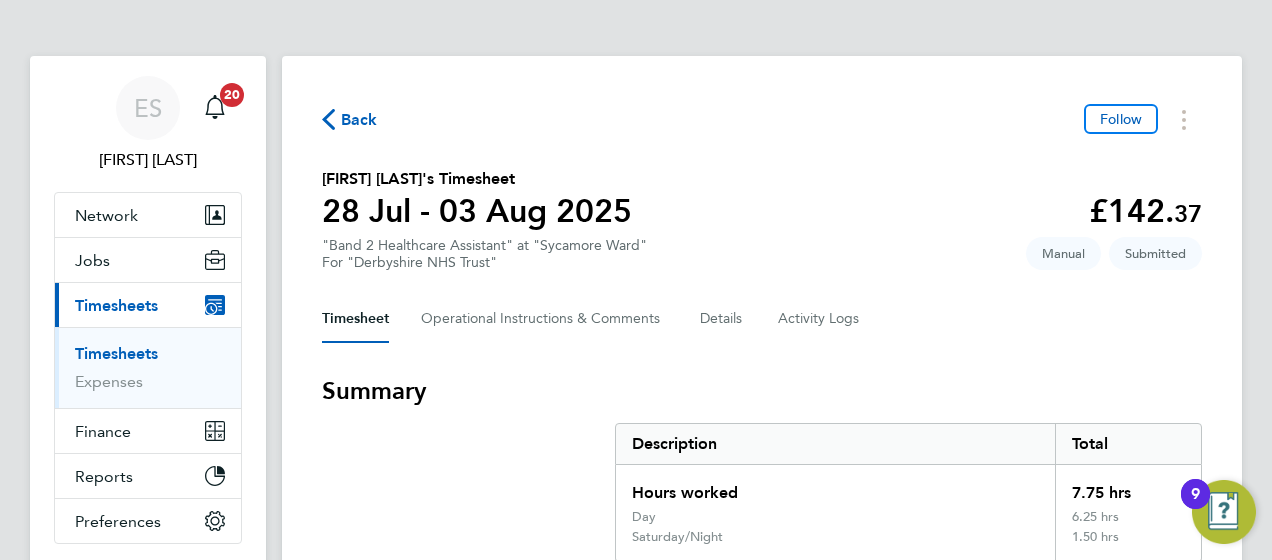 click on "Back  Follow
Hakeem Ajayi's Timesheet   28 Jul - 03 Aug 2025   £142. 37  "Band 2 Healthcare Assistant" at "Sycamore Ward"  For "Derbyshire NHS Trust"  Submitted   Manual   Timesheet   Operational Instructions & Comments   Details   Activity Logs   Summary   Description   Total   Hours worked   7.75 hrs   Day   6.25 hrs   Saturday/Night   1.50 hrs   Time Worked   Mon 28 Jul   Add time for Mon 28 Jul   Add time for Mon 28 Jul   Tue 29 Jul   Add time for Tue 29 Jul   Add time for Tue 29 Jul   Wed 30 Jul   Add time for Wed 30 Jul   Add time for Wed 30 Jul   Thu 31 Jul   Add time for Thu 31 Jul   Add time for Thu 31 Jul   Fri 01 Aug   13:45 to 20:00   |   0 min   6.25 hrs   |   Day   (£17.05) =   £106.56   20:00 to 21:30   |   0 min   1.50 hrs   |   Saturday/Night   (£23.87) =   £35.80   Edit   Sat 02 Aug   Add time for Sat 02 Aug   Add time for Sat 02 Aug   Sun 03 Aug   Add time for Sun 03 Aug   Add time for Sun 03 Aug   Approve Timesheet   Reject Timesheet" 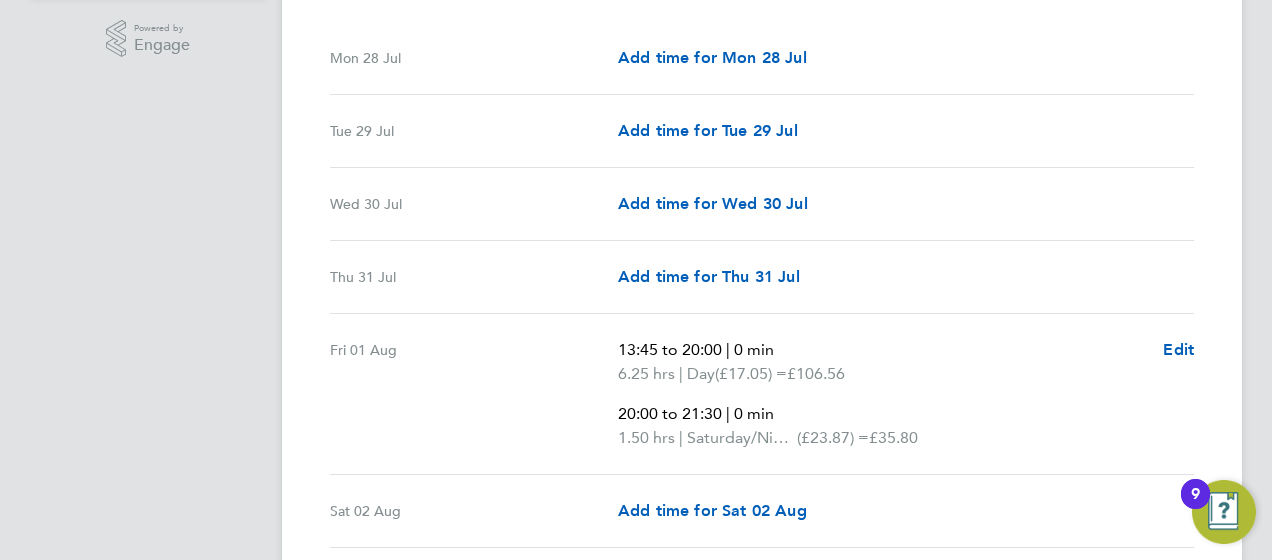 scroll, scrollTop: 640, scrollLeft: 0, axis: vertical 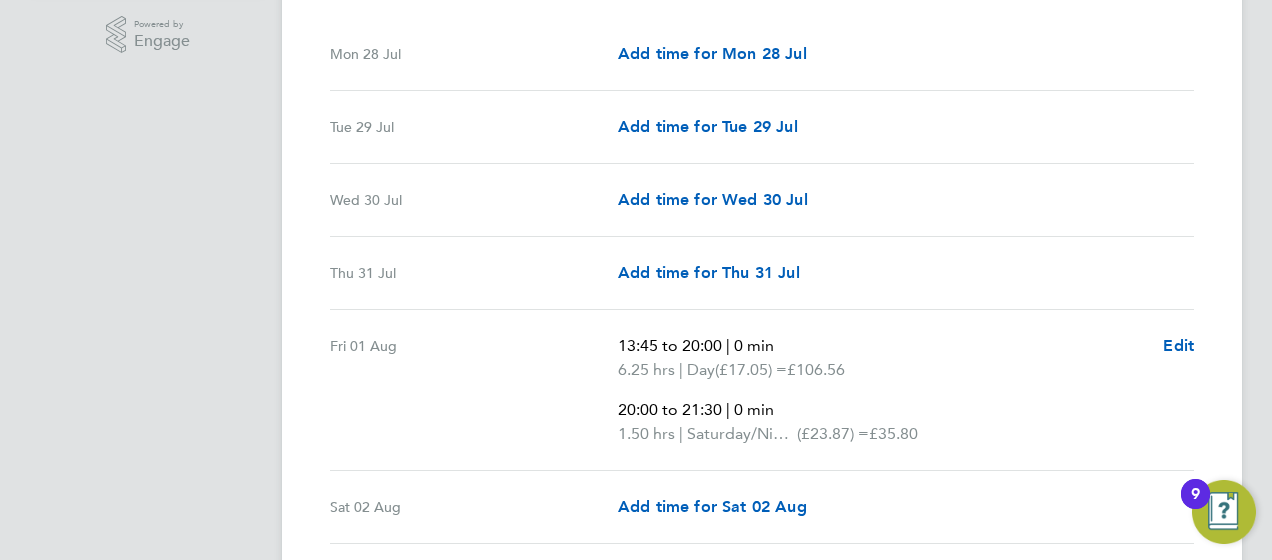 click on "Fri 01 Aug   13:45 to 20:00   |   0 min   6.25 hrs   |   Day   (£17.05) =   £106.56   20:00 to 21:30   |   0 min   1.50 hrs   |   Saturday/Night   (£23.87) =   £35.80   Edit" at bounding box center [762, 390] 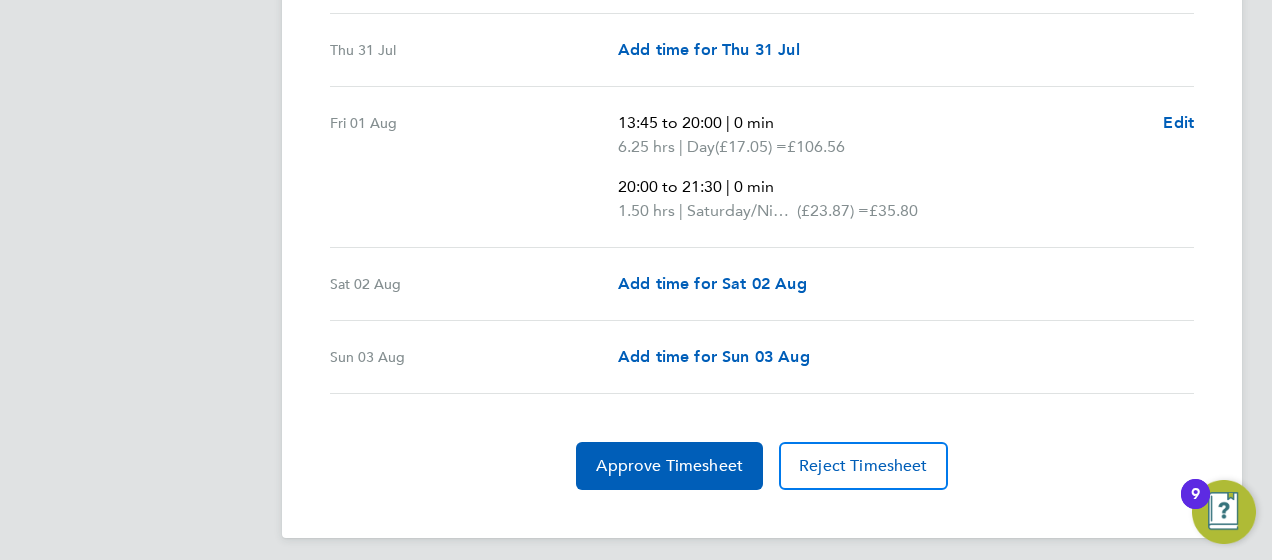 scroll, scrollTop: 869, scrollLeft: 0, axis: vertical 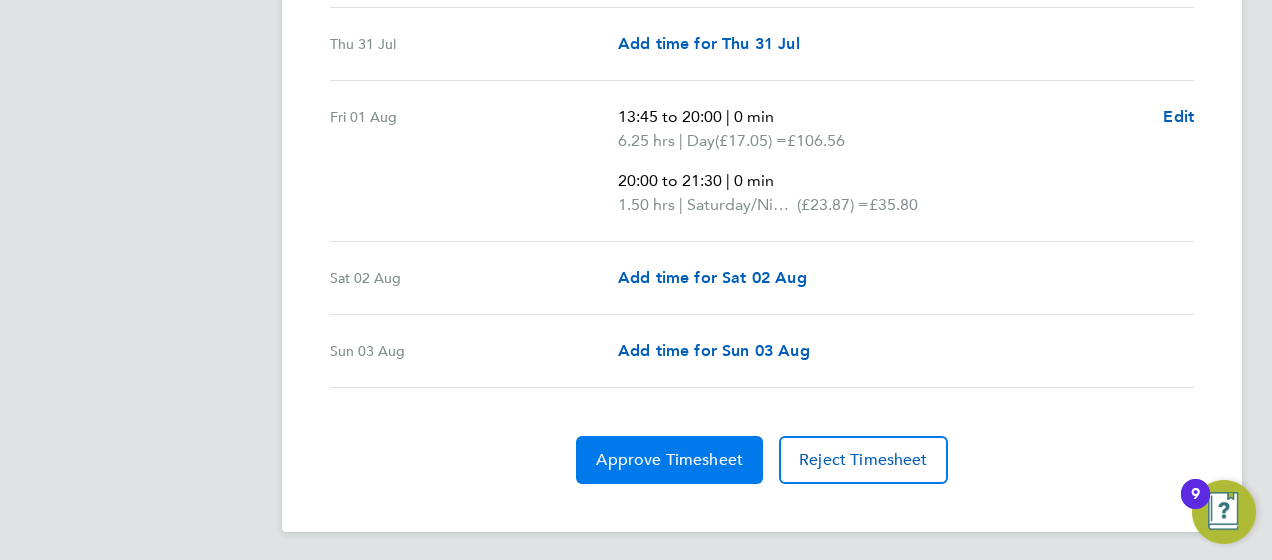 click on "Approve Timesheet" 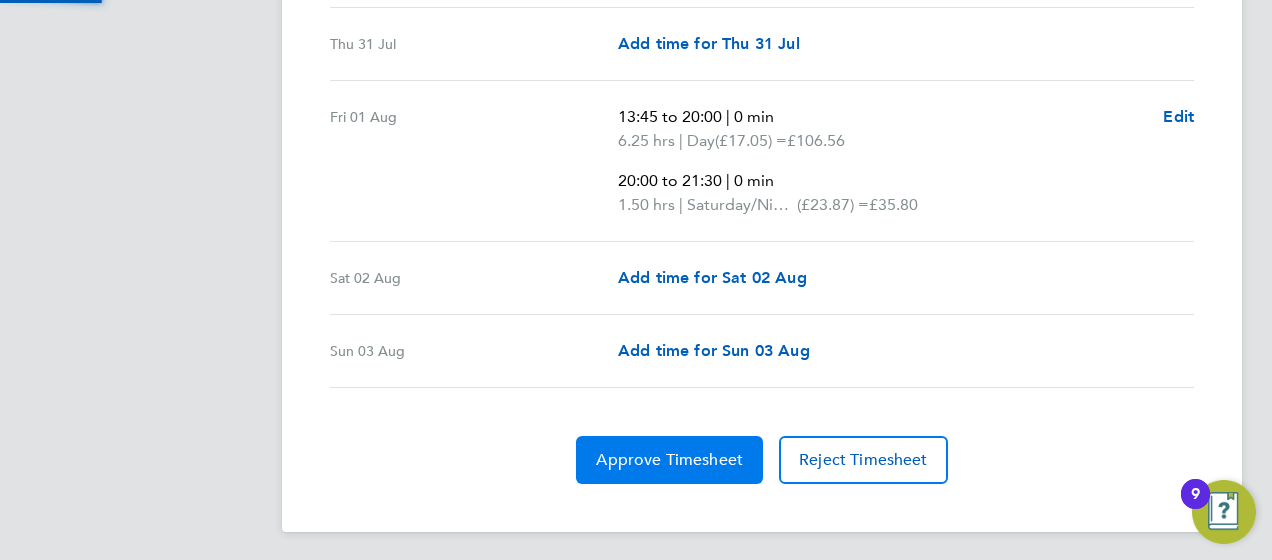 scroll, scrollTop: 0, scrollLeft: 0, axis: both 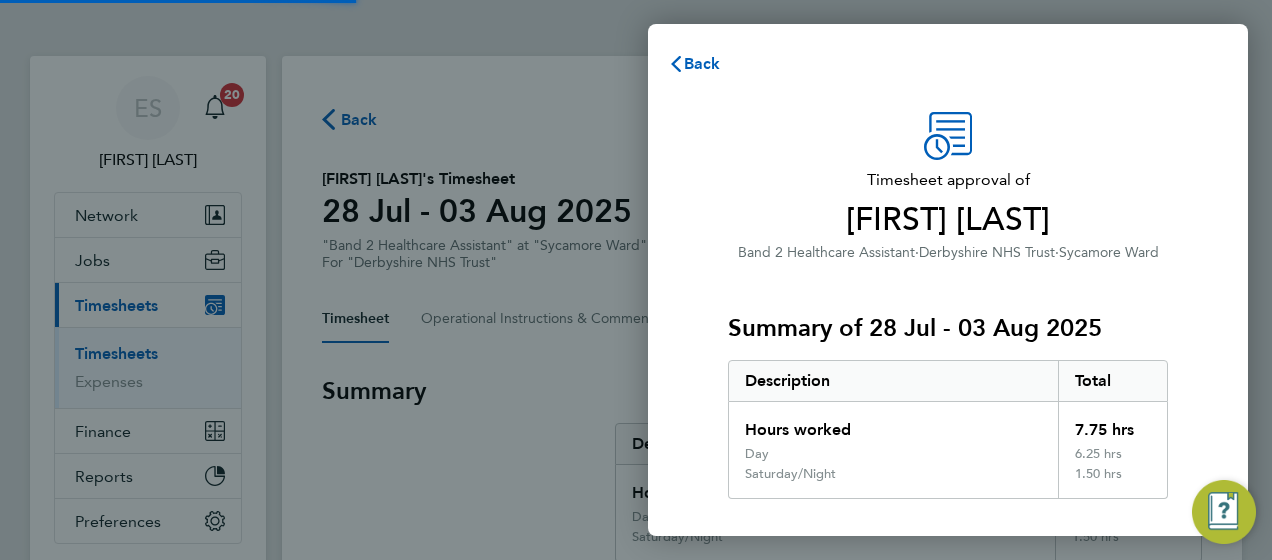 click on "Summary of 28 Jul - 03 Aug 2025" 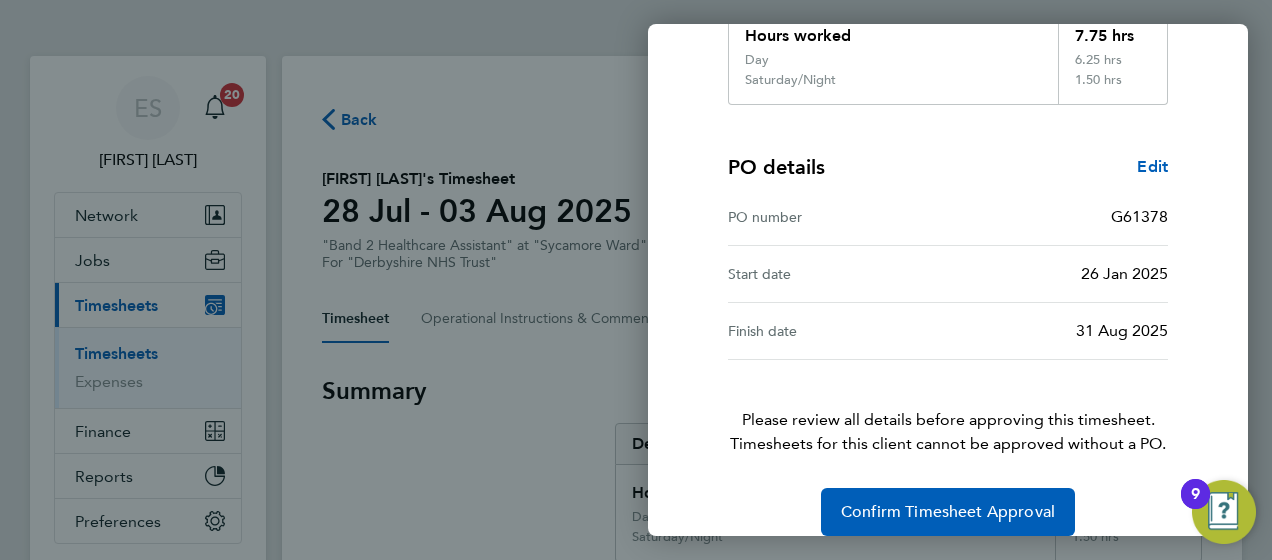 scroll, scrollTop: 416, scrollLeft: 0, axis: vertical 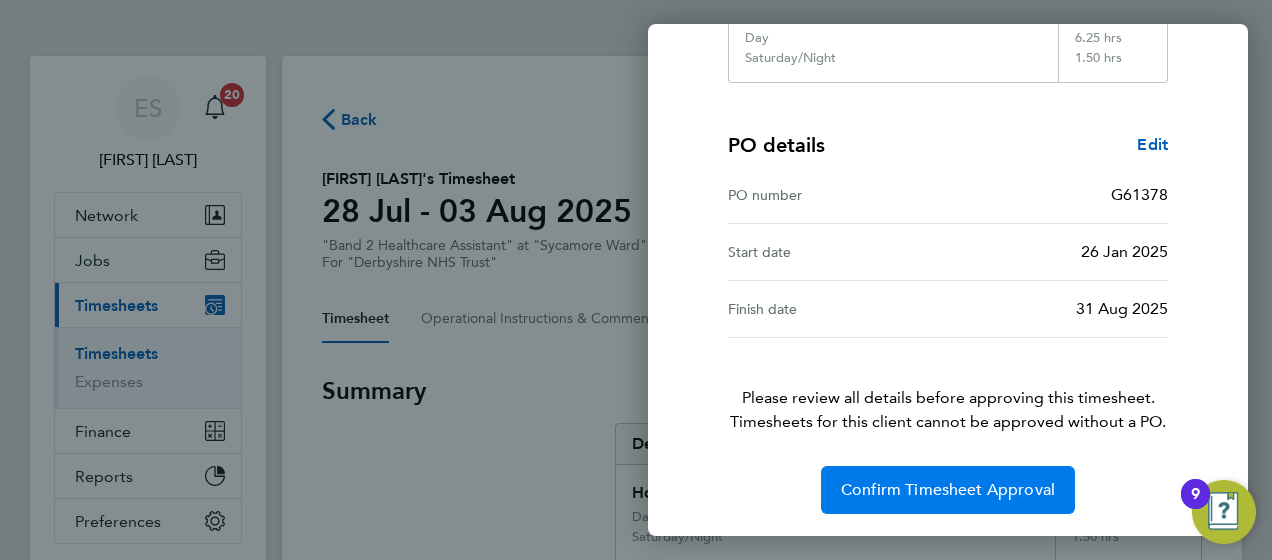 click on "Confirm Timesheet Approval" 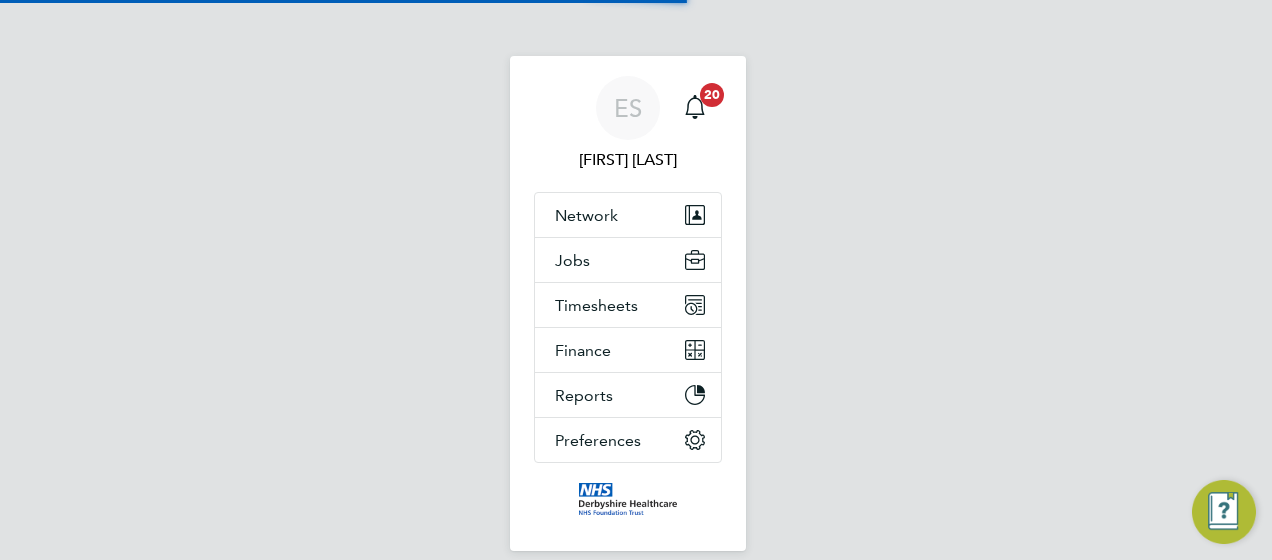 scroll, scrollTop: 0, scrollLeft: 0, axis: both 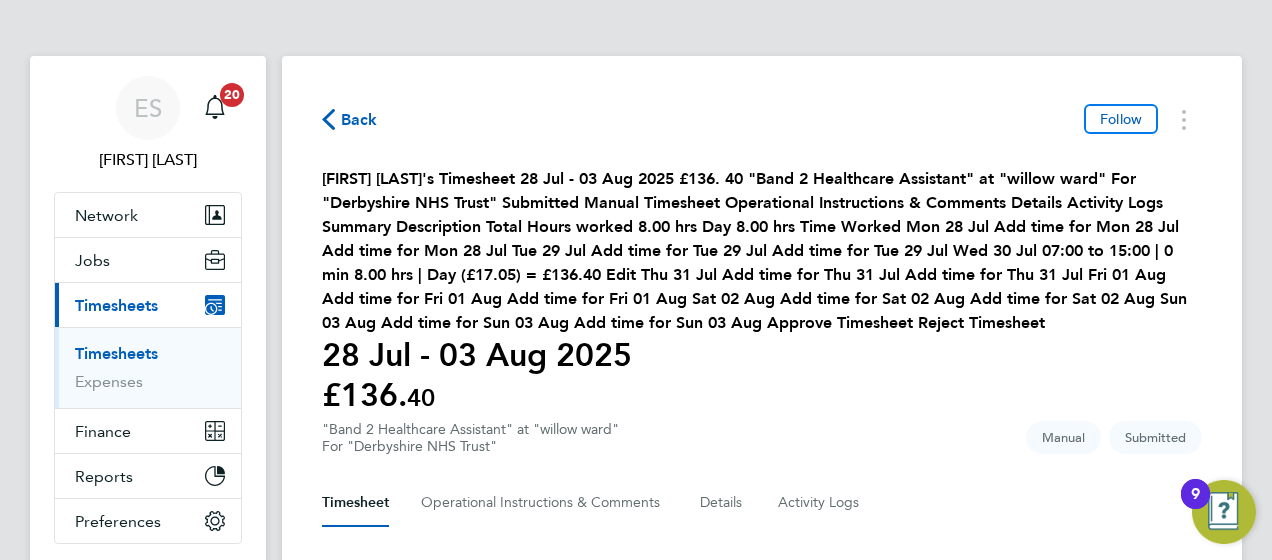 click on "Back  Follow
Matthew Michael's Timesheet   28 Jul - 03 Aug 2025   £136. 40  "Band 2 Healthcare Assistant" at "willow ward"  For "Derbyshire NHS Trust"  Submitted   Manual   Timesheet   Operational Instructions & Comments   Details   Activity Logs   Summary   Description   Total   Hours worked   8.00 hrs   Day   8.00 hrs   Time Worked   Mon 28 Jul   Add time for Mon 28 Jul   Add time for Mon 28 Jul   Tue 29 Jul   Add time for Tue 29 Jul   Add time for Tue 29 Jul   Wed 30 Jul   07:00 to 15:00   |   0 min   8.00 hrs   |   Day   (£17.05) =   £136.40   Edit   Thu 31 Jul   Add time for Thu 31 Jul   Add time for Thu 31 Jul   Fri 01 Aug   Add time for Fri 01 Aug   Add time for Fri 01 Aug   Sat 02 Aug   Add time for Sat 02 Aug   Add time for Sat 02 Aug   Sun 03 Aug   Add time for Sun 03 Aug   Add time for Sun 03 Aug   Approve Timesheet   Reject Timesheet" 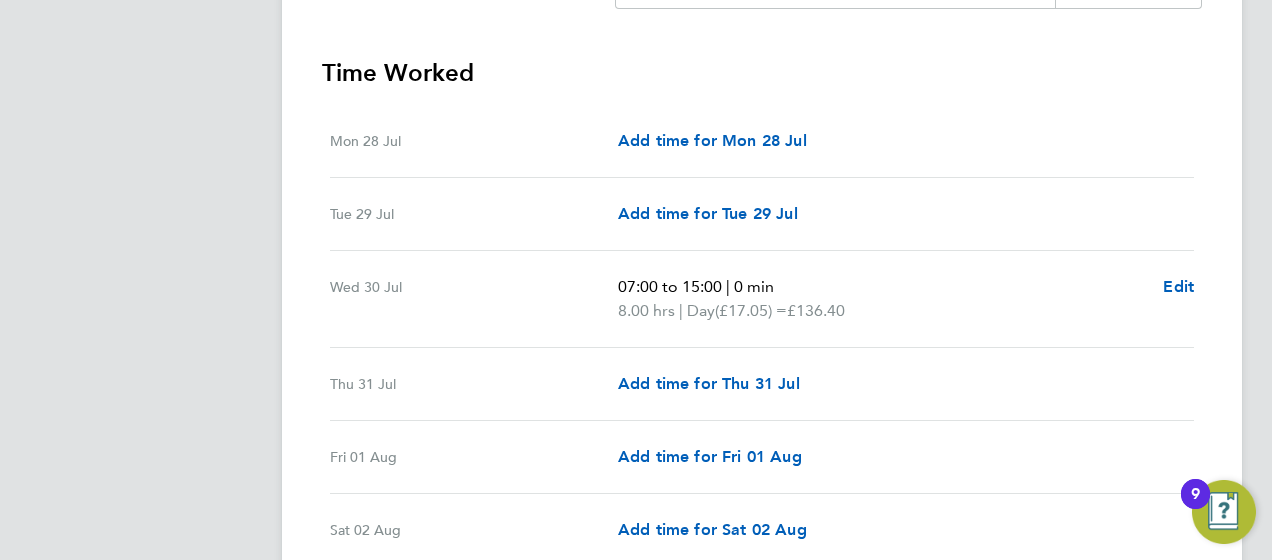 scroll, scrollTop: 720, scrollLeft: 0, axis: vertical 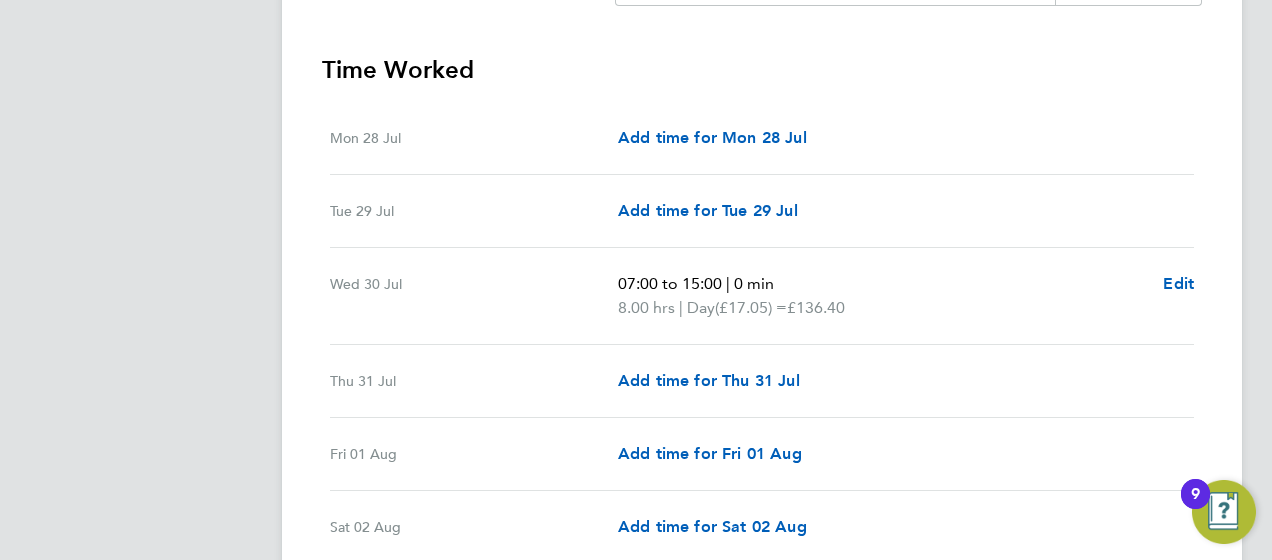 click on "Add time for Sat 02 Aug   Add time for Sat 02 Aug" at bounding box center [906, 527] 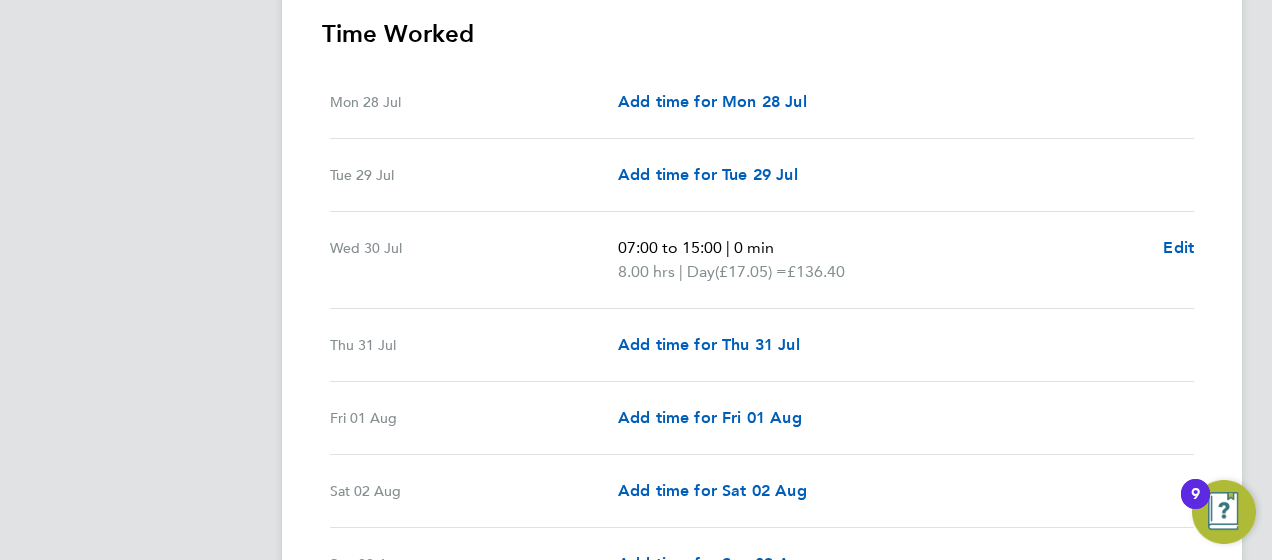 scroll, scrollTop: 785, scrollLeft: 0, axis: vertical 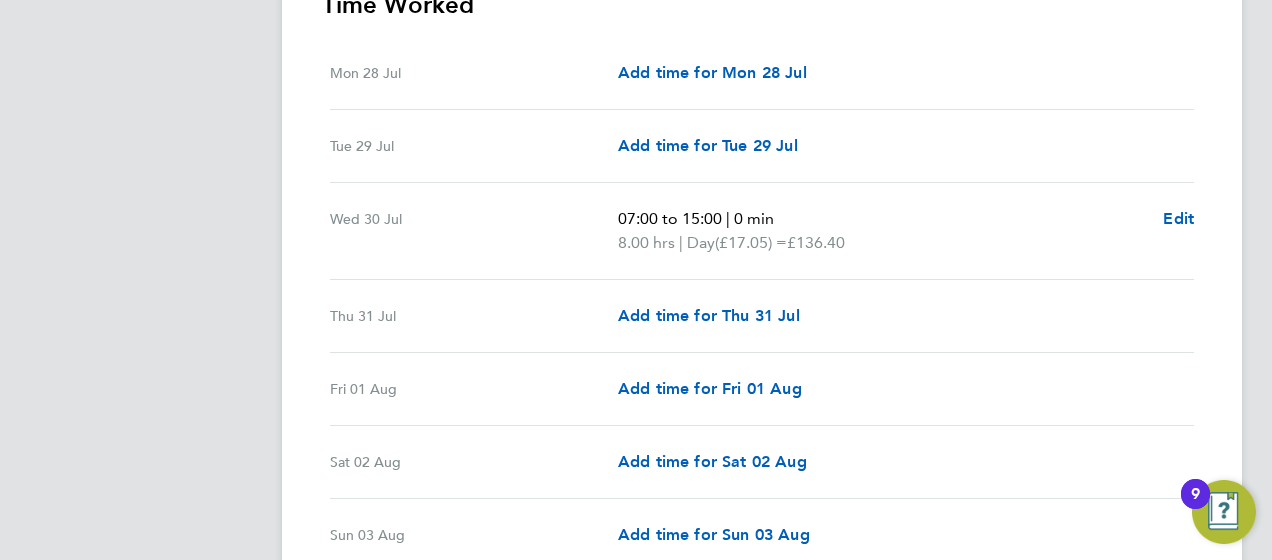 click on "Back  Follow
Matthew Michael's Timesheet   28 Jul - 03 Aug 2025   £136. 40  "Band 2 Healthcare Assistant" at "willow ward"  For "Derbyshire NHS Trust"  Submitted   Manual   Timesheet   Operational Instructions & Comments   Details   Activity Logs   Summary   Description   Total   Hours worked   8.00 hrs   Day   8.00 hrs   Time Worked   Mon 28 Jul   Add time for Mon 28 Jul   Add time for Mon 28 Jul   Tue 29 Jul   Add time for Tue 29 Jul   Add time for Tue 29 Jul   Wed 30 Jul   07:00 to 15:00   |   0 min   8.00 hrs   |   Day   (£17.05) =   £136.40   Edit   Thu 31 Jul   Add time for Thu 31 Jul   Add time for Thu 31 Jul   Fri 01 Aug   Add time for Fri 01 Aug   Add time for Fri 01 Aug   Sat 02 Aug   Add time for Sat 02 Aug   Add time for Sat 02 Aug   Sun 03 Aug   Add time for Sun 03 Aug   Add time for Sun 03 Aug   Approve Timesheet   Reject Timesheet" 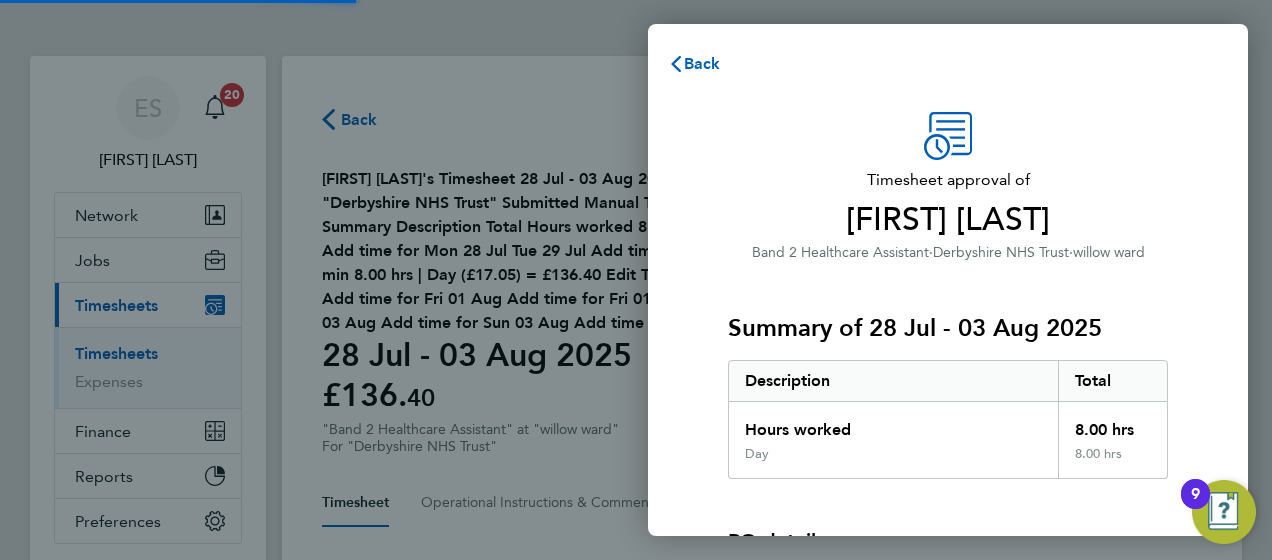 scroll, scrollTop: 0, scrollLeft: 0, axis: both 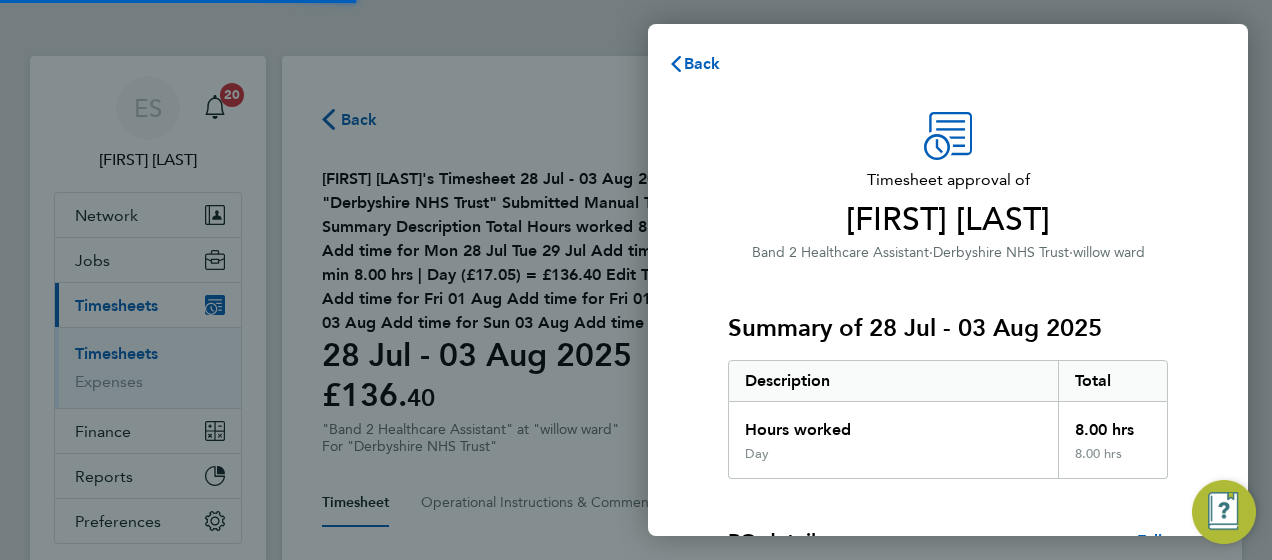 click on "Summary of 28 Jul - 03 Aug 2025   Description   Total   Hours worked   8.00 hrs   Day   8.00 hrs" 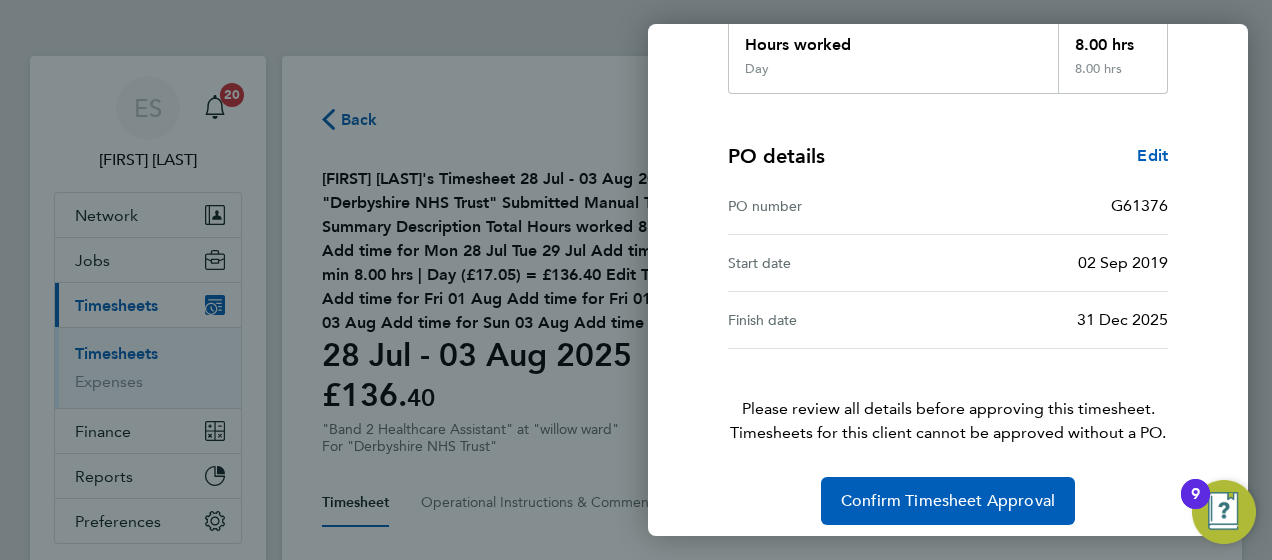 scroll, scrollTop: 396, scrollLeft: 0, axis: vertical 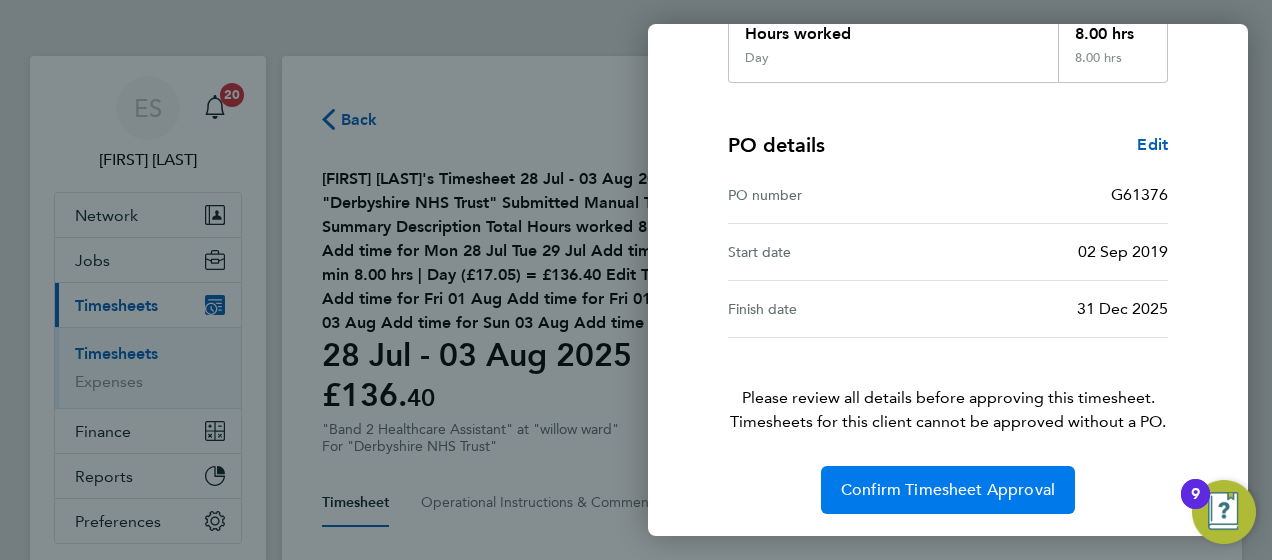 click on "Confirm Timesheet Approval" 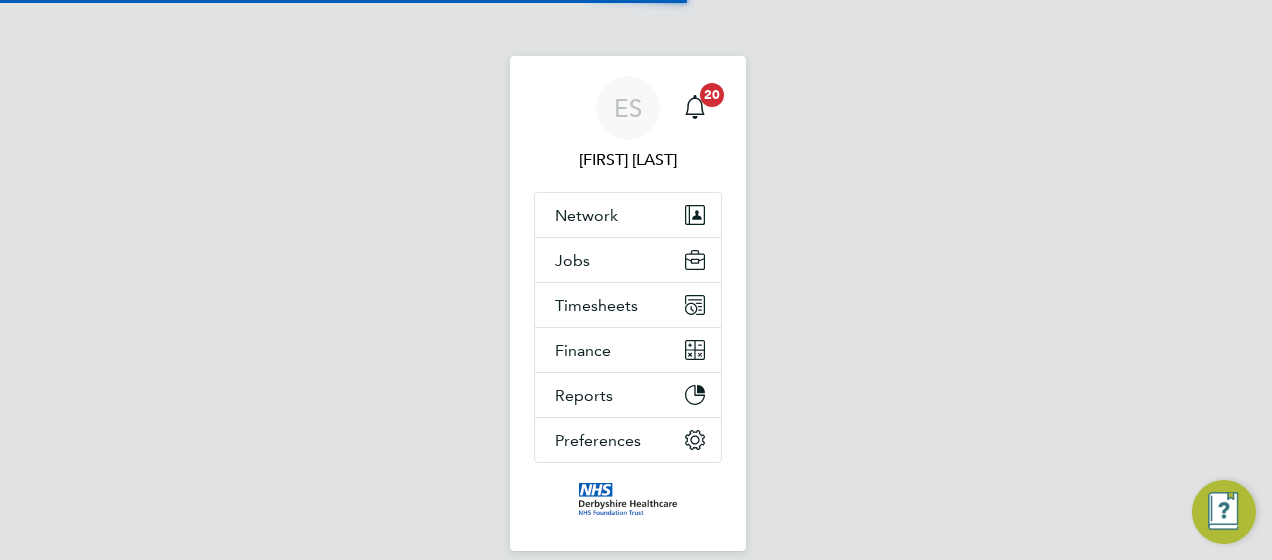 scroll, scrollTop: 0, scrollLeft: 0, axis: both 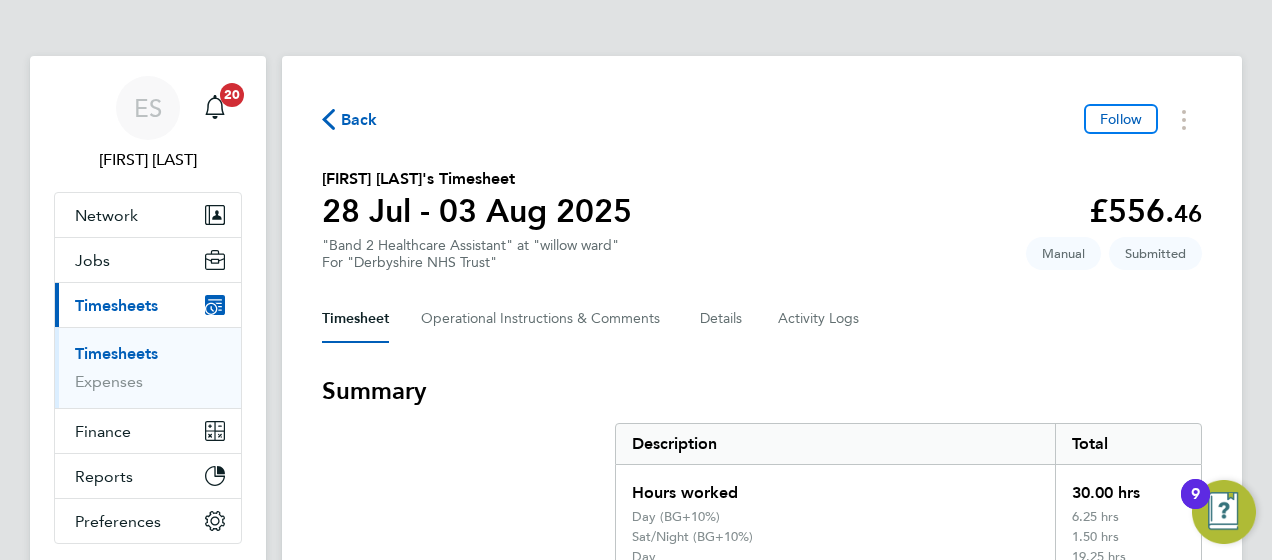 click on "[FIRST] [LAST]'s Timesheet" 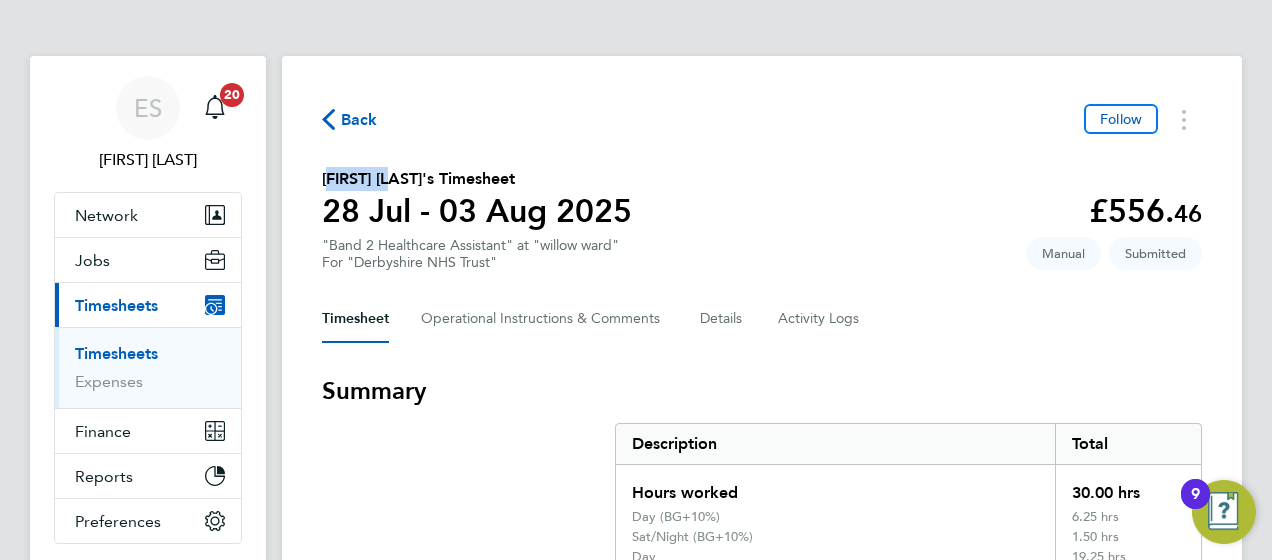 click on "[FIRST] [LAST]'s Timesheet" 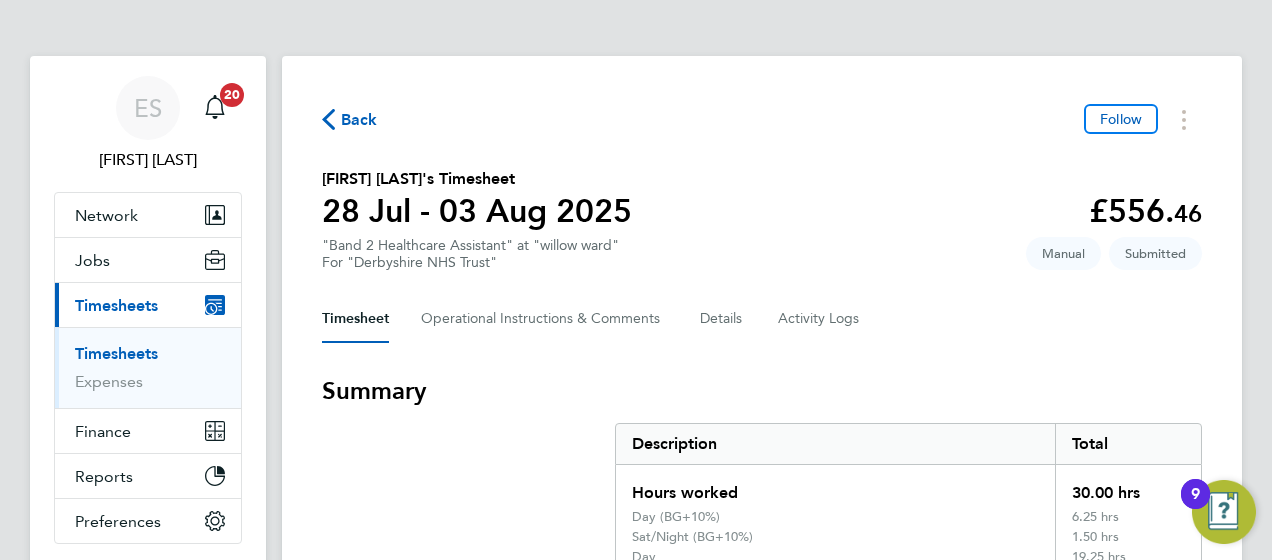 click on "[FIRST] [LAST]'s Timesheet   28 Jul - 03 Aug 2025   £556. 46  "Band 2 Healthcare Assistant" at "willow ward"  For "Derbyshire NHS Trust"  Submitted   Manual" 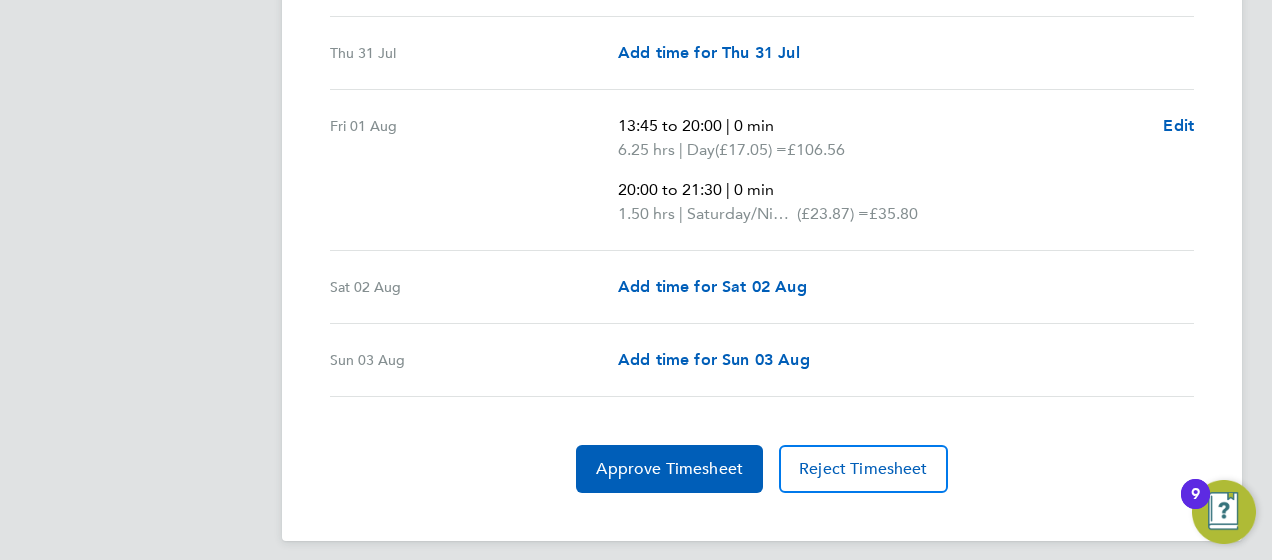 scroll, scrollTop: 1085, scrollLeft: 0, axis: vertical 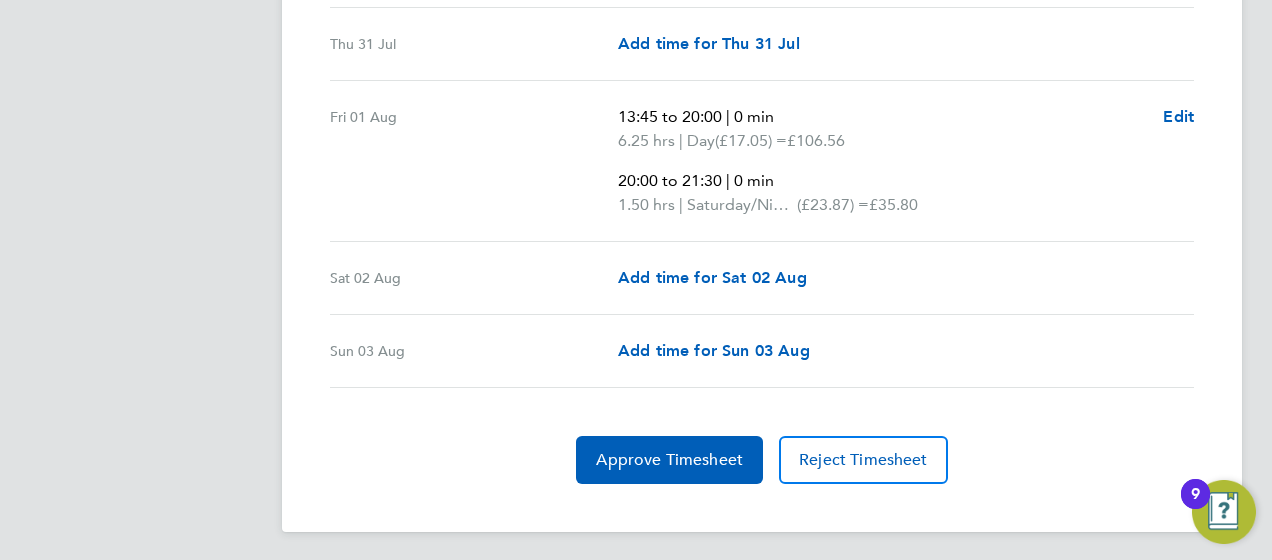 click on "Back  Follow
[FIRST] [LAST]'s Timesheet   28 Jul - 03 Aug 2025   £556. 46  "Band 2 Healthcare Assistant" at "willow ward"  For "Derbyshire NHS Trust"  Submitted   Manual   Timesheet   Operational Instructions & Comments   Details   Activity Logs   Summary   Description   Total   Hours worked   30.00 hrs   Day (BG+10%)   6.25 hrs   Sat/Night (BG+10%)   1.50 hrs   Day   19.25 hrs   Saturday/Night   3.00 hrs   Time Worked   Mon 28 Jul   Add time for Mon 28 Jul   Add time for Mon 28 Jul   Tue 29 Jul   13:45 to 20:00   |   0 min   6.25 hrs   |   Day (BG+10%)   (£18.76) =   £117.25   20:00 to 21:30   |   0 min   1.50 hrs   |   Sat/Night (BG+10%)   (£26.26) =   £39.39   Edit   Wed 30 Jul   07:00 to 20:00   |   0 min   13.00 hrs   |   Day   (£17.05) =   £221.65   20:00 to 21:30   |   0 min   1.50 hrs   |   Saturday/Night   (£23.87) =   £35.80   Edit   Thu 31 Jul   Add time for Thu 31 Jul   Add time for Thu 31 Jul   Fri 01 Aug   13:45 to 20:00   |   0 min   6.25 hrs   |   Day   (£17.05) =" 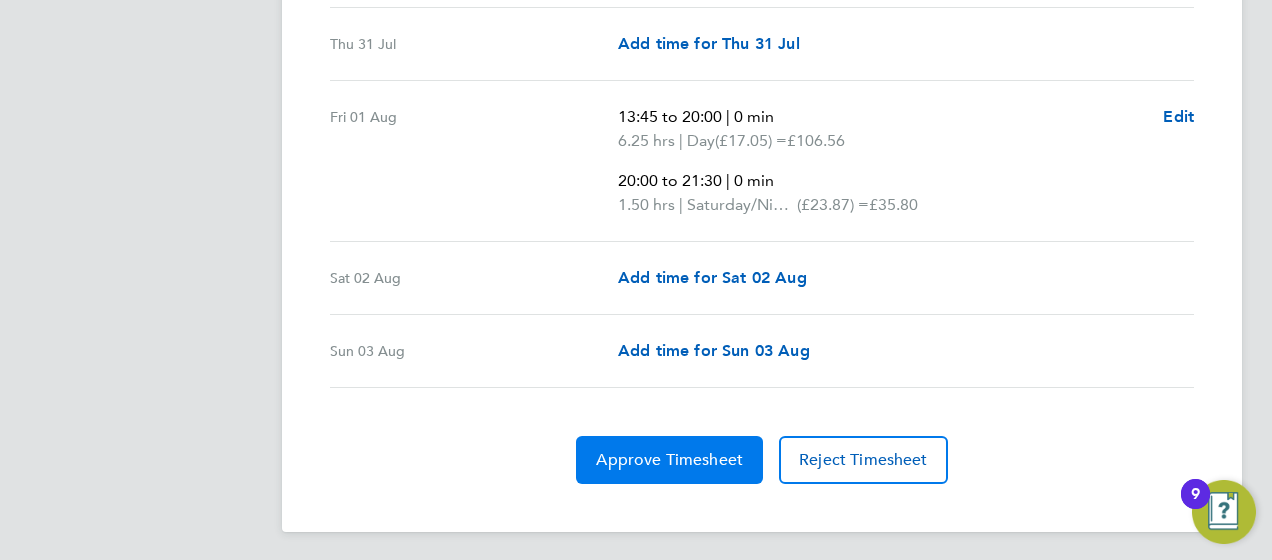 click on "Approve Timesheet" 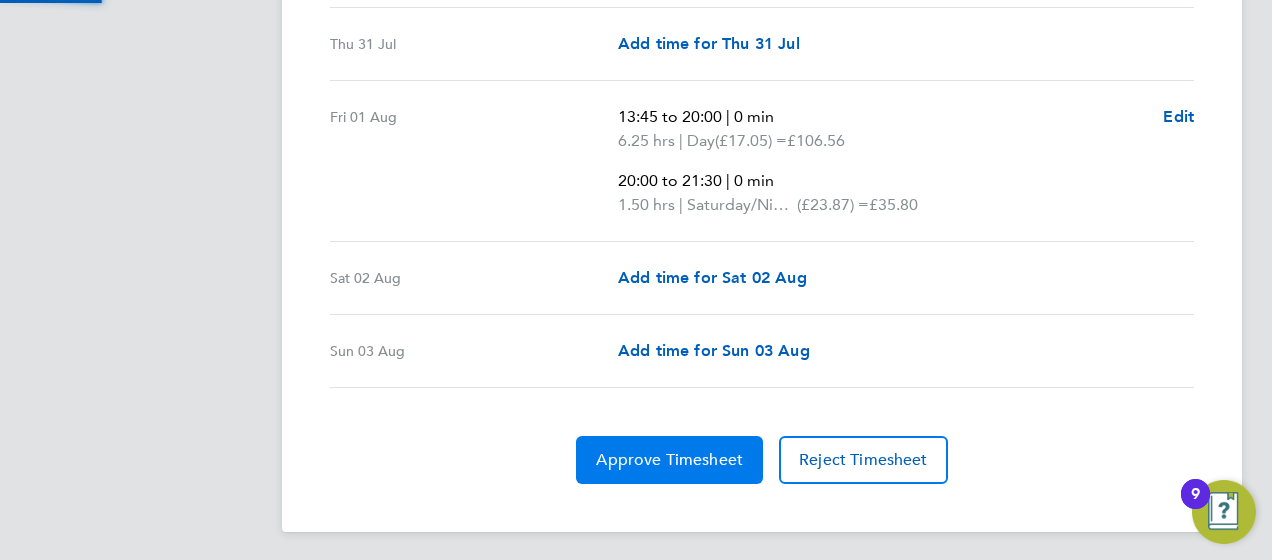 scroll, scrollTop: 0, scrollLeft: 0, axis: both 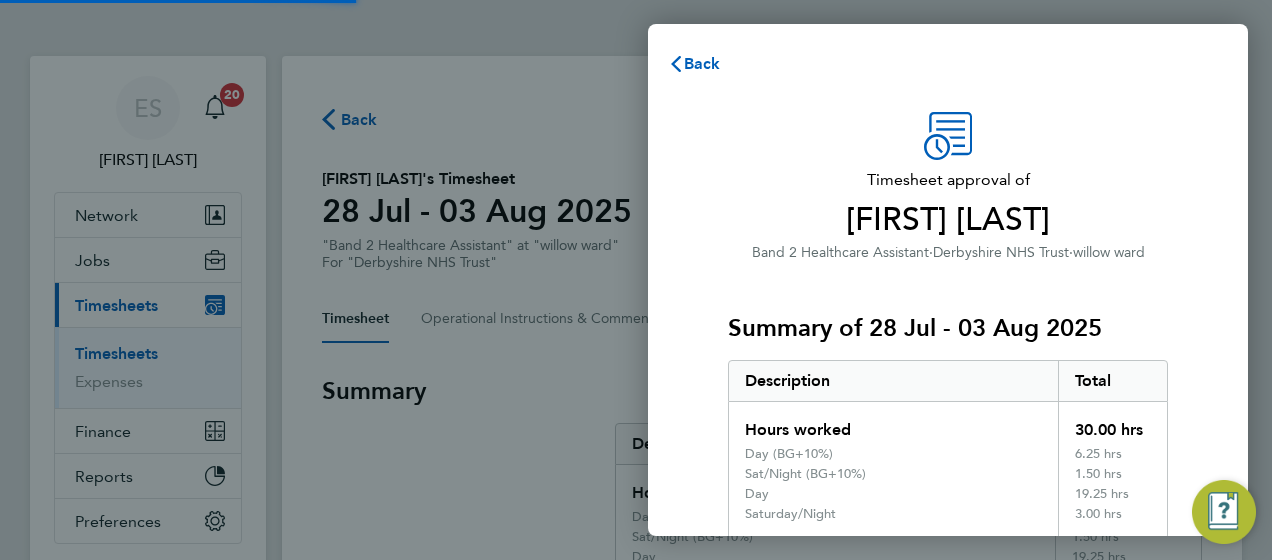 click on "Hours worked" 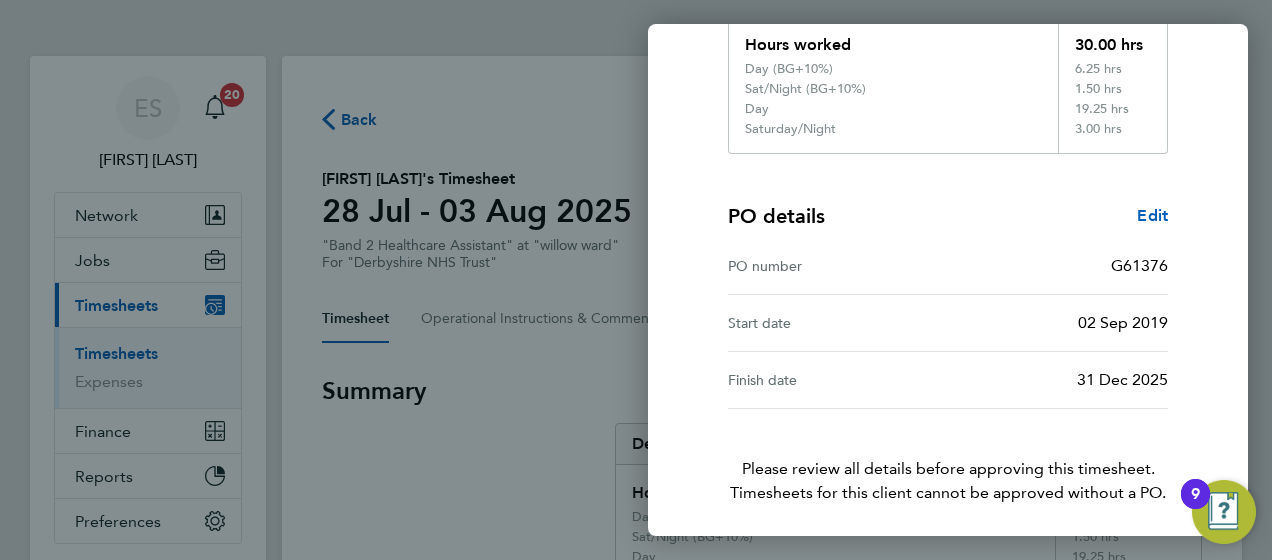 scroll, scrollTop: 456, scrollLeft: 0, axis: vertical 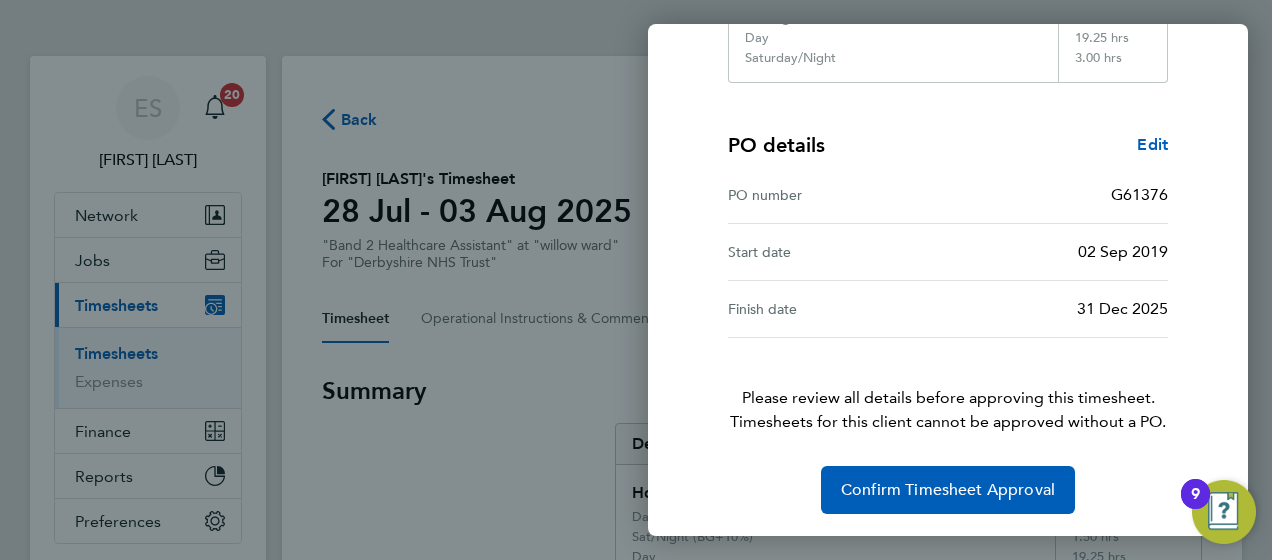 click on "Timesheet approval of   Ochoniya Atawodi   Band 2 Healthcare Assistant   ·   Derbyshire NHS Trust   ·   willow ward   Summary of 28 Jul - 03 Aug 2025   Description   Total   Hours worked   30.00 hrs   Day (BG+10%)   6.25 hrs   Sat/Night (BG+10%)   1.50 hrs   Day   19.25 hrs   Saturday/Night   3.00 hrs  PO details  Edit   PO number   G61376   Start date   02 Sep 2019   Finish date   31 Dec 2025   Please review all details before approving this timesheet.   Timesheets for this client cannot be approved without a PO.   Confirm Timesheet Approval" 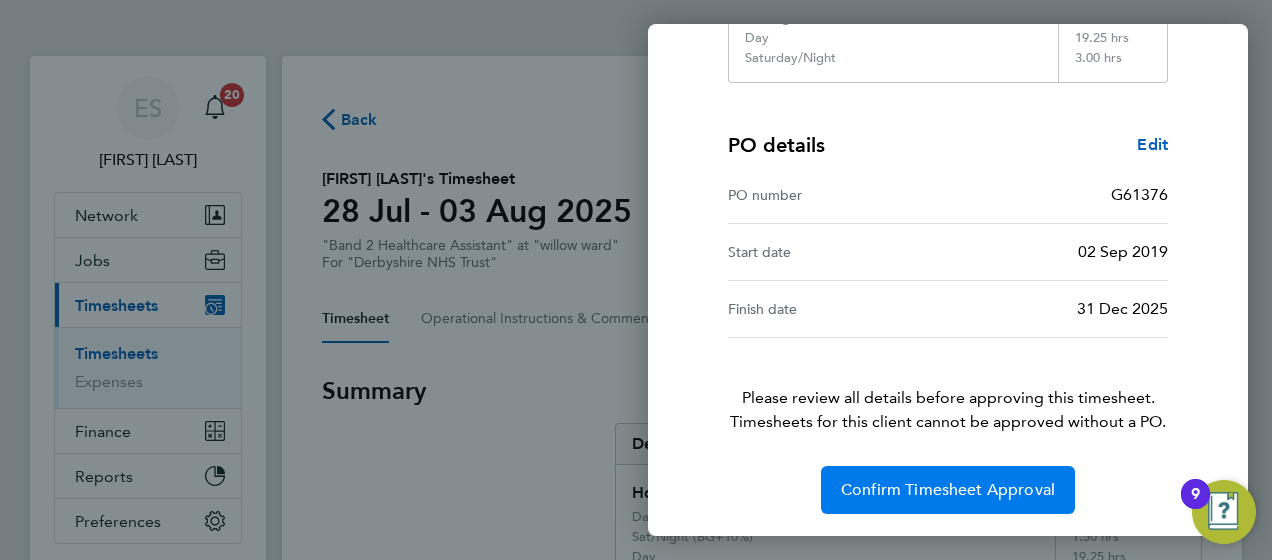 click on "Confirm Timesheet Approval" 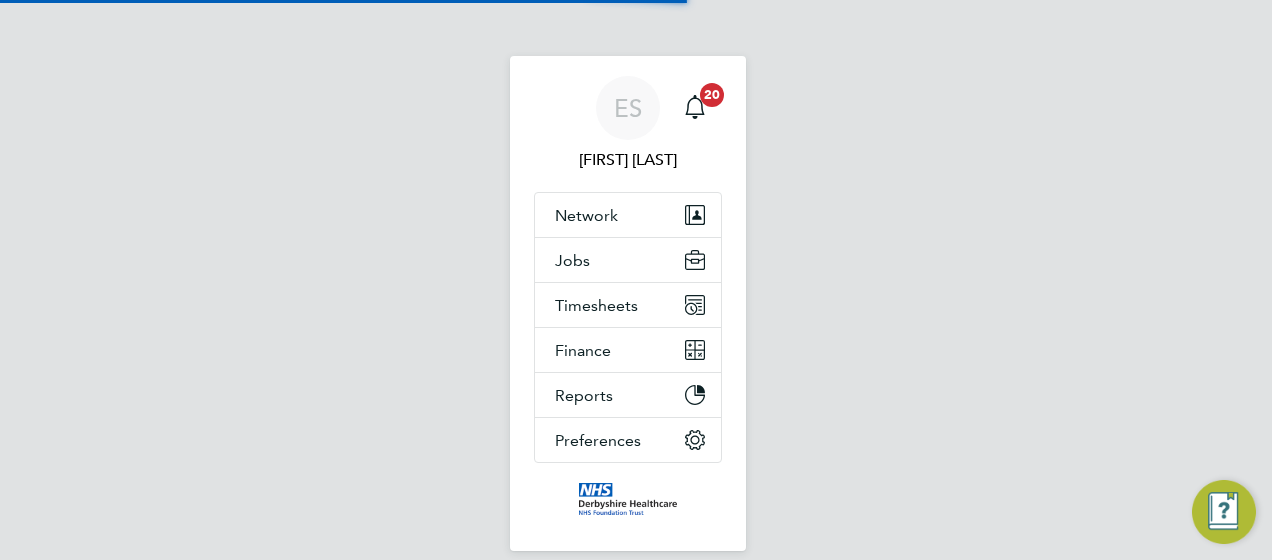 scroll, scrollTop: 0, scrollLeft: 0, axis: both 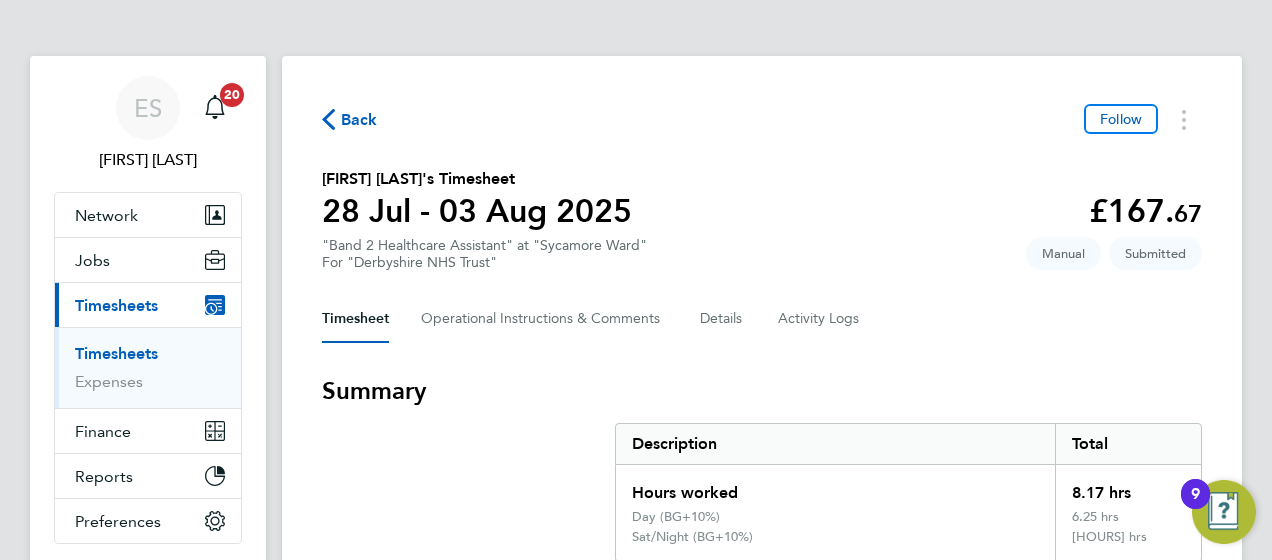 click on "[FIRST] [LAST]'s Timesheet" 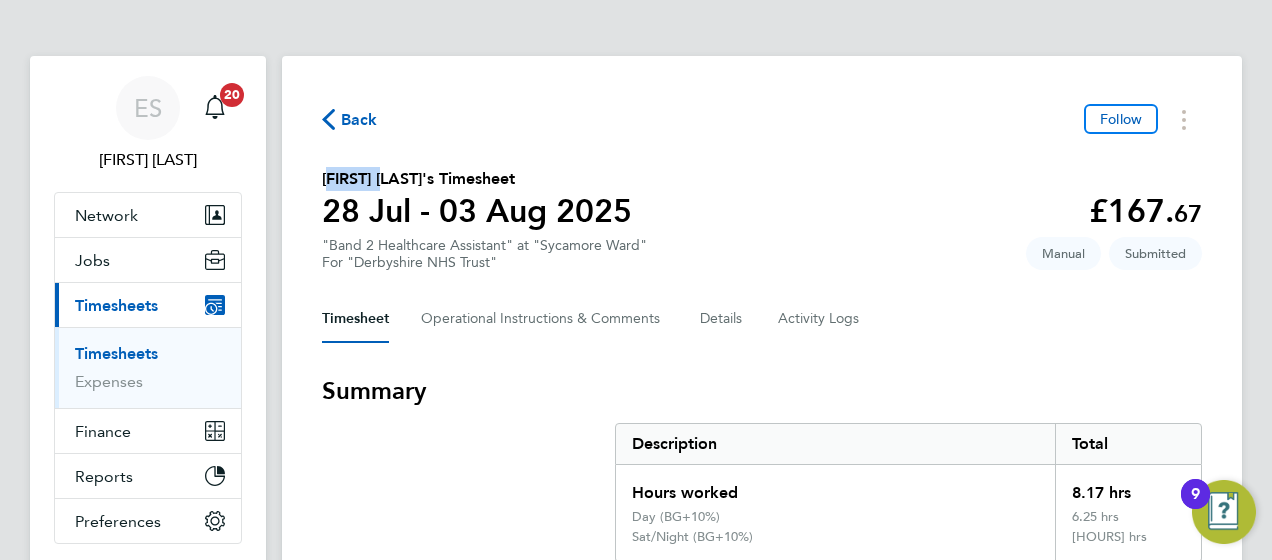 click on "[FIRST] [LAST]'s Timesheet" 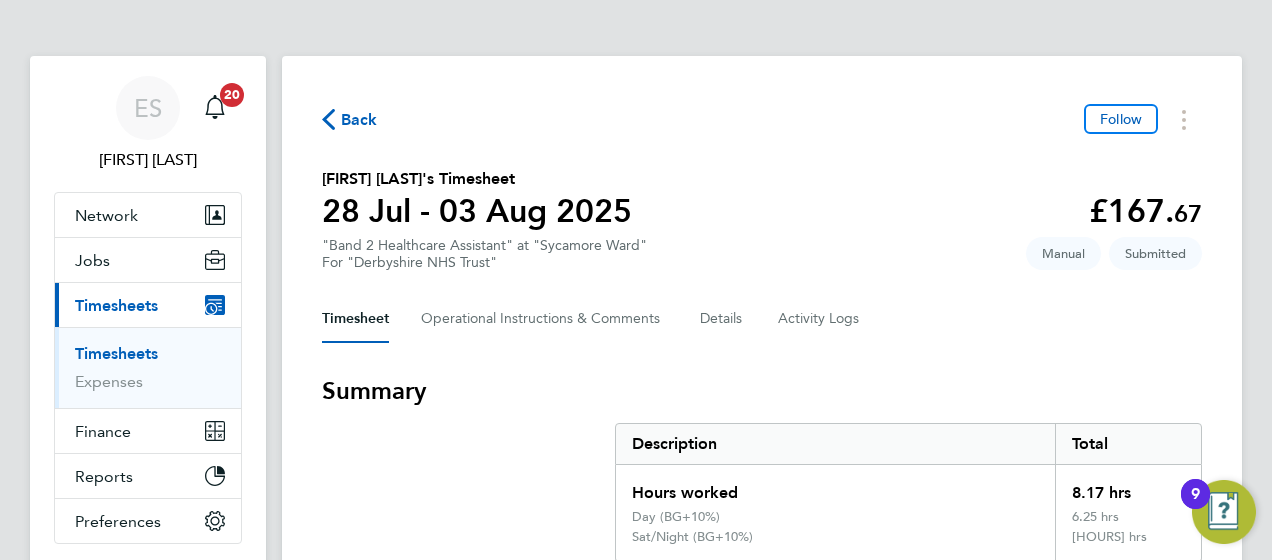click on "Back  Follow
Aghogho Oyibo's Timesheet   28 Jul - 03 Aug 2025   £167. 67  "Band 2 Healthcare Assistant" at "Sycamore Ward"  For "Derbyshire NHS Trust"  Submitted   Manual   Timesheet   Operational Instructions & Comments   Details   Activity Logs   Summary   Description   Total   Hours worked   8.17 hrs   Day (BG+10%)   6.25 hrs   Sat/Night (BG+10%)   1.92 hrs   Time Worked   Mon 28 Jul   13:45 to 20:00   |   0 min   6.25 hrs   |   Day (BG+10%)   (£18.76) =   £117.25   20:00 to 21:55   |   0 min   1.92 hrs   |   Sat/Night (BG+10%)   (£26.26) =   £50.42   Edit   Tue 29 Jul   Add time for Tue 29 Jul   Add time for Tue 29 Jul   Wed 30 Jul   Add time for Wed 30 Jul   Add time for Wed 30 Jul   Thu 31 Jul   Add time for Thu 31 Jul   Add time for Thu 31 Jul   Fri 01 Aug   Add time for Fri 01 Aug   Add time for Fri 01 Aug   Sat 02 Aug   Add time for Sat 02 Aug   Add time for Sat 02 Aug   Sun 03 Aug   Add time for Sun 03 Aug   Add time for Sun 03 Aug   Approve Timesheet   Reject Timesheet" 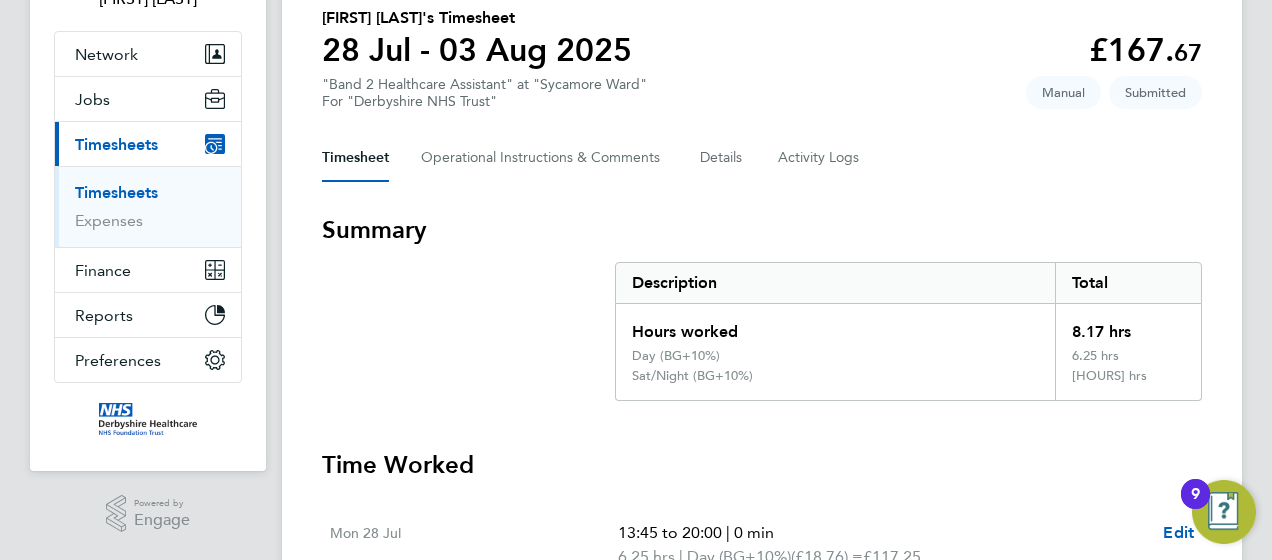 scroll, scrollTop: 160, scrollLeft: 0, axis: vertical 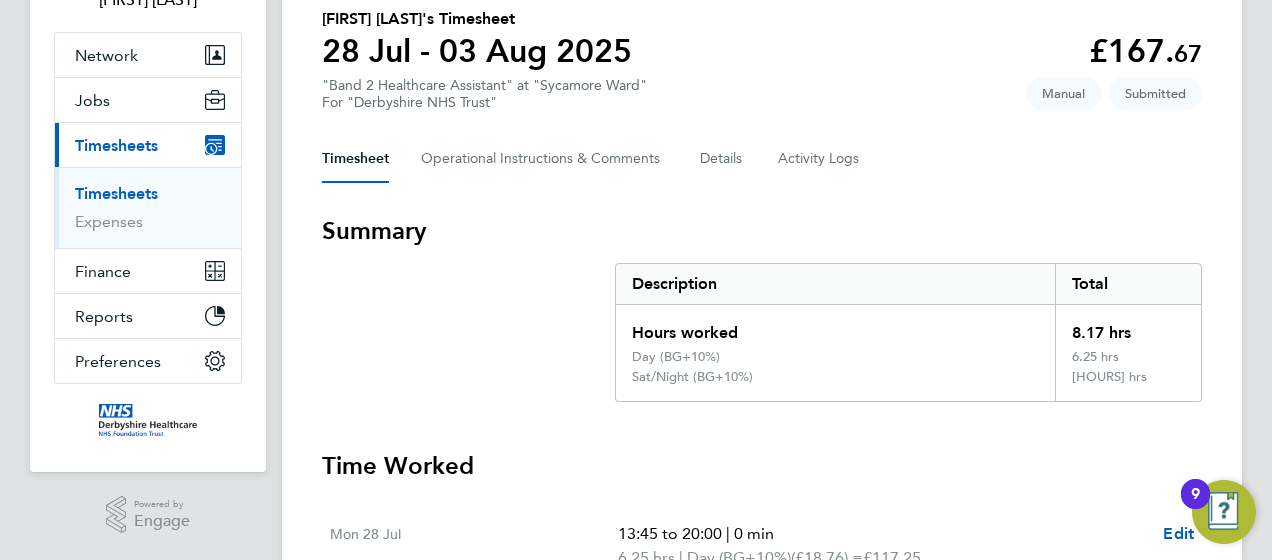click on "Description" at bounding box center (835, 284) 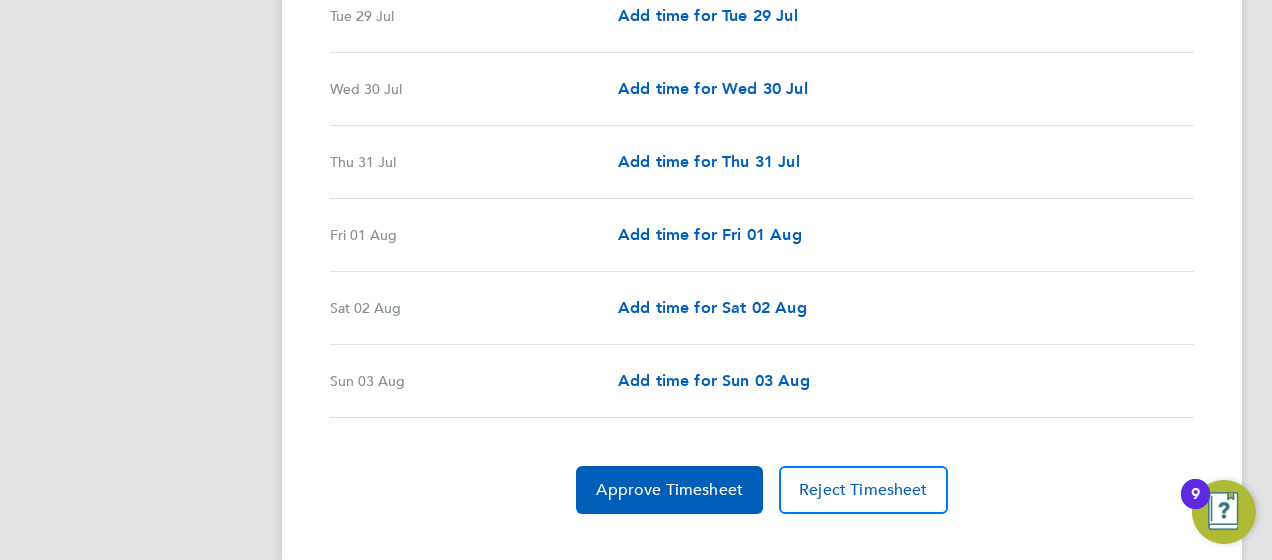 scroll, scrollTop: 869, scrollLeft: 0, axis: vertical 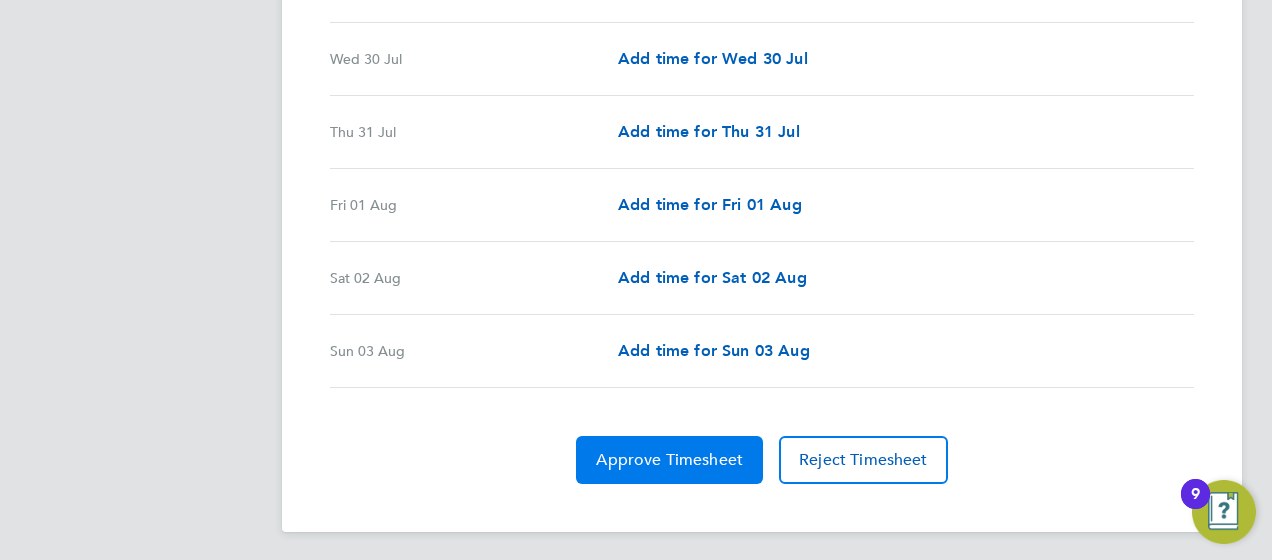 click on "Approve Timesheet" 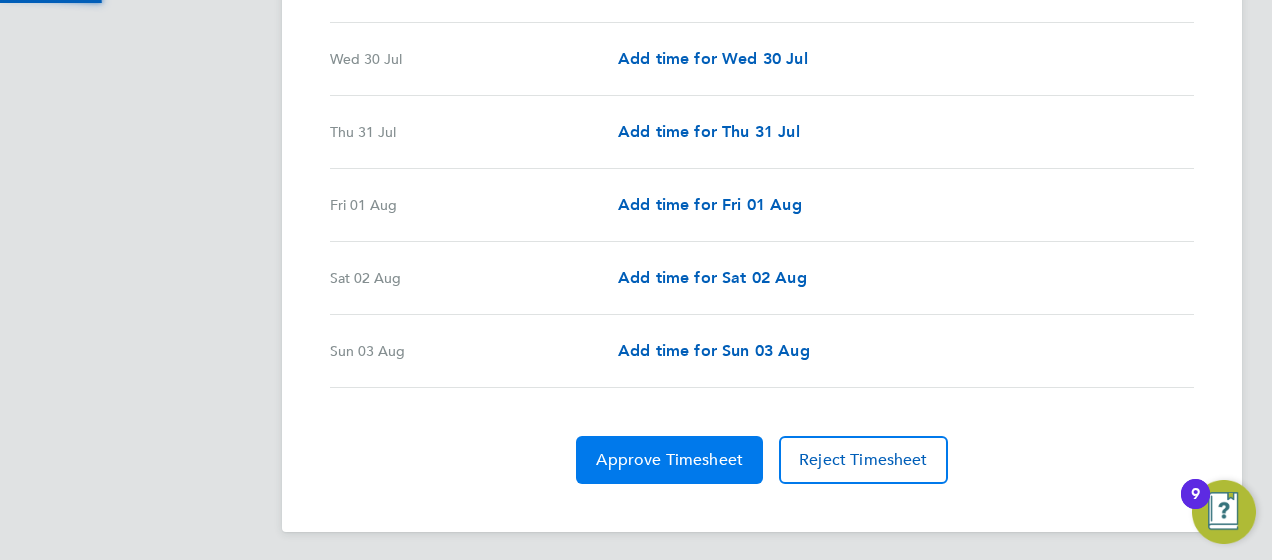scroll, scrollTop: 0, scrollLeft: 0, axis: both 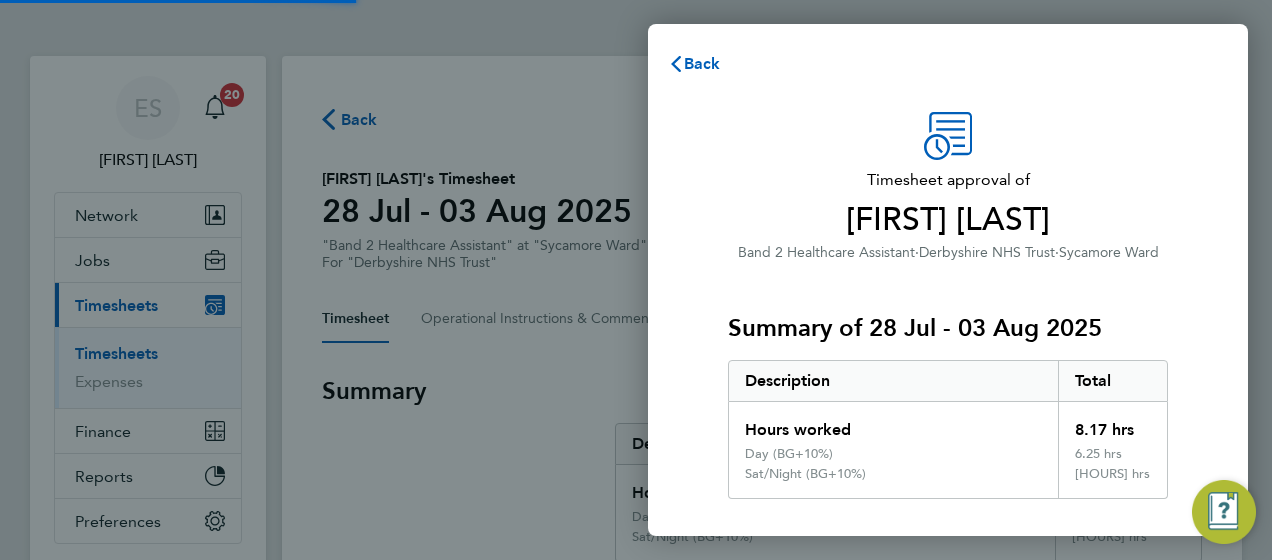 click on "Description" 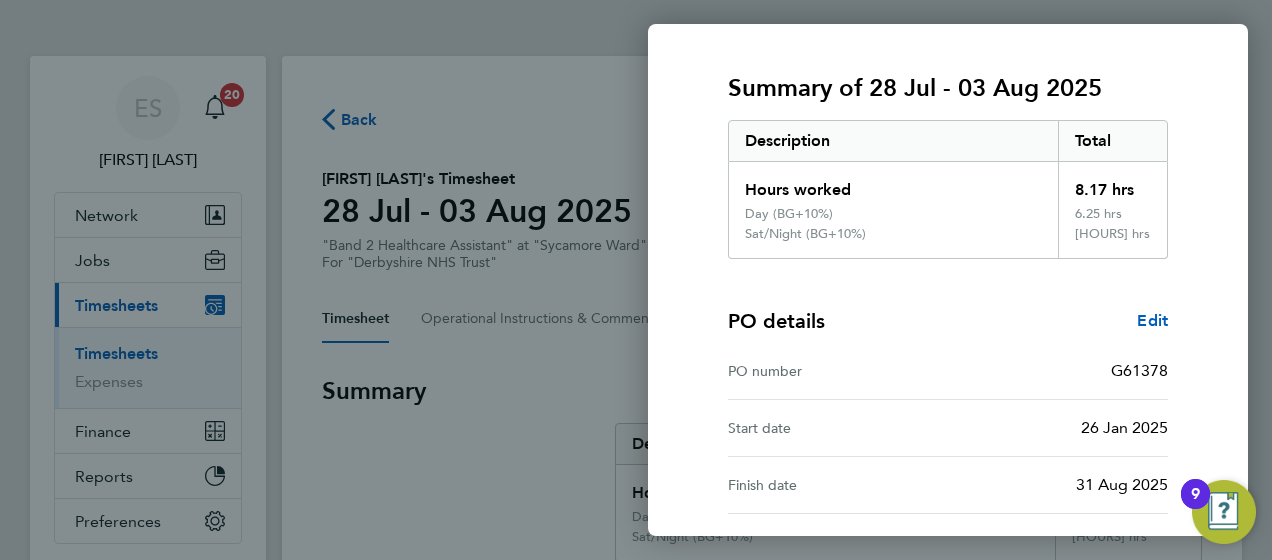 scroll, scrollTop: 416, scrollLeft: 0, axis: vertical 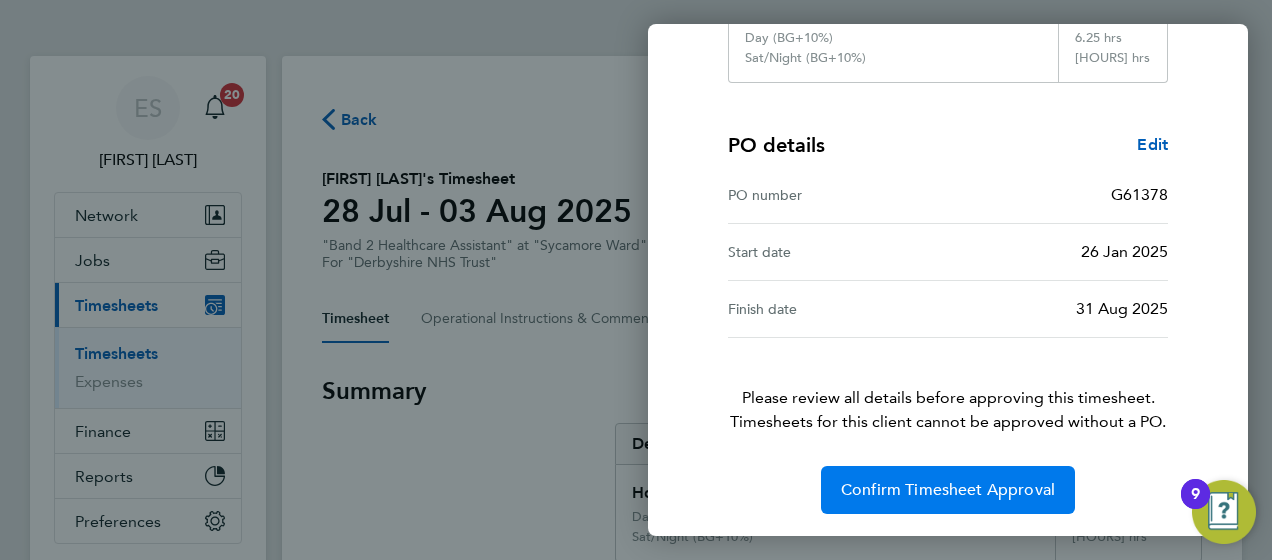 click on "Confirm Timesheet Approval" 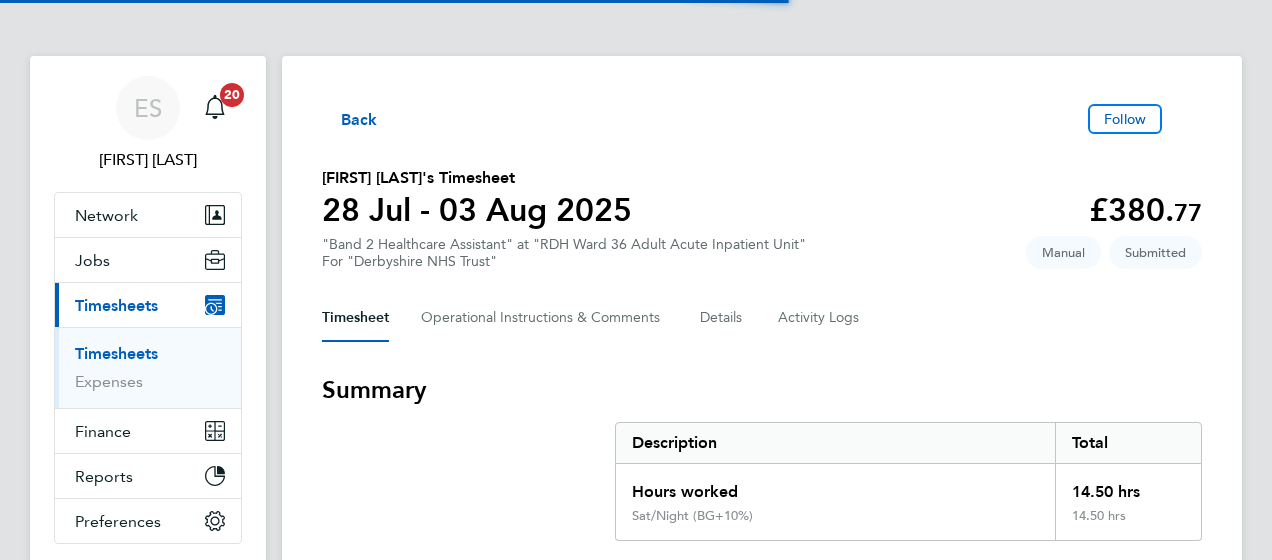 scroll, scrollTop: 0, scrollLeft: 0, axis: both 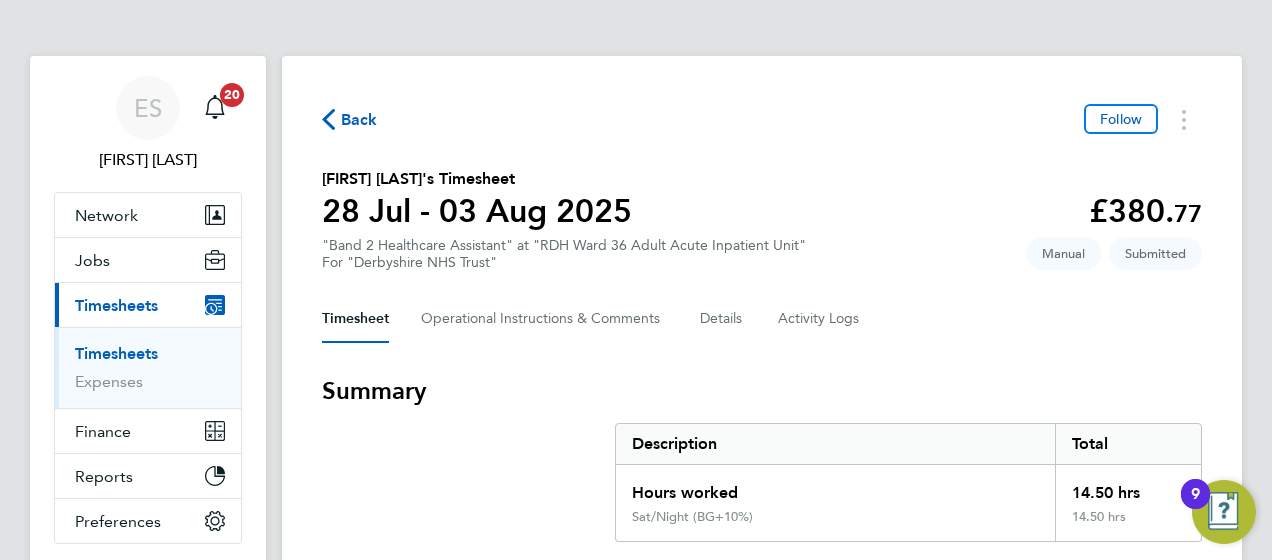 click on "28 Jul - 03 Aug 2025" 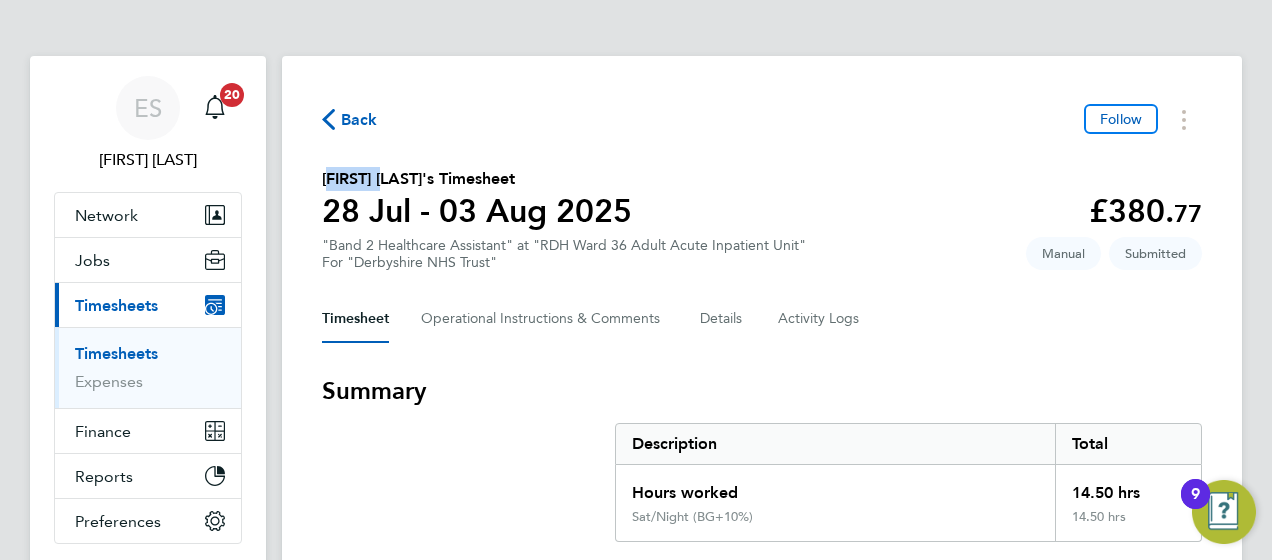 click on "[FIRST] [LAST]'s Timesheet" 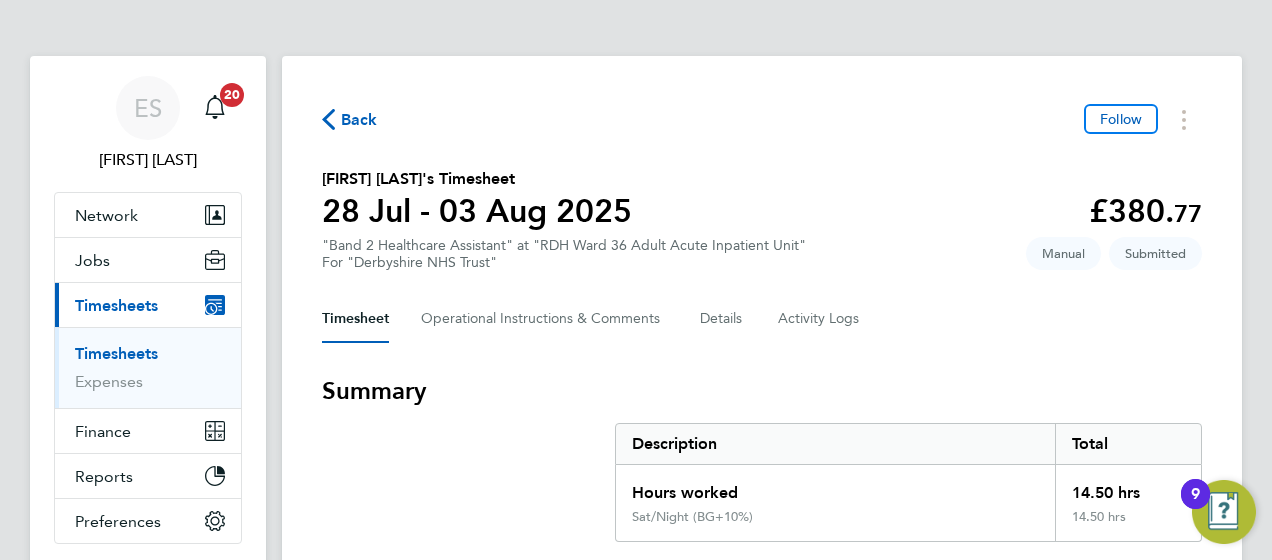 click on "Back  Follow
[FIRST] [LAST]'s Timesheet   28 Jul - 03 Aug 2025   £380. 77  "Band 2 Healthcare Assistant" at "RDH Ward 36 Adult Acute Inpatient Unit"  For "Derbyshire NHS Trust"  Submitted   Manual   Timesheet   Operational Instructions & Comments   Details   Activity Logs   Summary   Description   Total   Hours worked   14.50 hrs   Sat/Night (BG+10%)   14.50 hrs   Time Worked   Mon 28 Jul   Add time for Mon 28 Jul   Add time for Mon 28 Jul   Tue 29 Jul   Add time for Tue 29 Jul   Add time for Tue 29 Jul   Wed 30 Jul   Add time for Wed 30 Jul   Add time for Wed 30 Jul   Thu 31 Jul   Add time for Thu 31 Jul   Add time for Thu 31 Jul   Fri 01 Aug   Add time for Fri 01 Aug   Add time for Fri 01 Aug   Sat 02 Aug   07:00 to 21:30   |   0 min   14.50 hrs   |   Sat/Night (BG+10%)   (£26.26) =   £380.77   Edit   Sun 03 Aug   Add time for Sun 03 Aug   Add time for Sun 03 Aug   Approve Timesheet   Reject Timesheet" 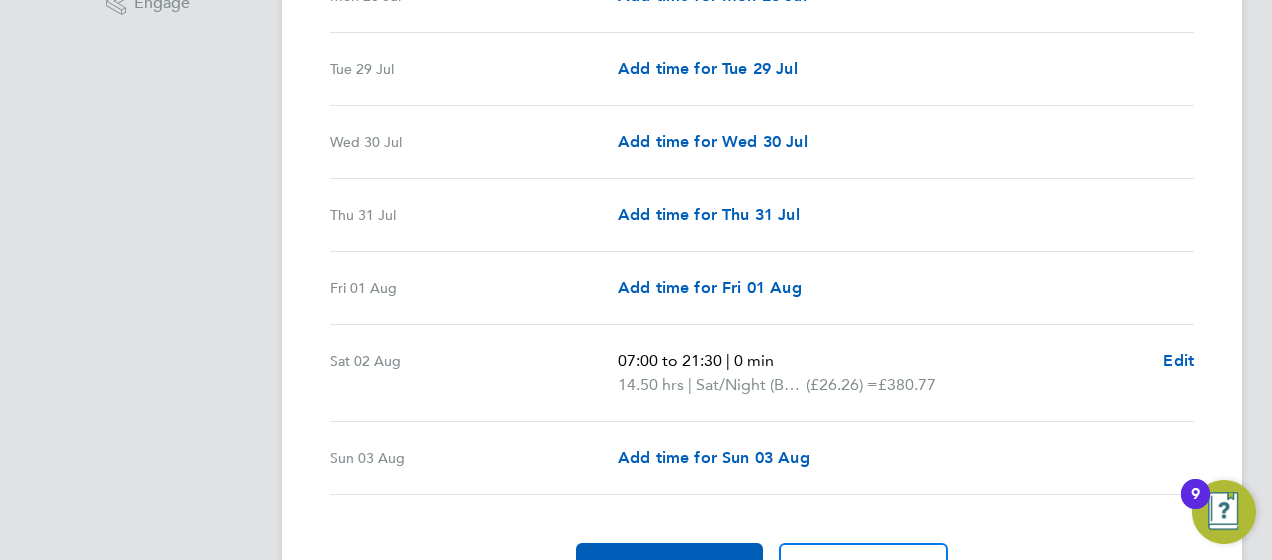 scroll, scrollTop: 680, scrollLeft: 0, axis: vertical 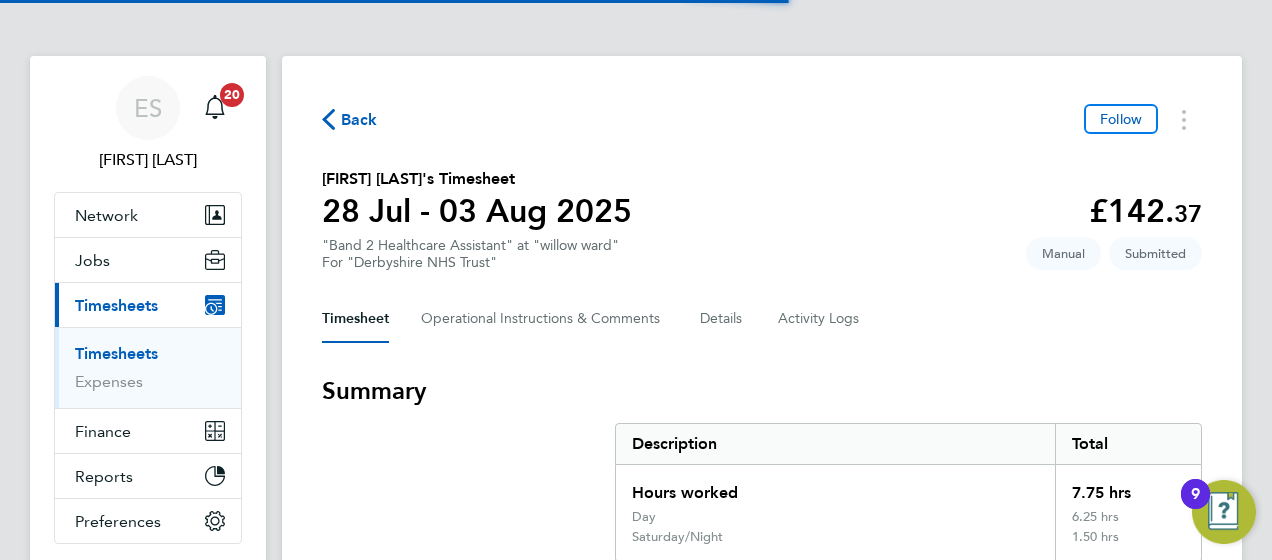 click on "Back  Follow
[FIRST] [LAST]'s Timesheet   28 Jul - 03 Aug 2025   £142. 37  "Band 2 Healthcare Assistant" at "willow ward"  For "Derbyshire NHS Trust"  Submitted   Manual   Timesheet   Operational Instructions & Comments   Details   Activity Logs   Summary   Description   Total   Hours worked   7.75 hrs   Day   6.25 hrs   Saturday/Night   1.50 hrs   Time Worked   Mon 28 Jul   Add time for Mon 28 Jul   Add time for Mon 28 Jul   Tue 29 Jul   Add time for Tue 29 Jul   Add time for Tue 29 Jul   Wed 30 Jul   Add time for Wed 30 Jul   Add time for Wed 30 Jul   Thu 31 Jul   Add time for Thu 31 Jul   Add time for Thu 31 Jul   Fri 01 Aug   13:45 to 20:00   |   0 min   6.25 hrs   |   Day   (£17.05) =   £106.56   20:00 to 21:30   |   0 min   1.50 hrs   |   Saturday/Night   (£23.87) =   £35.80   Edit   Sat 02 Aug   Add time for Sat 02 Aug   Add time for Sat 02 Aug   Sun 03 Aug   Add time for Sun 03 Aug   Add time for Sun 03 Aug   Approve Timesheet   Reject Timesheet" 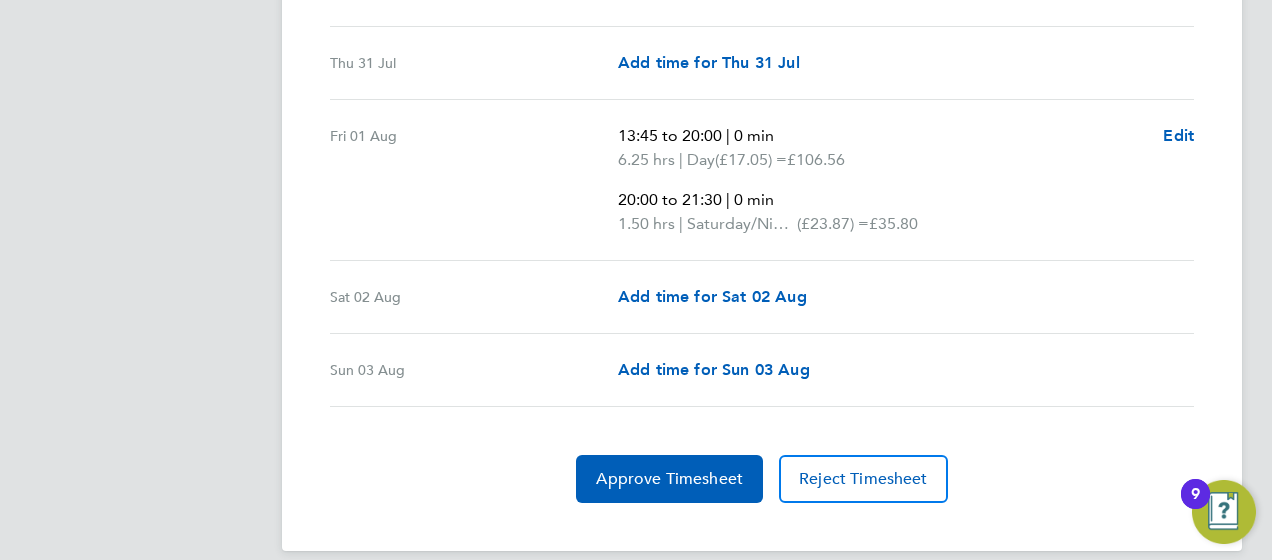 scroll, scrollTop: 869, scrollLeft: 0, axis: vertical 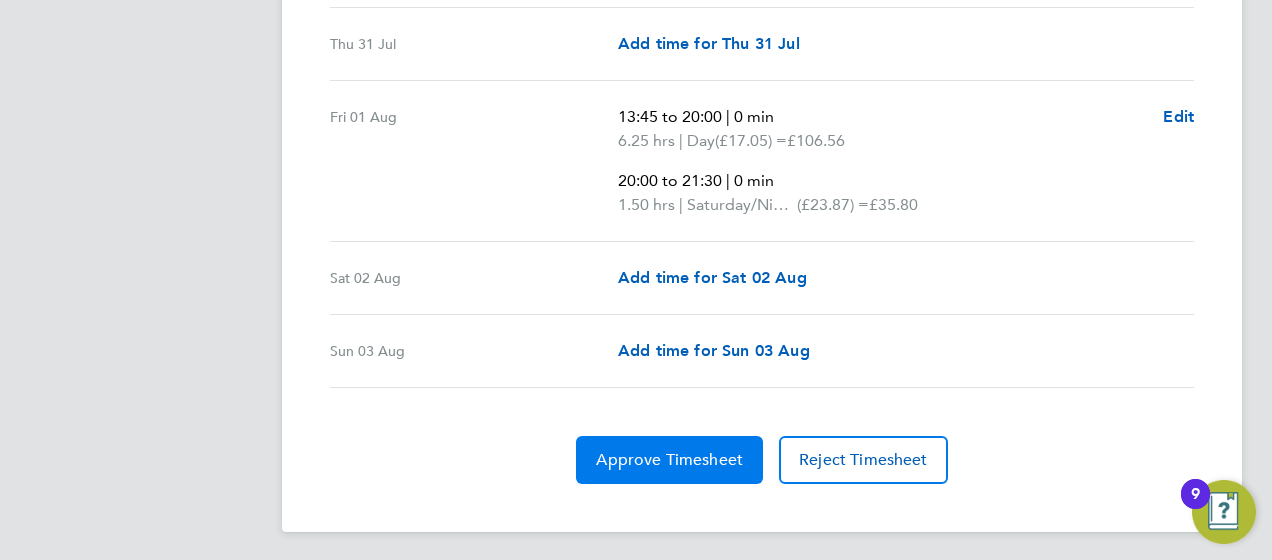 click on "Approve Timesheet" 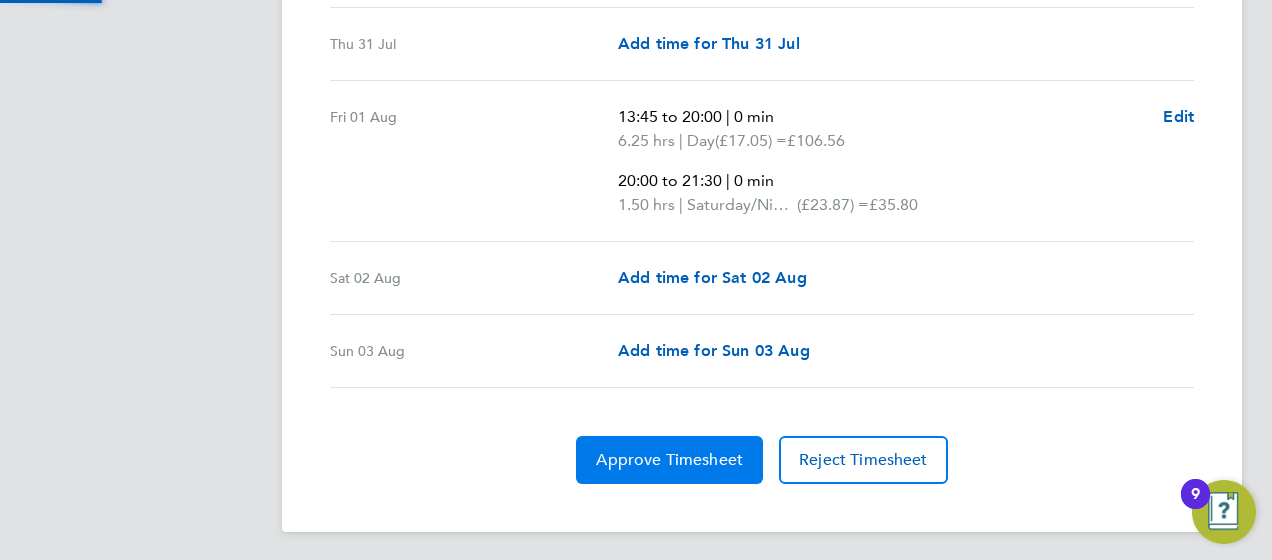 scroll, scrollTop: 0, scrollLeft: 0, axis: both 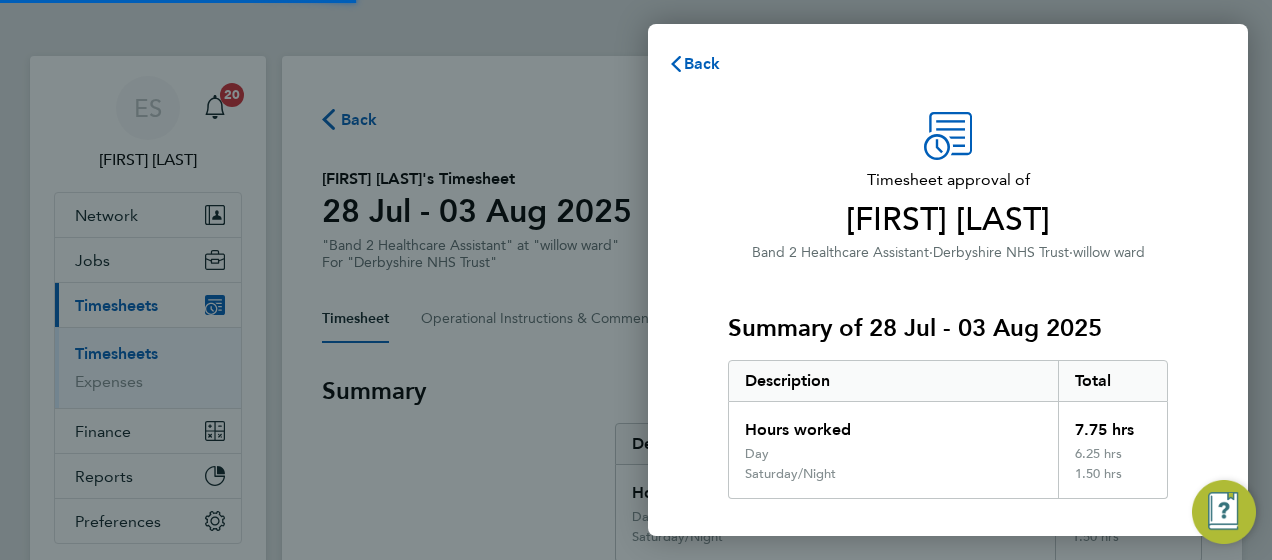 click on "Summary of 28 Jul - 03 Aug 2025   Description   Total   Hours worked   7.75 hrs   Day   6.25 hrs   Saturday/Night   1.50 hrs" 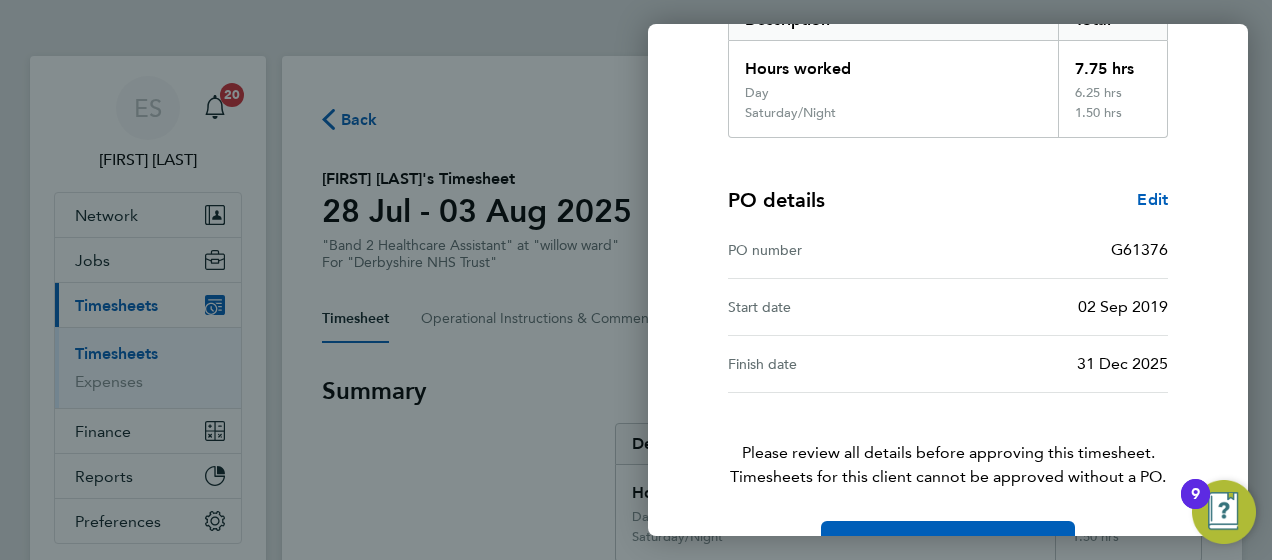 scroll, scrollTop: 416, scrollLeft: 0, axis: vertical 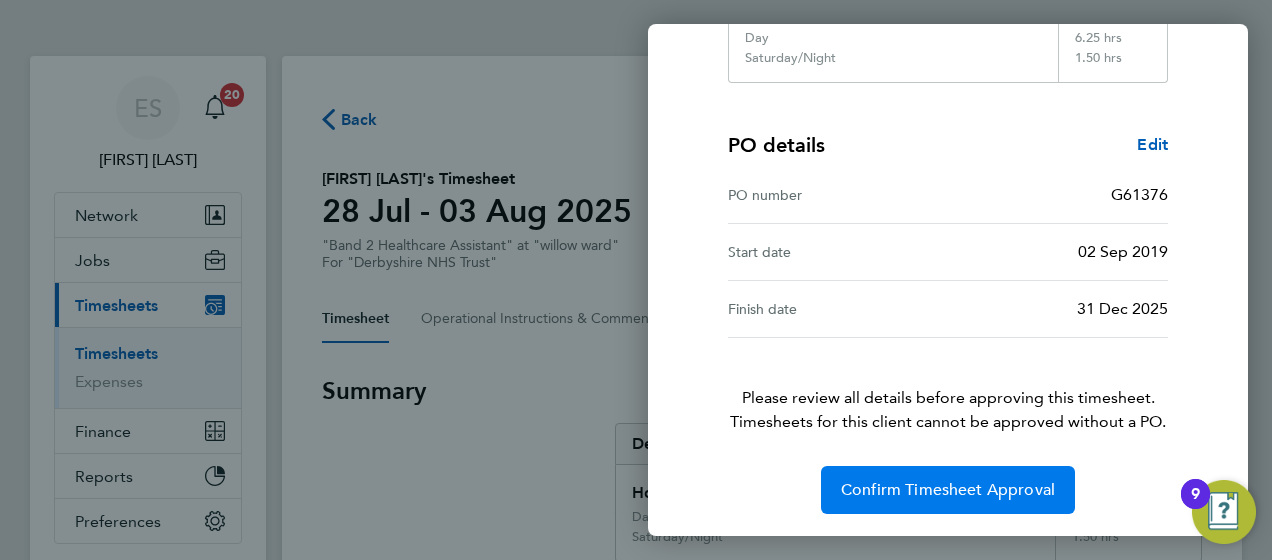 click on "Confirm Timesheet Approval" 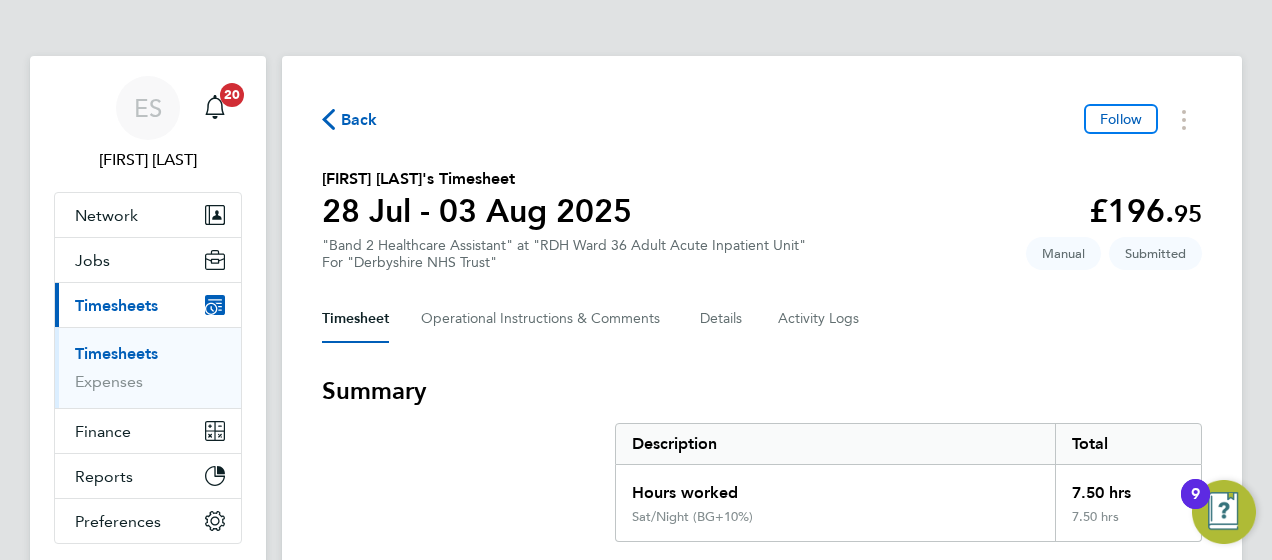 scroll, scrollTop: 0, scrollLeft: 0, axis: both 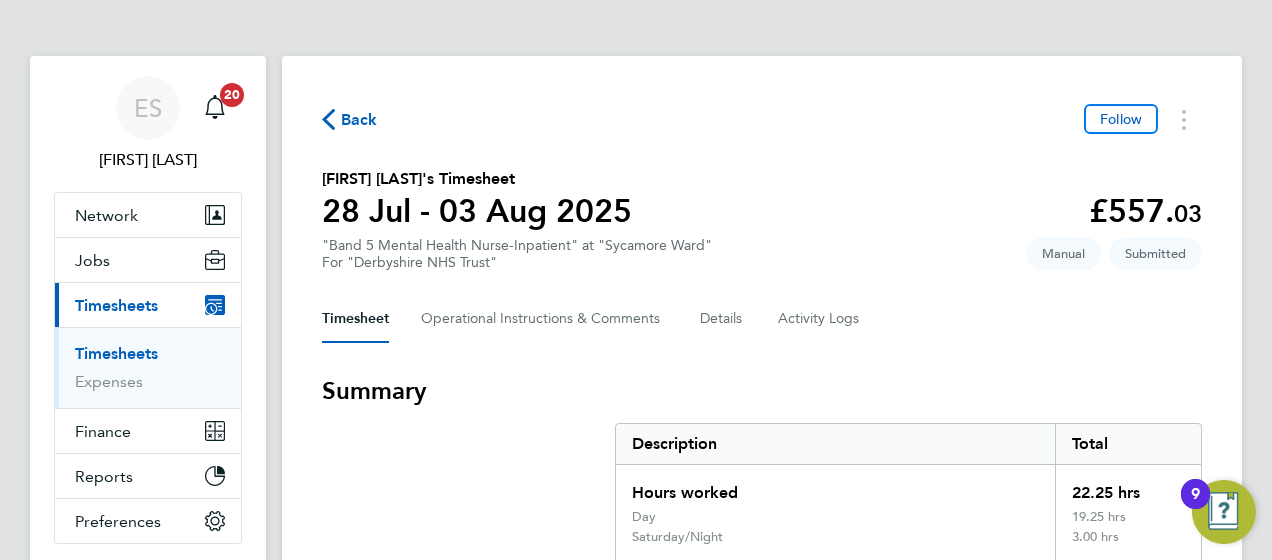 click on "Christabella Kandare's Timesheet" 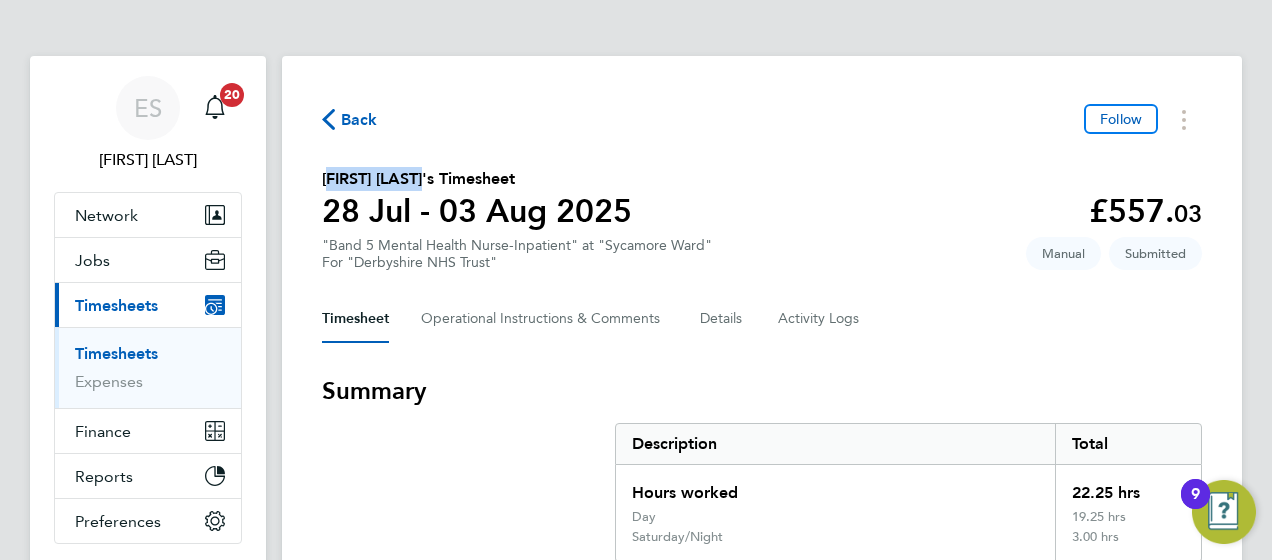 click on "Christabella Kandare's Timesheet" 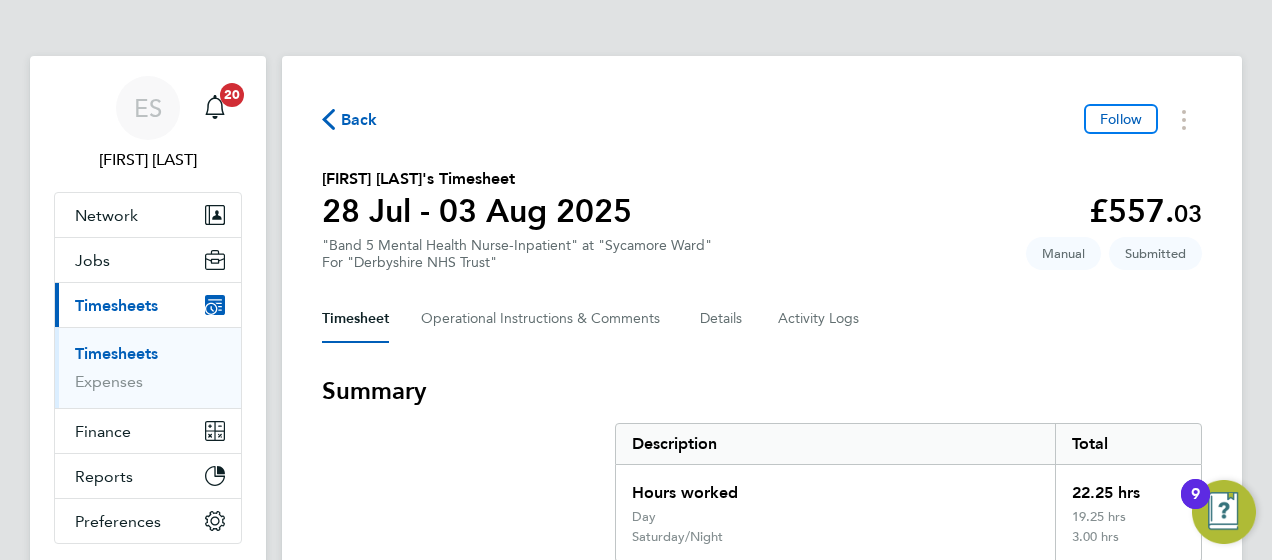 click on "Christabella Kandare's Timesheet   28 Jul - 03 Aug 2025   £557. 03  "Band 5 Mental Health Nurse-Inpatient" at "Sycamore Ward"  For "Derbyshire NHS Trust"  Submitted   Manual" 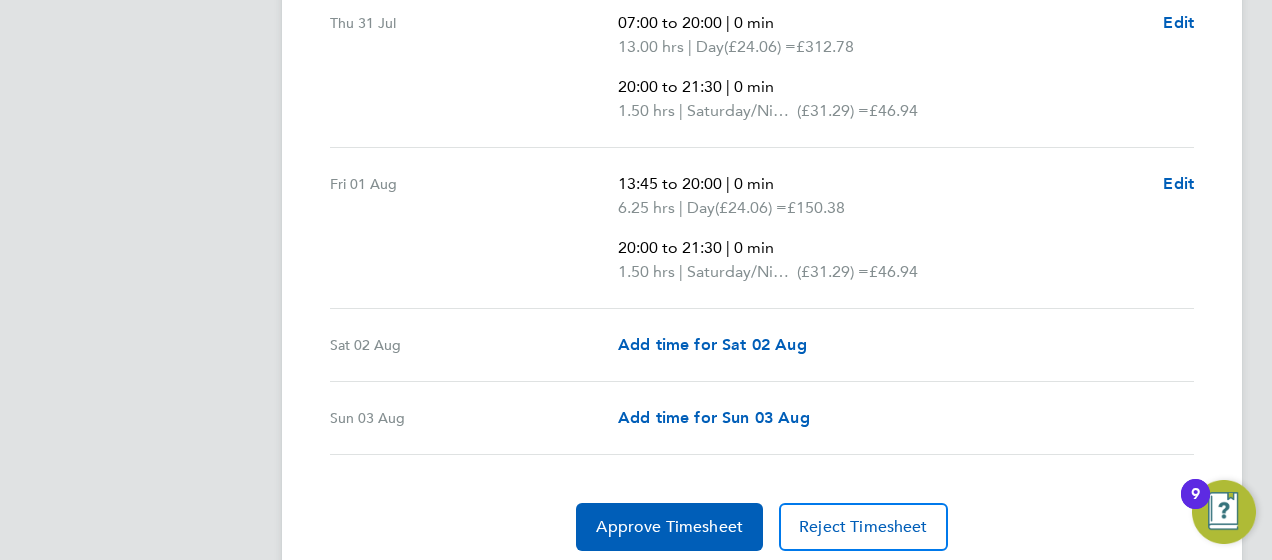 scroll, scrollTop: 880, scrollLeft: 0, axis: vertical 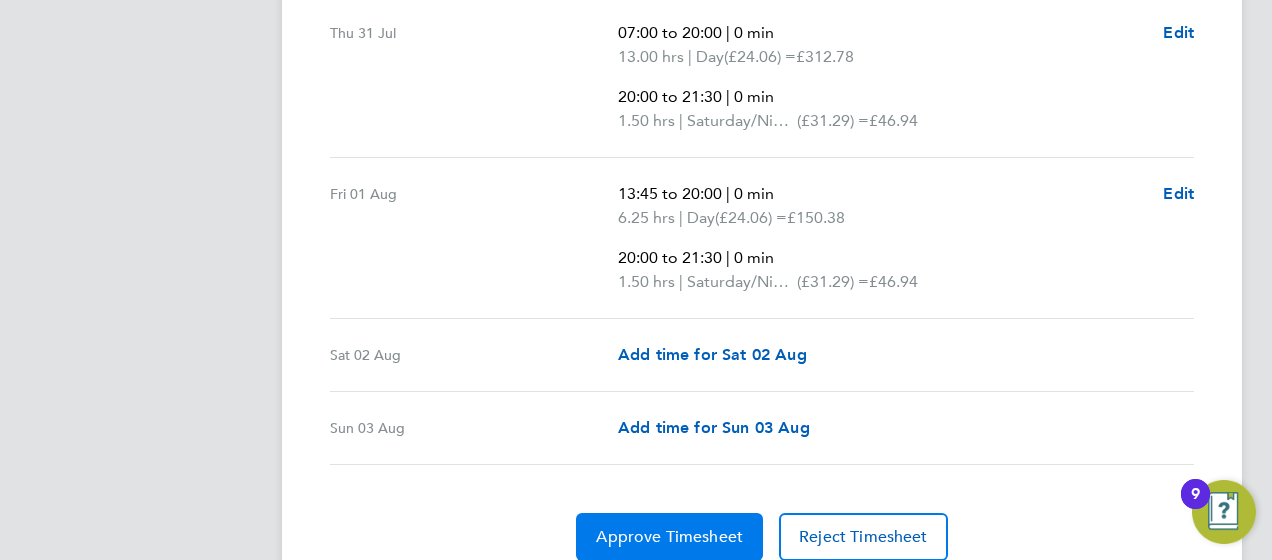 click on "Approve Timesheet" 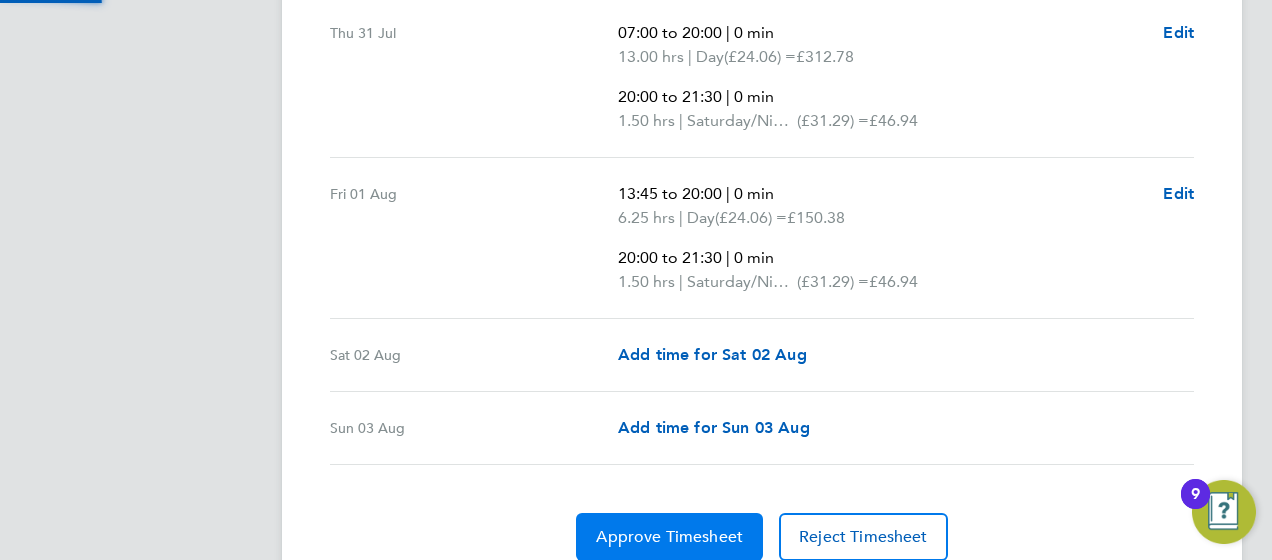 scroll, scrollTop: 0, scrollLeft: 0, axis: both 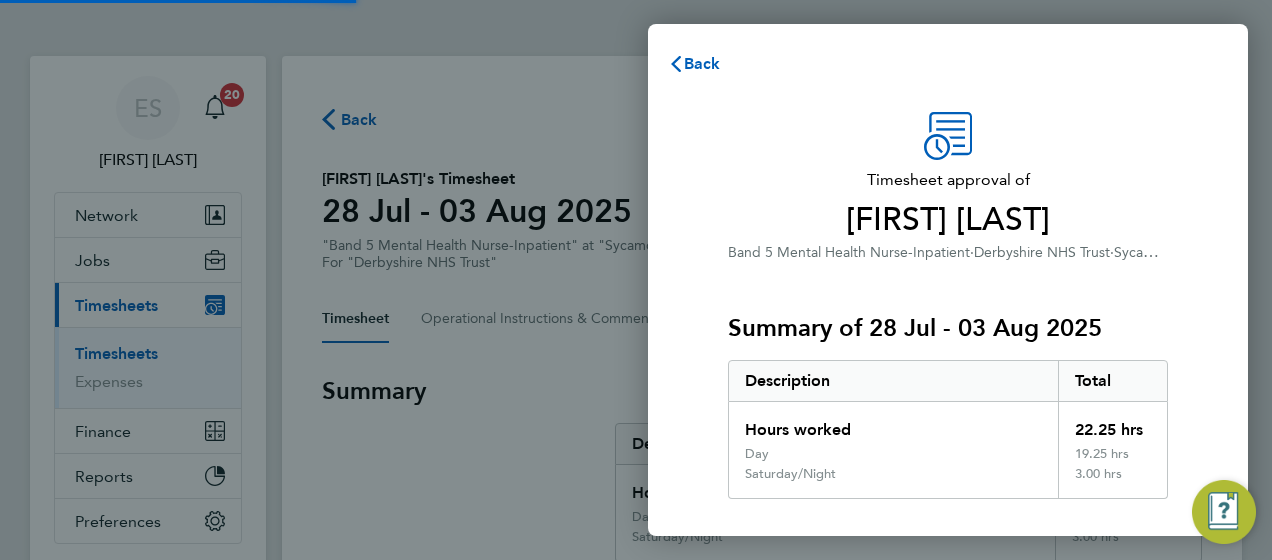 click on "Summary of 28 Jul - 03 Aug 2025" 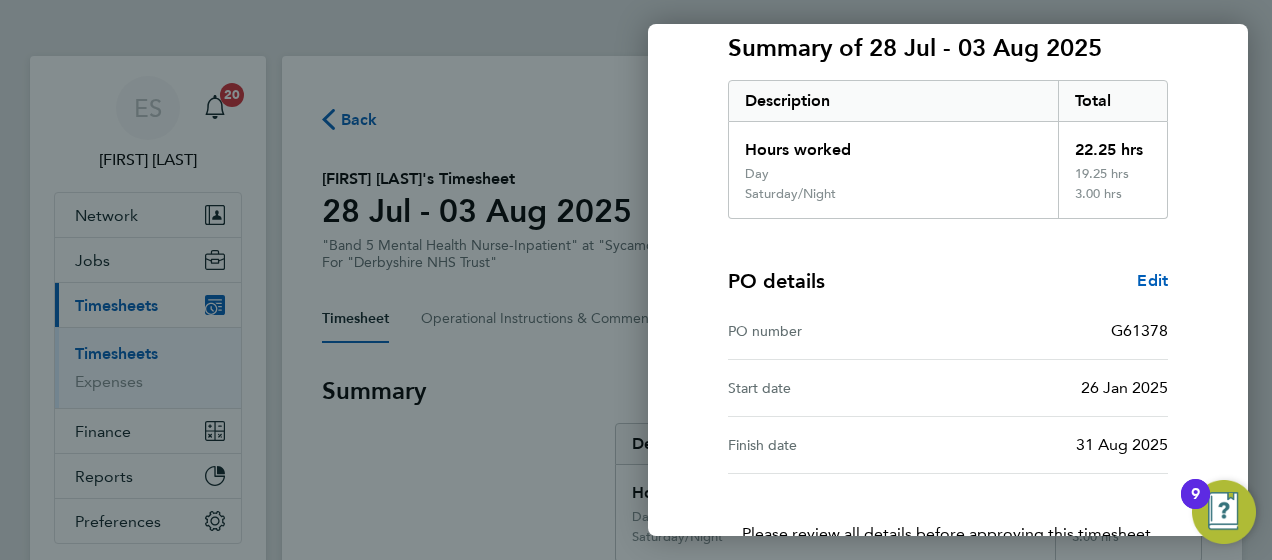 scroll, scrollTop: 416, scrollLeft: 0, axis: vertical 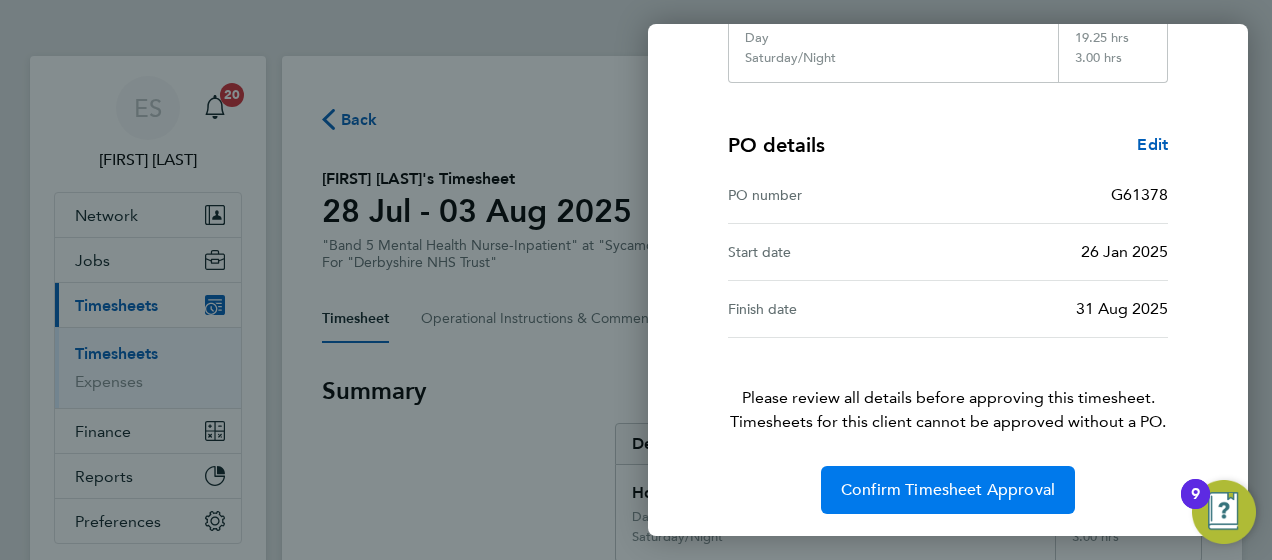 click on "Confirm Timesheet Approval" 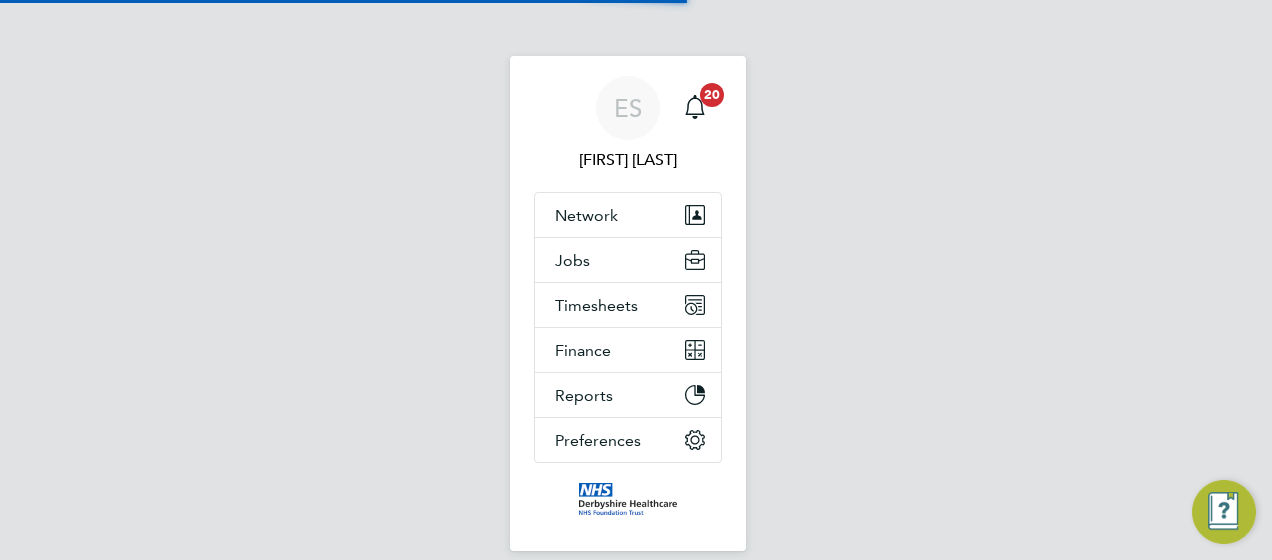 scroll, scrollTop: 0, scrollLeft: 0, axis: both 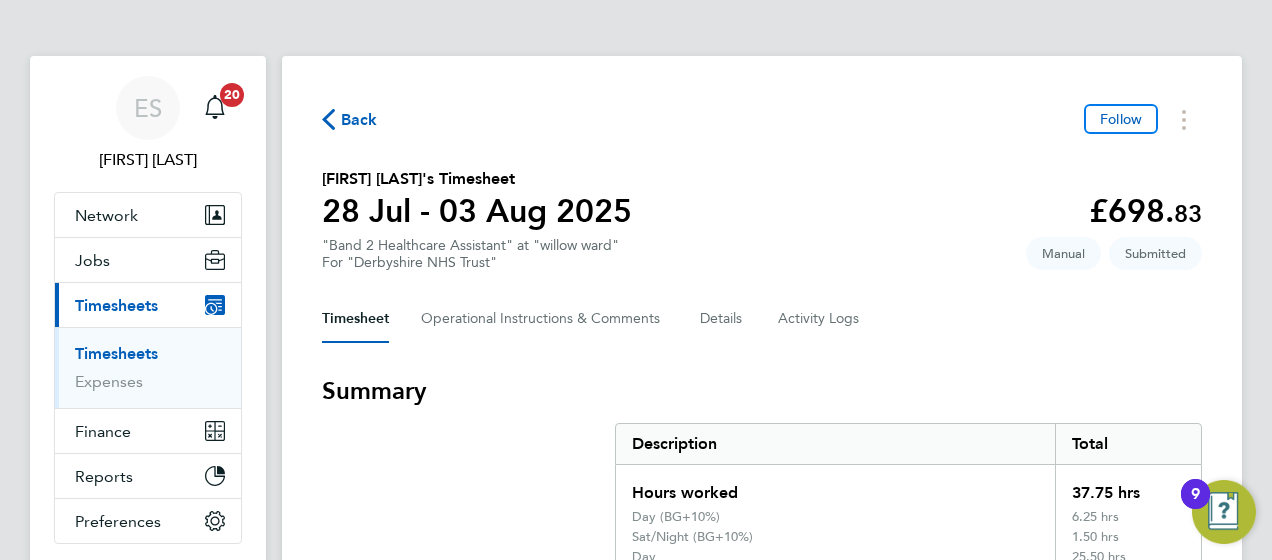 click on "Back  Follow
[FIRST] [LAST]'s Timesheet   28 Jul - 03 Aug 2025   £698. 83  "Band 2 Healthcare Assistant" at "willow ward"  For "Derbyshire NHS Trust"  Submitted   Manual   Timesheet   Operational Instructions & Comments   Details   Activity Logs   Summary   Description   Total   Hours worked   37.75 hrs   Day (BG+10%)   6.25 hrs   Sat/Night (BG+10%)   1.50 hrs   Day   25.50 hrs   Saturday/Night   4.50 hrs   Time Worked   Mon 28 Jul   13:45 to 20:00   |   0 min   6.25 hrs   |   Day (BG+10%)   (£18.76) =   £117.25   20:00 to 21:30   |   0 min   1.50 hrs   |   Sat/Night (BG+10%)   (£26.26) =   £39.39   Edit   Tue 29 Jul   13:45 to 20:00   |   0 min   6.25 hrs   |   Day   (£17.05) =   £106.56   20:00 to 21:30   |   0 min   1.50 hrs   |   Saturday/Night   (£23.87) =   £35.80   Edit   Wed 30 Jul   07:00 to 20:00   |   0 min   13.00 hrs   |   Day   (£17.05) =   £221.65   20:00 to 21:30   |   0 min   1.50 hrs   |   Saturday/Night   (£23.87) =   £35.80   Edit   Thu 31 Jul   |   0 min" 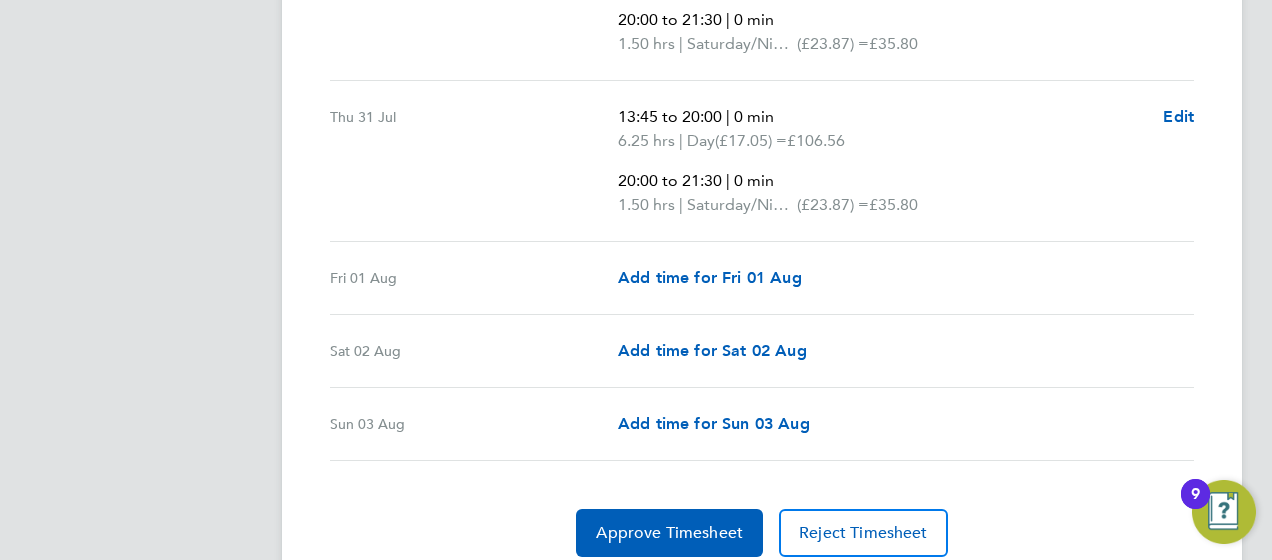 scroll, scrollTop: 1173, scrollLeft: 0, axis: vertical 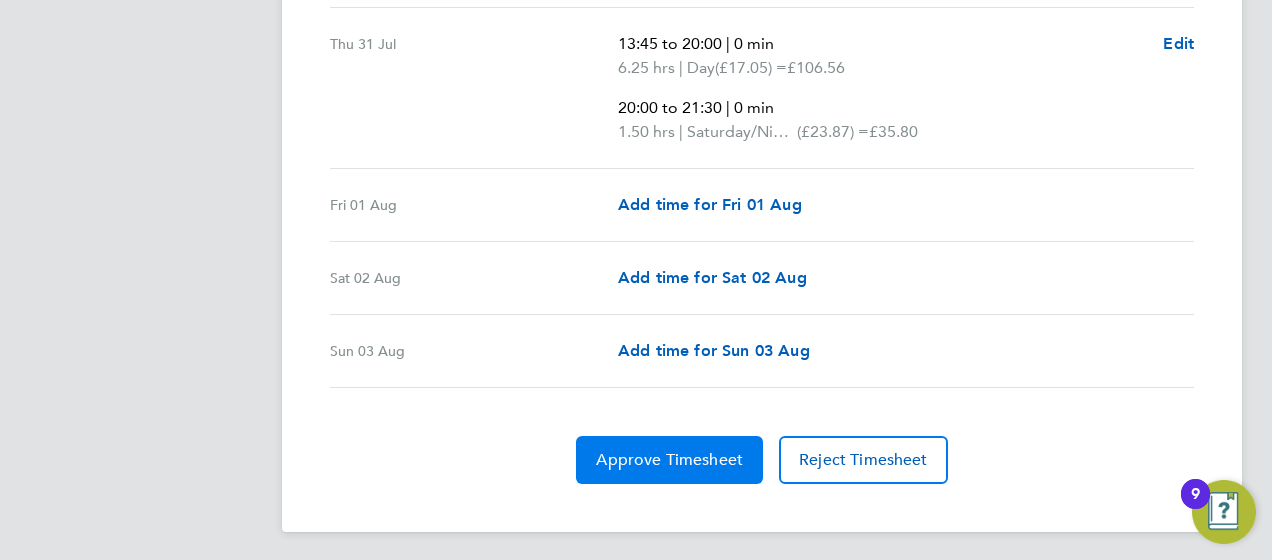 click on "Approve Timesheet" 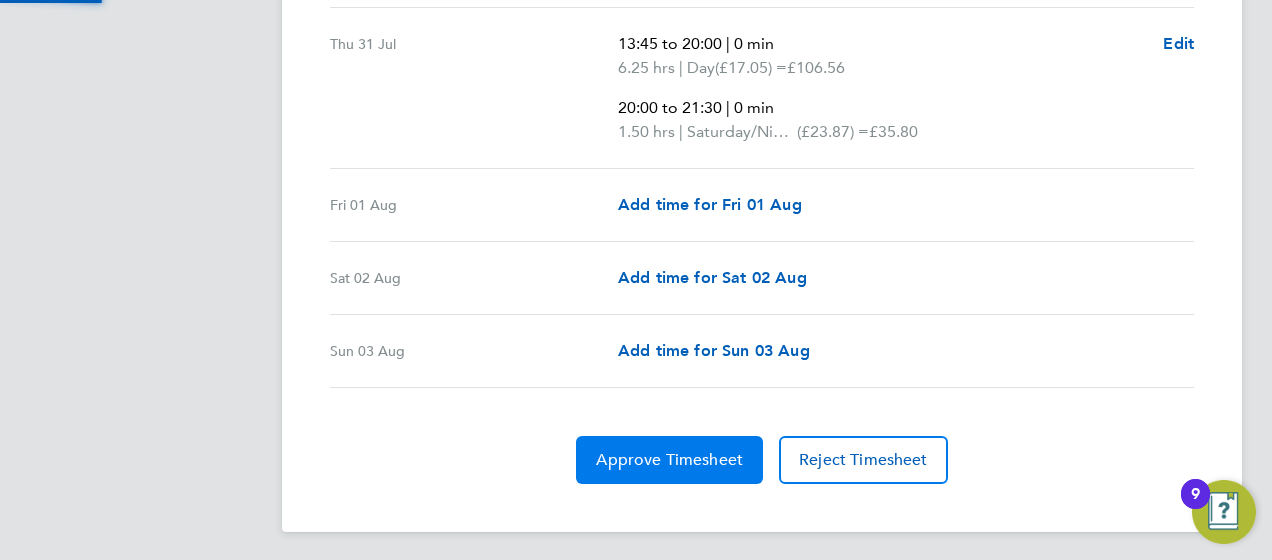 scroll, scrollTop: 0, scrollLeft: 0, axis: both 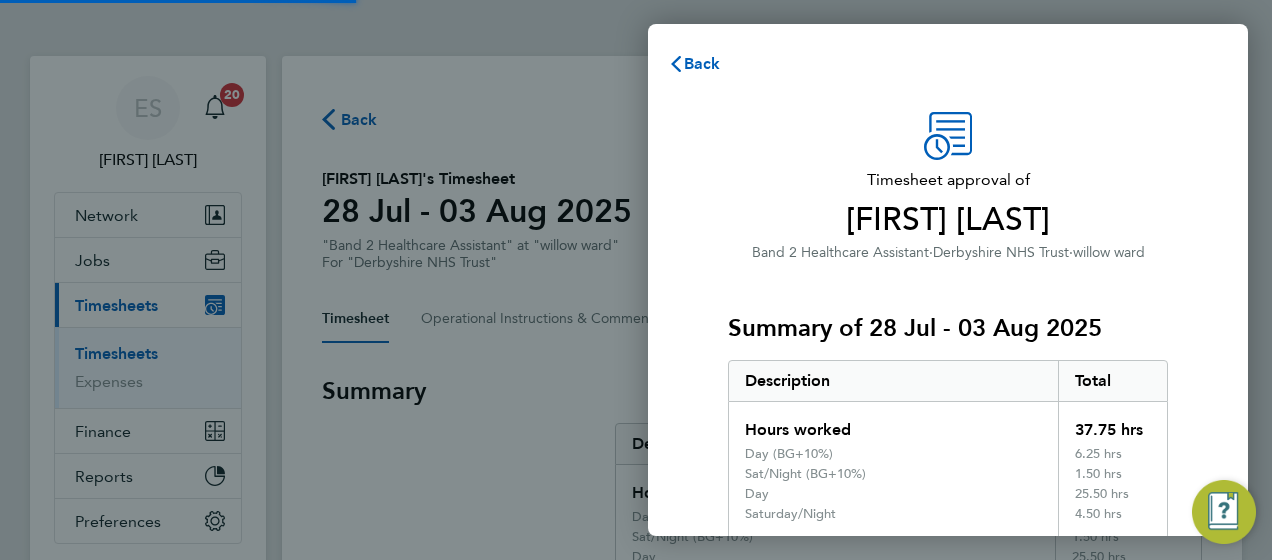 click on "Summary of 28 Jul - 03 Aug 2025" 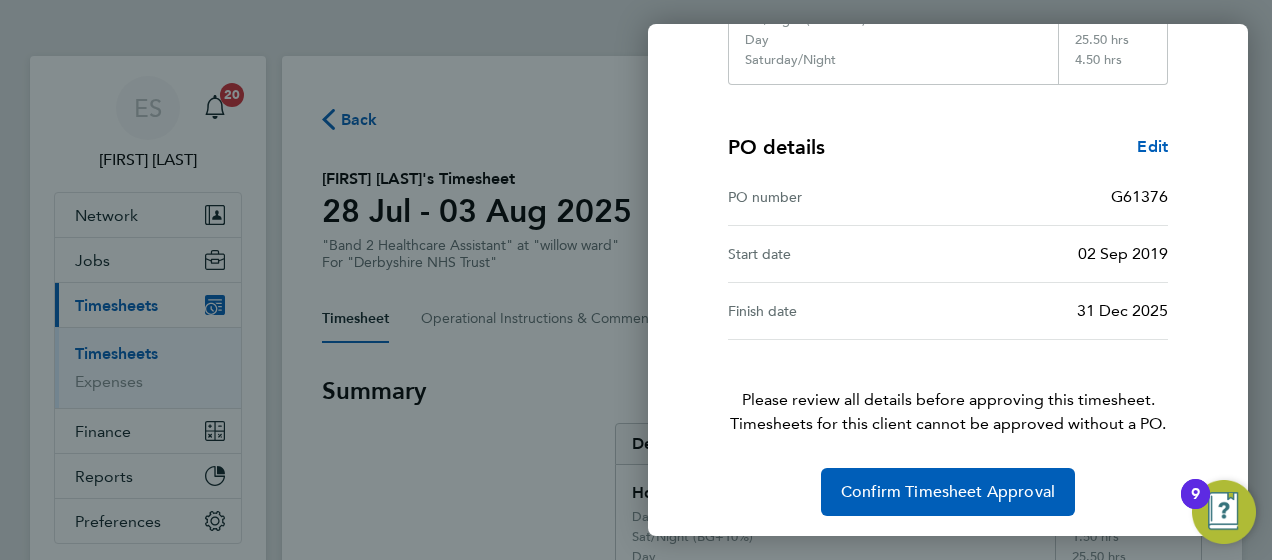 scroll, scrollTop: 456, scrollLeft: 0, axis: vertical 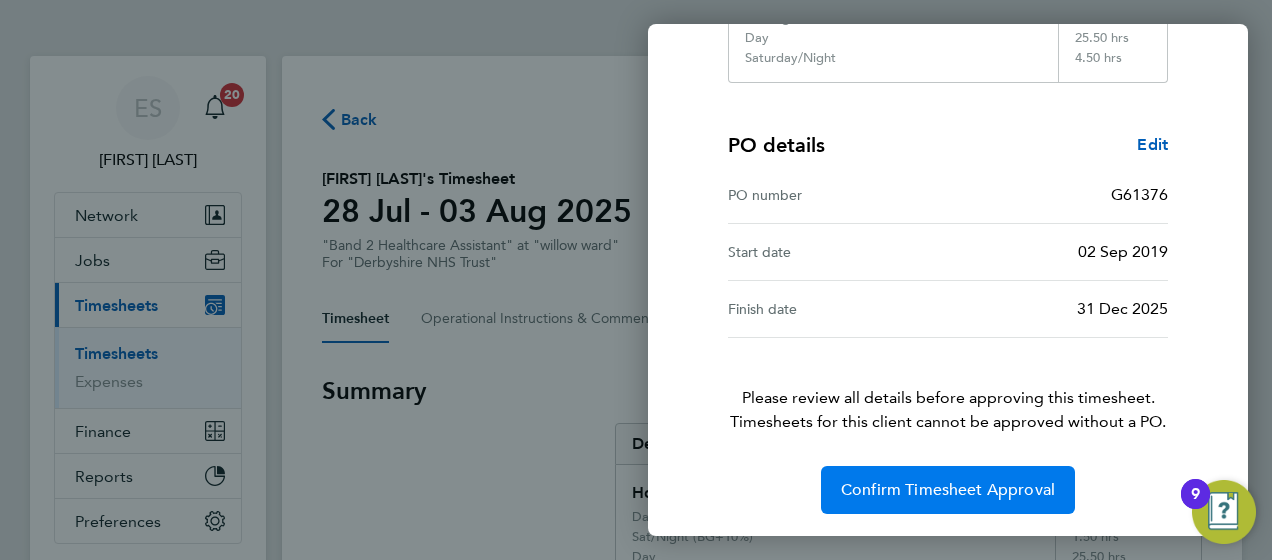 click on "Confirm Timesheet Approval" 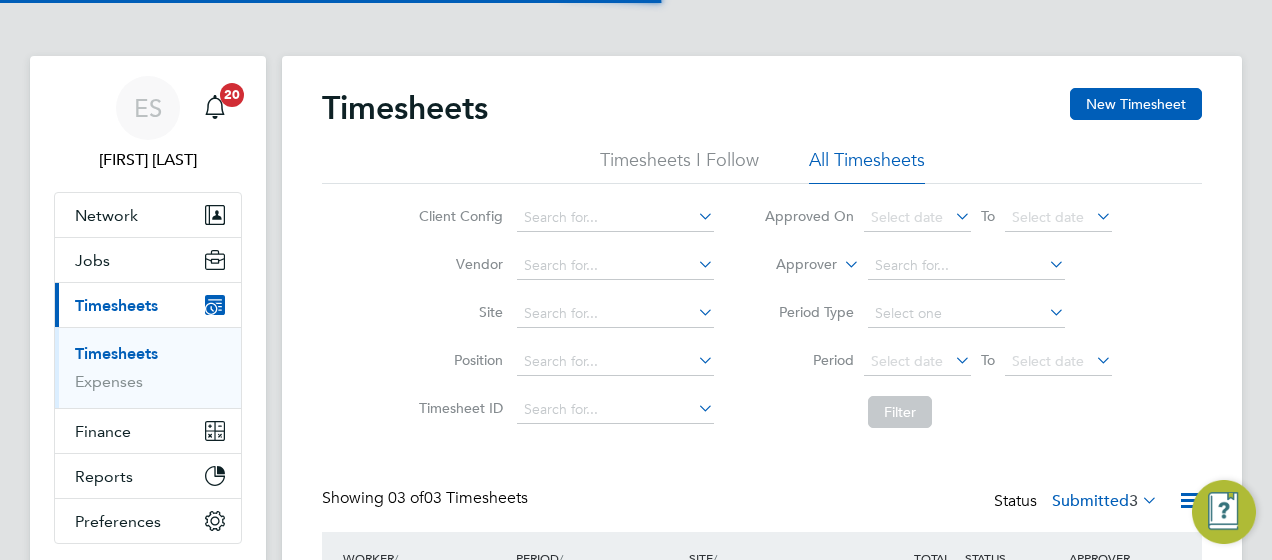 scroll, scrollTop: 0, scrollLeft: 0, axis: both 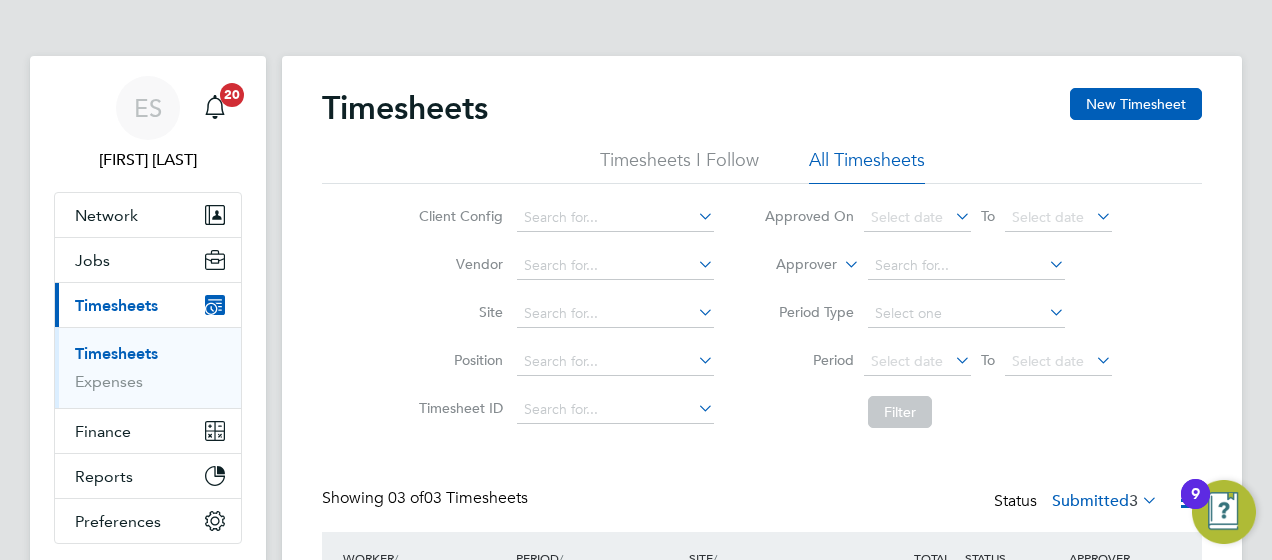 click on "Filter" 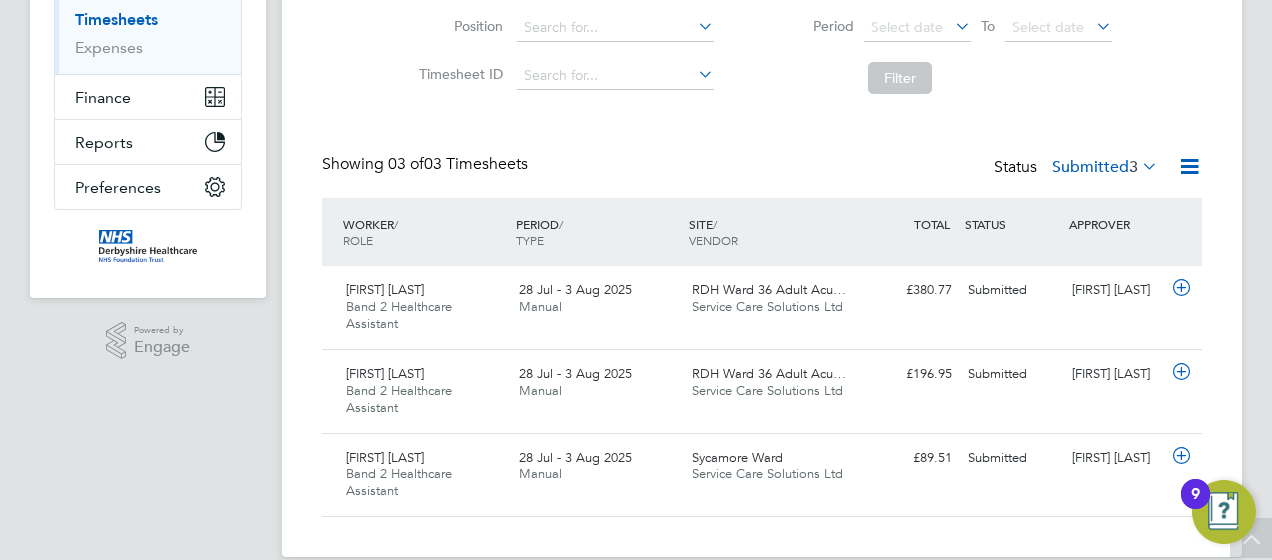 scroll, scrollTop: 361, scrollLeft: 0, axis: vertical 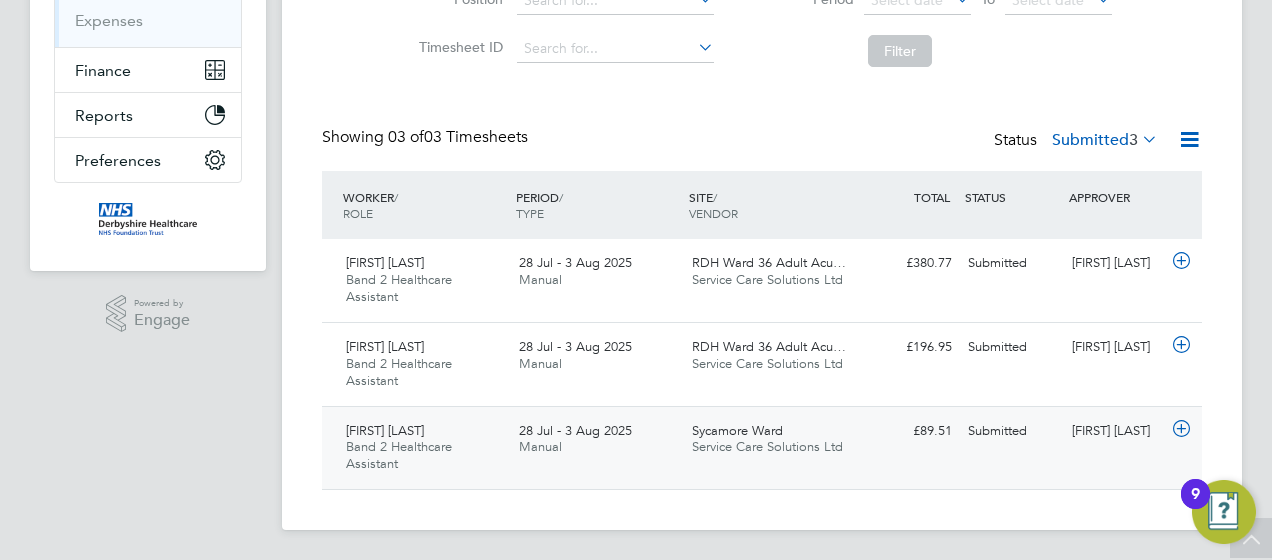 click on "28 Jul - 3 Aug 2025" 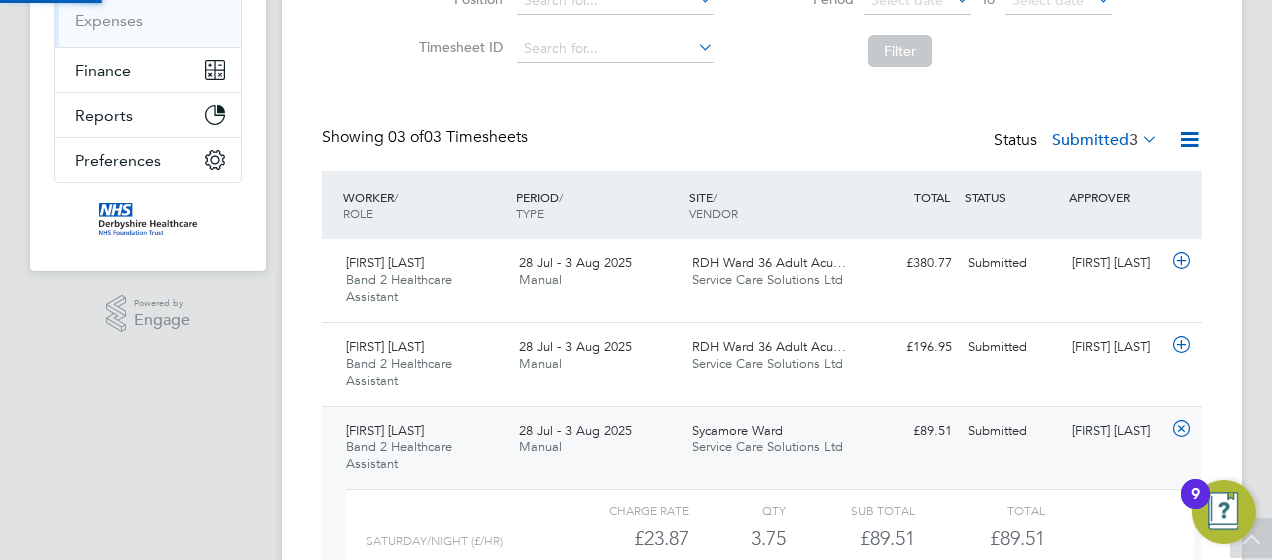 scroll, scrollTop: 10, scrollLeft: 10, axis: both 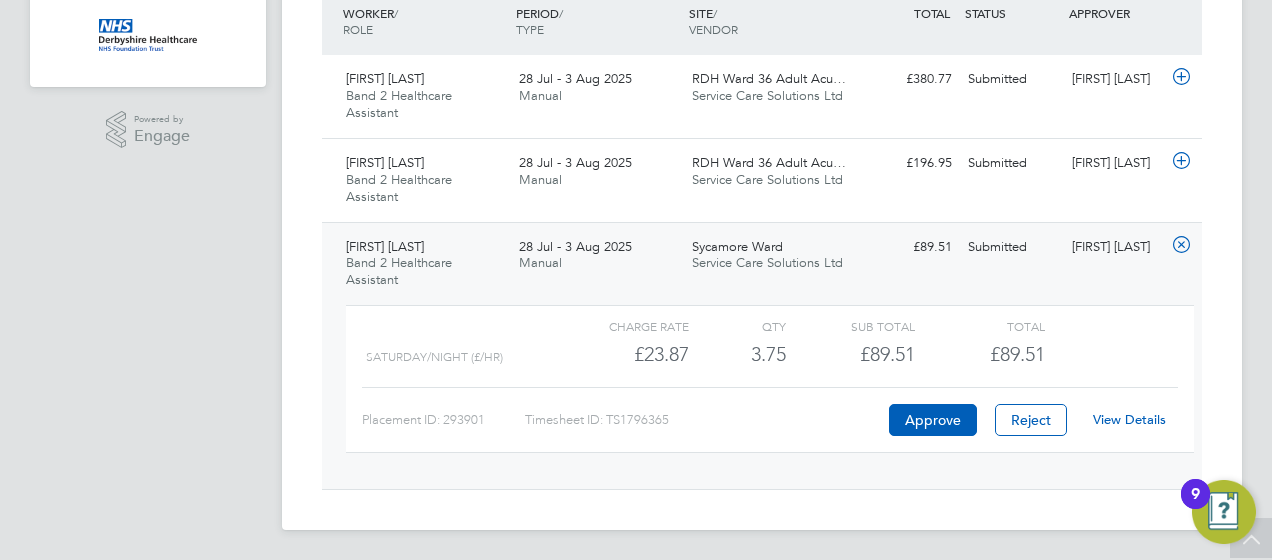 click on "View Details" 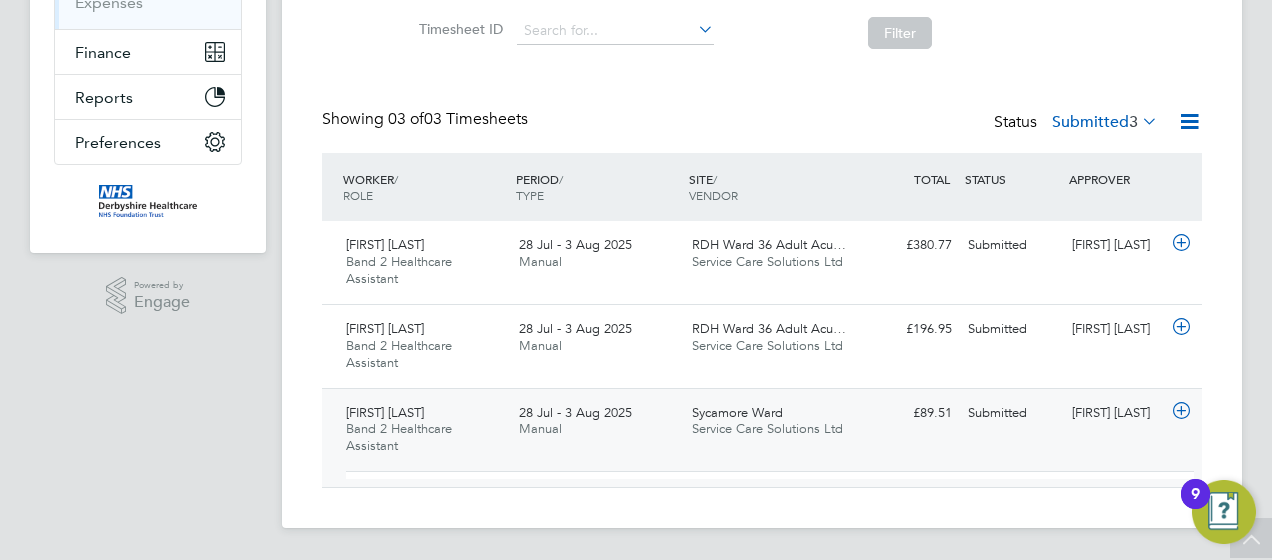 scroll, scrollTop: 361, scrollLeft: 0, axis: vertical 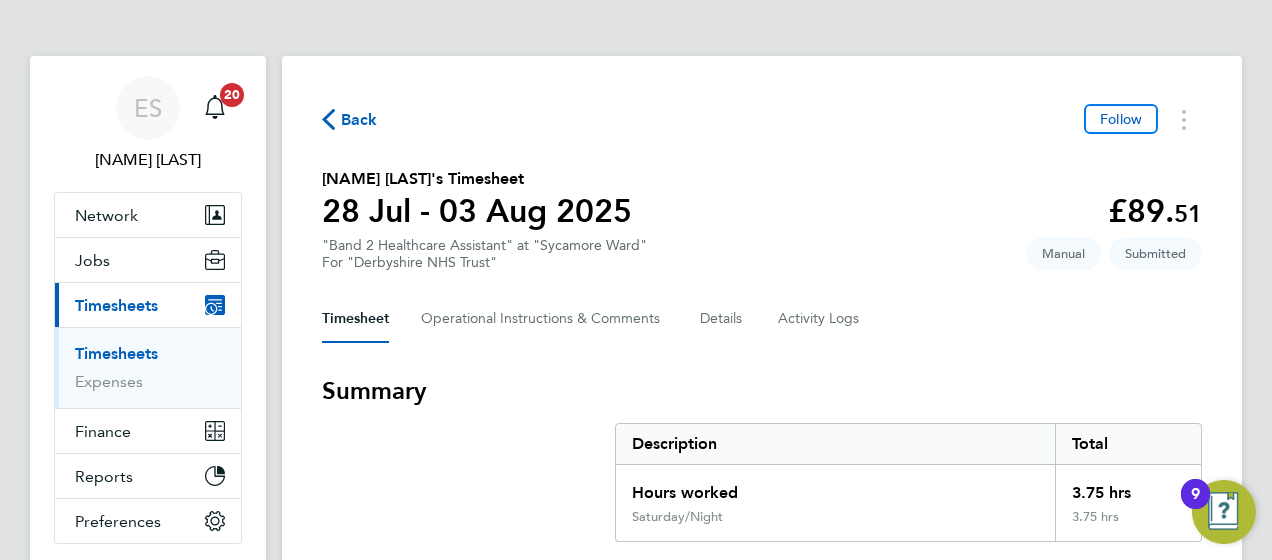 click on "Matthew Michael's Timesheet   28 Jul - 03 Aug 2025   £89. 51  "Band 2 Healthcare Assistant" at "Sycamore Ward"  For "Derbyshire NHS Trust"  Submitted   Manual" 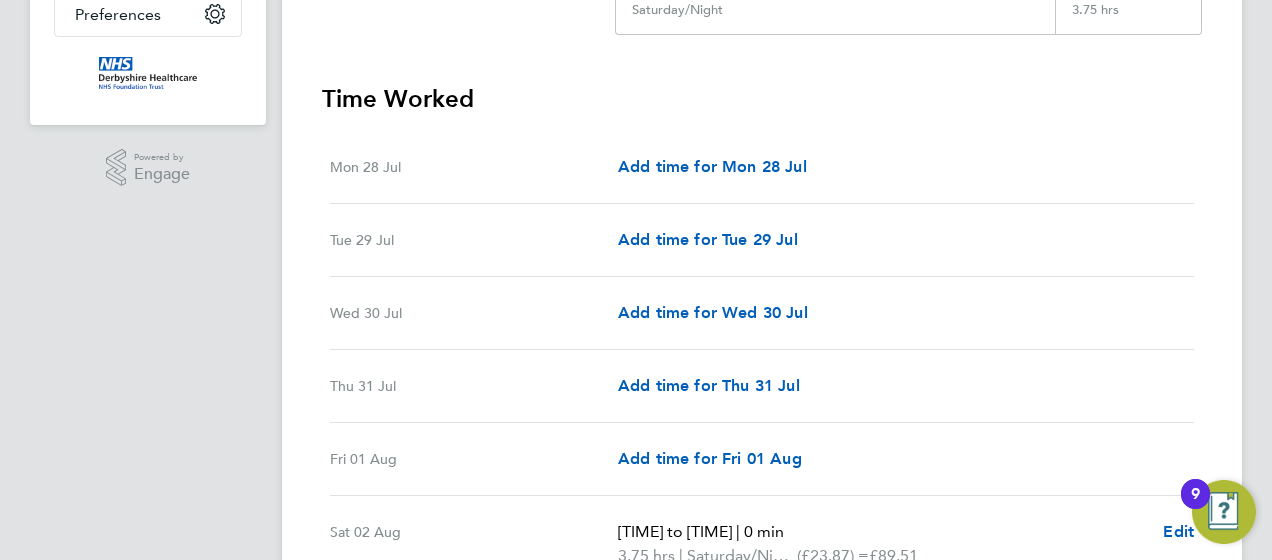 scroll, scrollTop: 600, scrollLeft: 0, axis: vertical 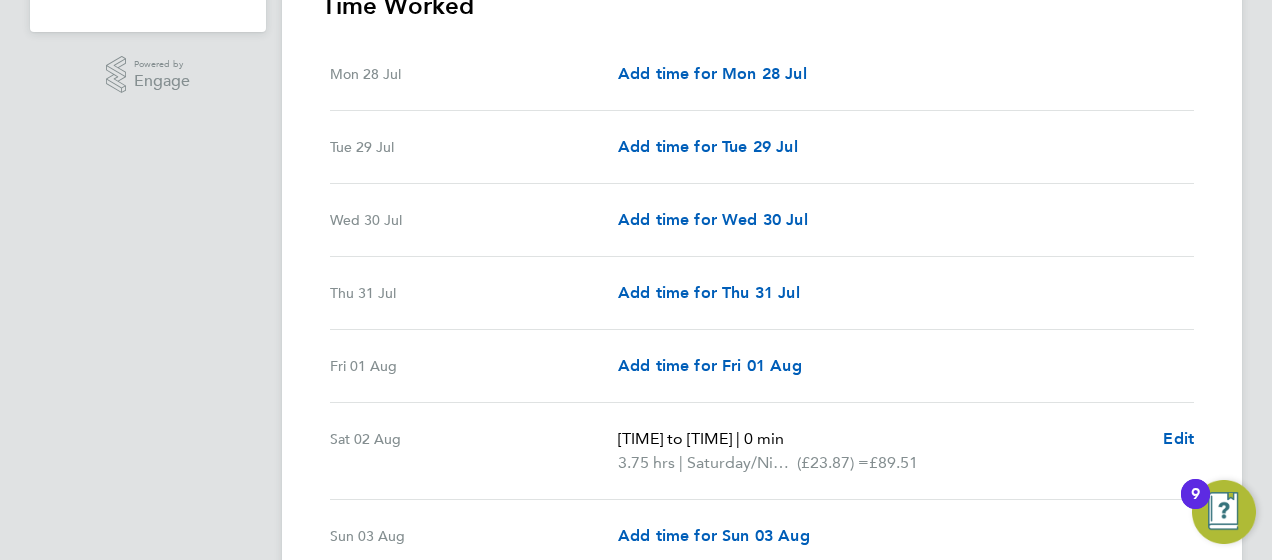 click on "Wed 30 Jul   Add time for Wed 30 Jul   Add time for Wed 30 Jul" at bounding box center (762, 220) 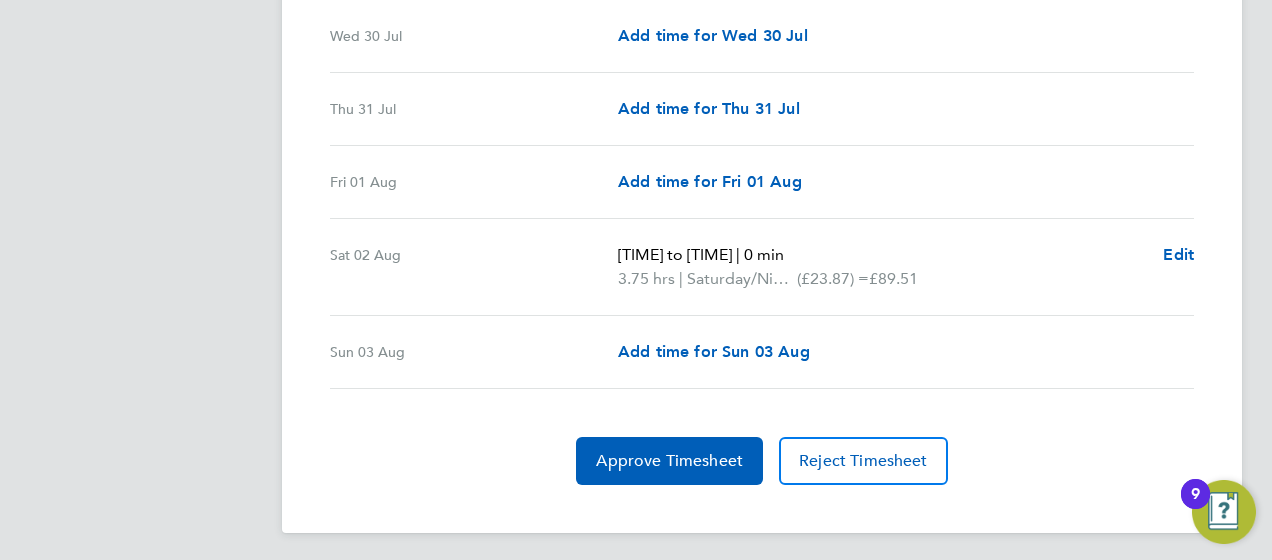 scroll, scrollTop: 785, scrollLeft: 0, axis: vertical 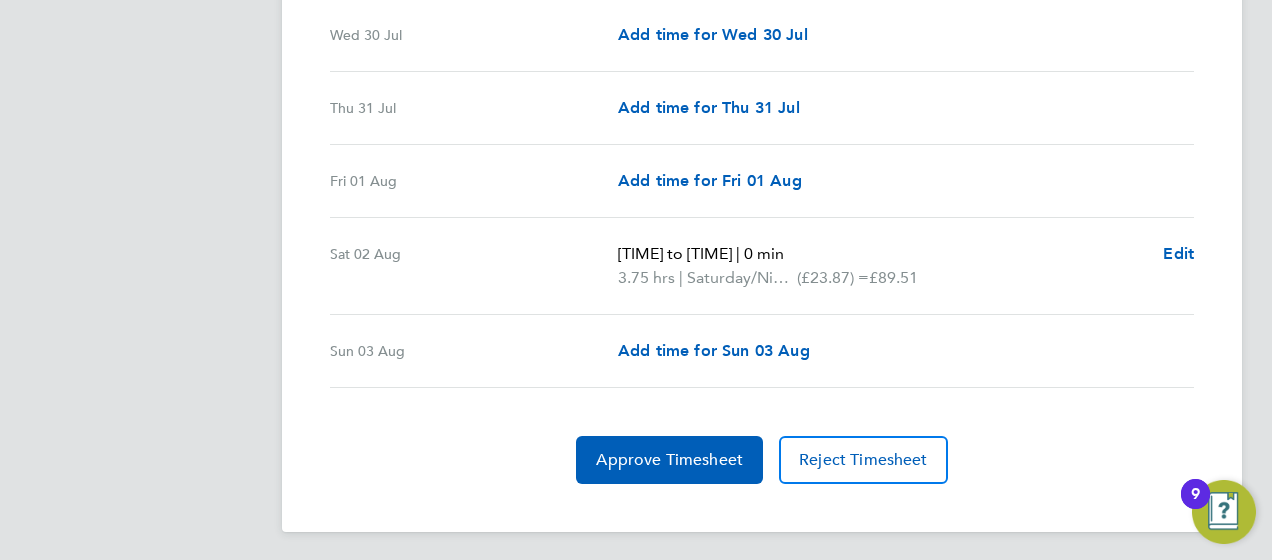 click on "Time Worked   Mon 28 Jul   Add time for Mon 28 Jul   Add time for Mon 28 Jul   Tue 29 Jul   Add time for Tue 29 Jul   Add time for Tue 29 Jul   Wed 30 Jul   Add time for Wed 30 Jul   Add time for Wed 30 Jul   Thu 31 Jul   Add time for Thu 31 Jul   Add time for Thu 31 Jul   Fri 01 Aug   Add time for Fri 01 Aug   Add time for Fri 01 Aug   Sat 02 Aug   13:45 to 17:30   |   0 min   3.75 hrs   |   Saturday/Night   (£23.87) =   £89.51   Edit   Sun 03 Aug   Add time for Sun 03 Aug   Add time for Sun 03 Aug   Approve Timesheet   Reject Timesheet" at bounding box center [762, 144] 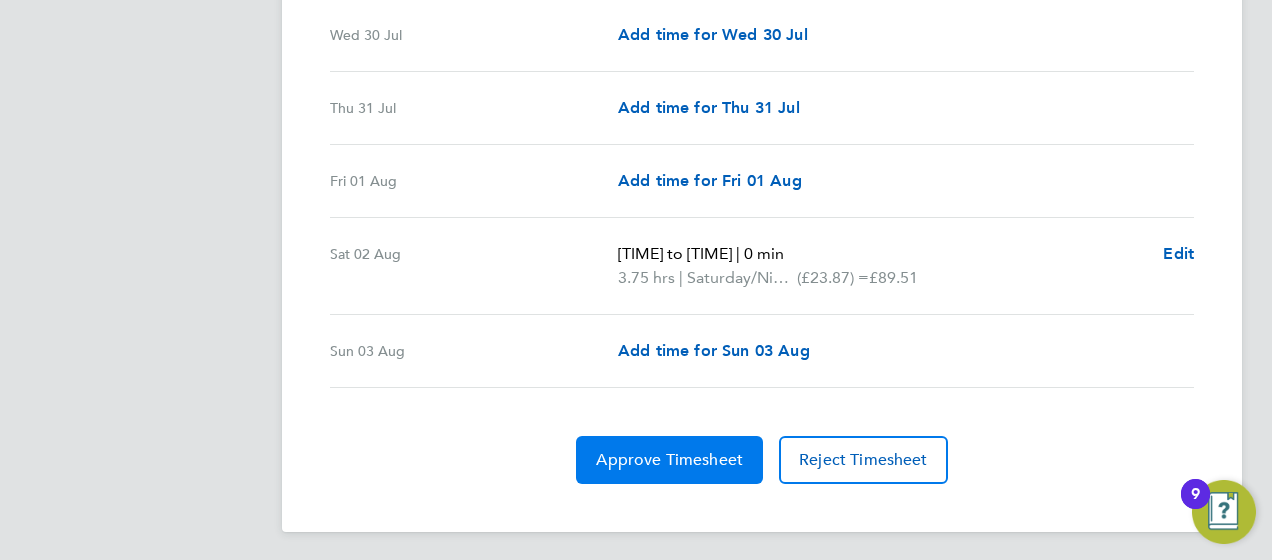 click on "Approve Timesheet" 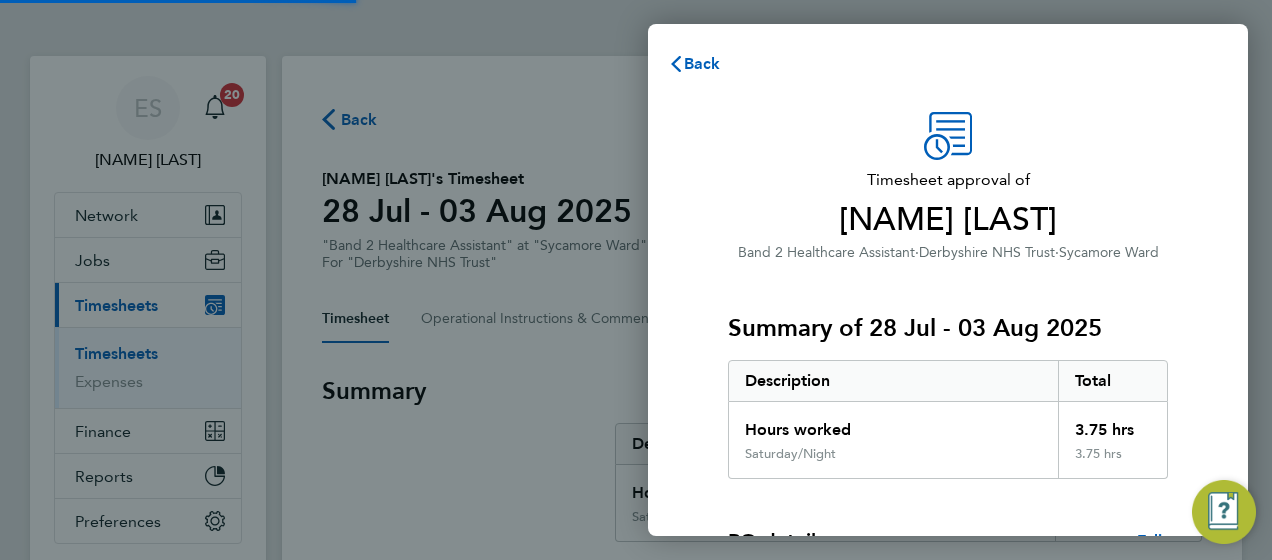 click on "Hours worked" 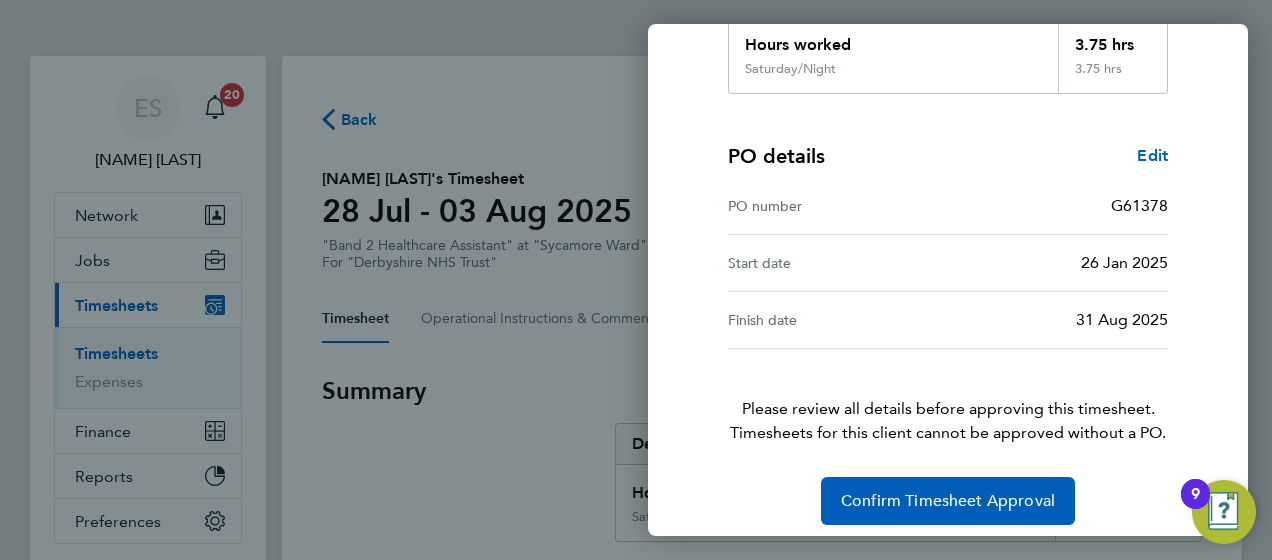 scroll, scrollTop: 396, scrollLeft: 0, axis: vertical 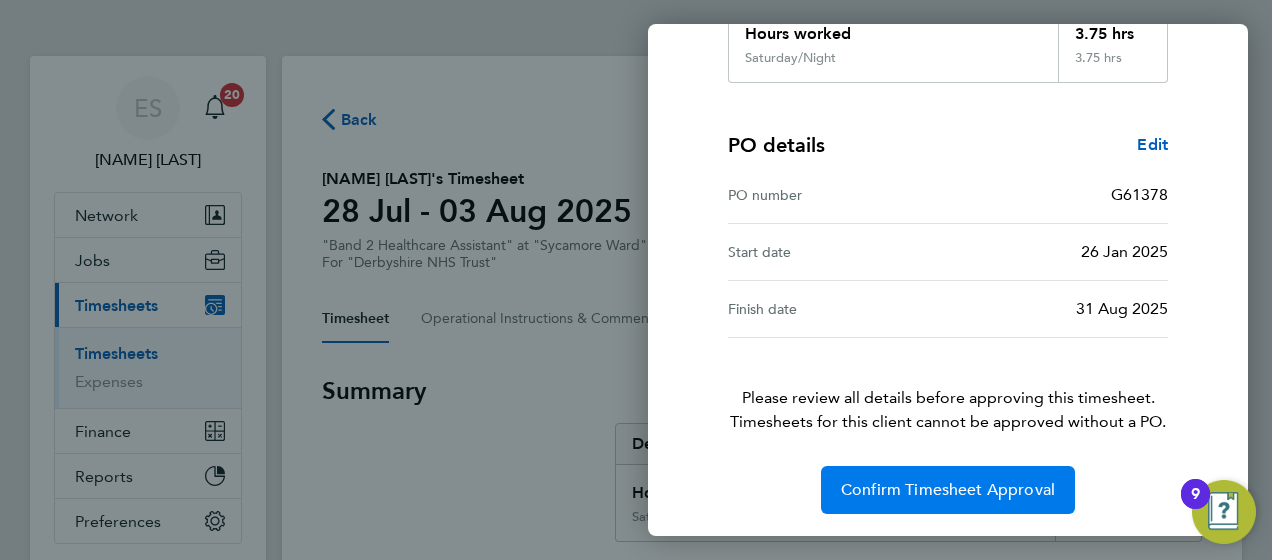 click on "Confirm Timesheet Approval" 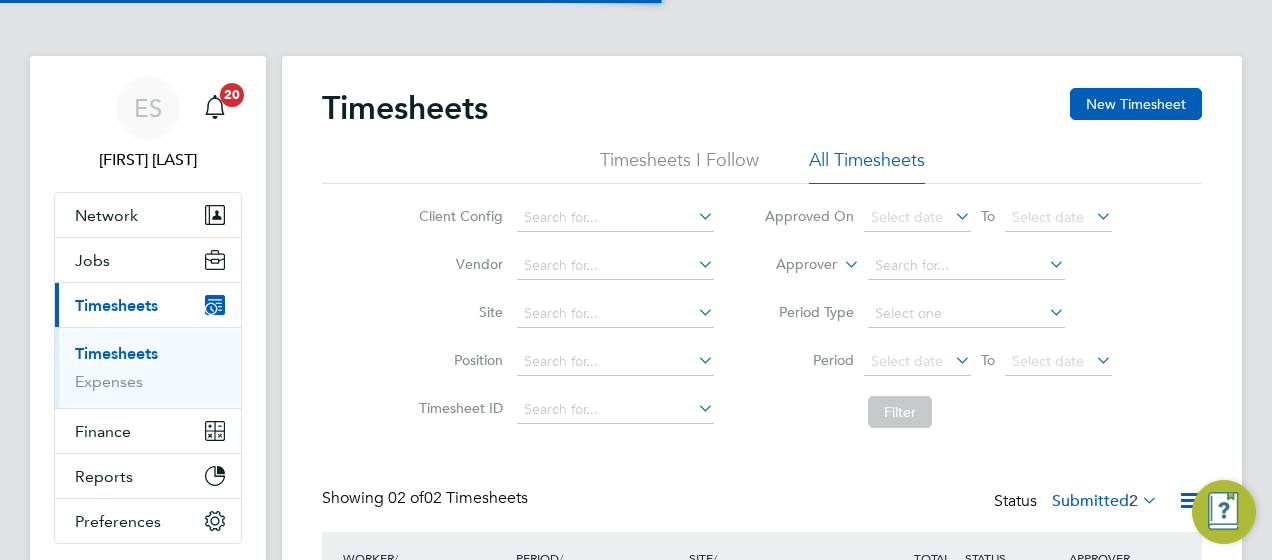 scroll, scrollTop: 0, scrollLeft: 0, axis: both 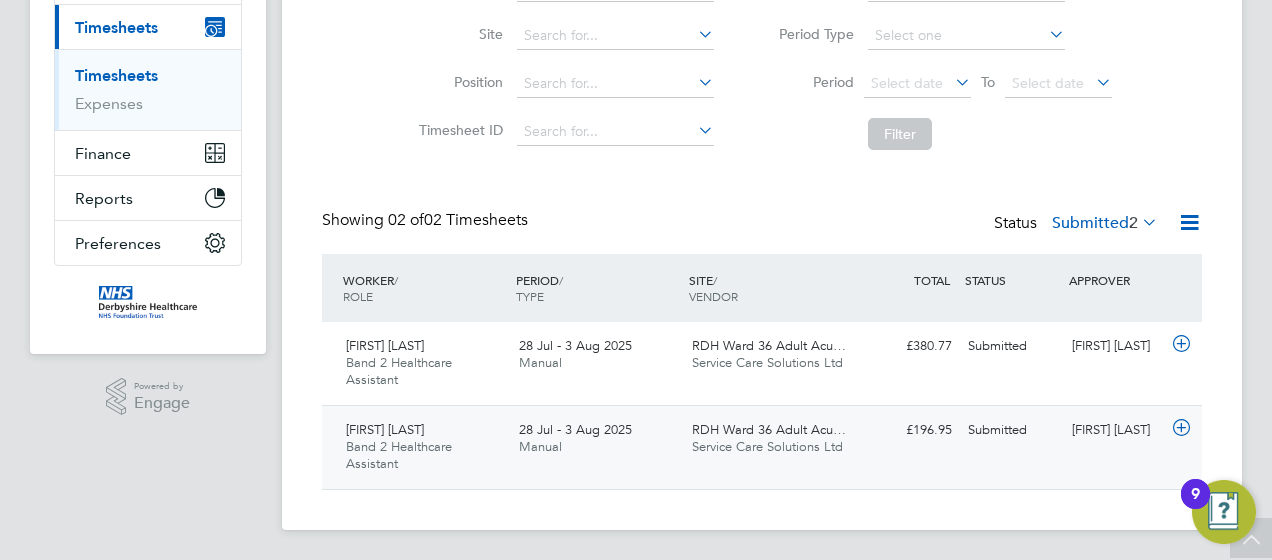 click on "Service Care Solutions Ltd" 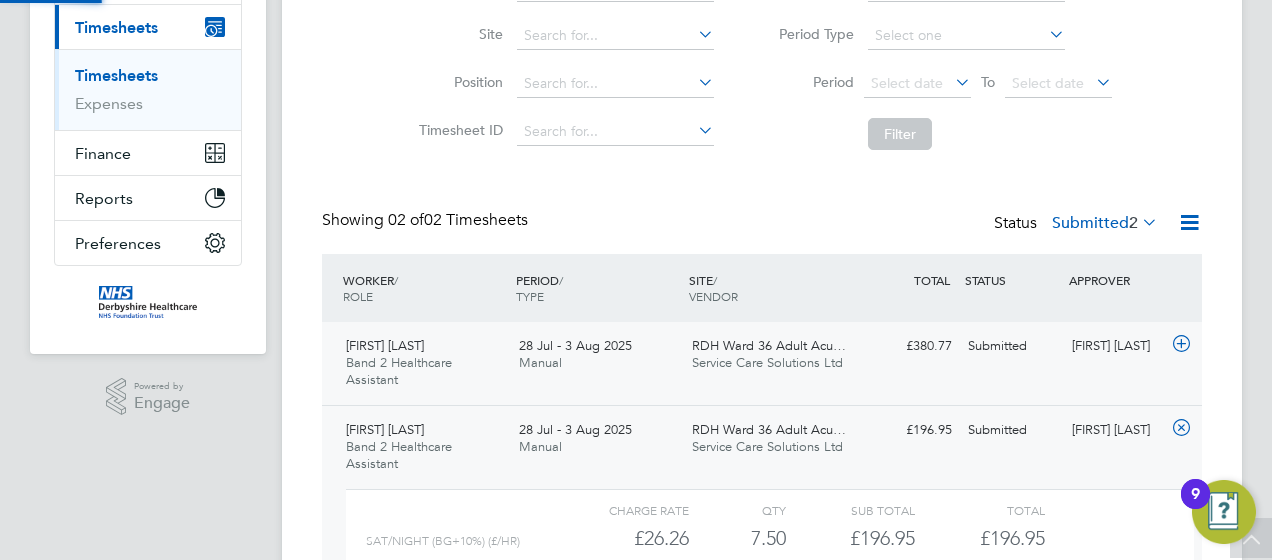 scroll, scrollTop: 10, scrollLeft: 10, axis: both 